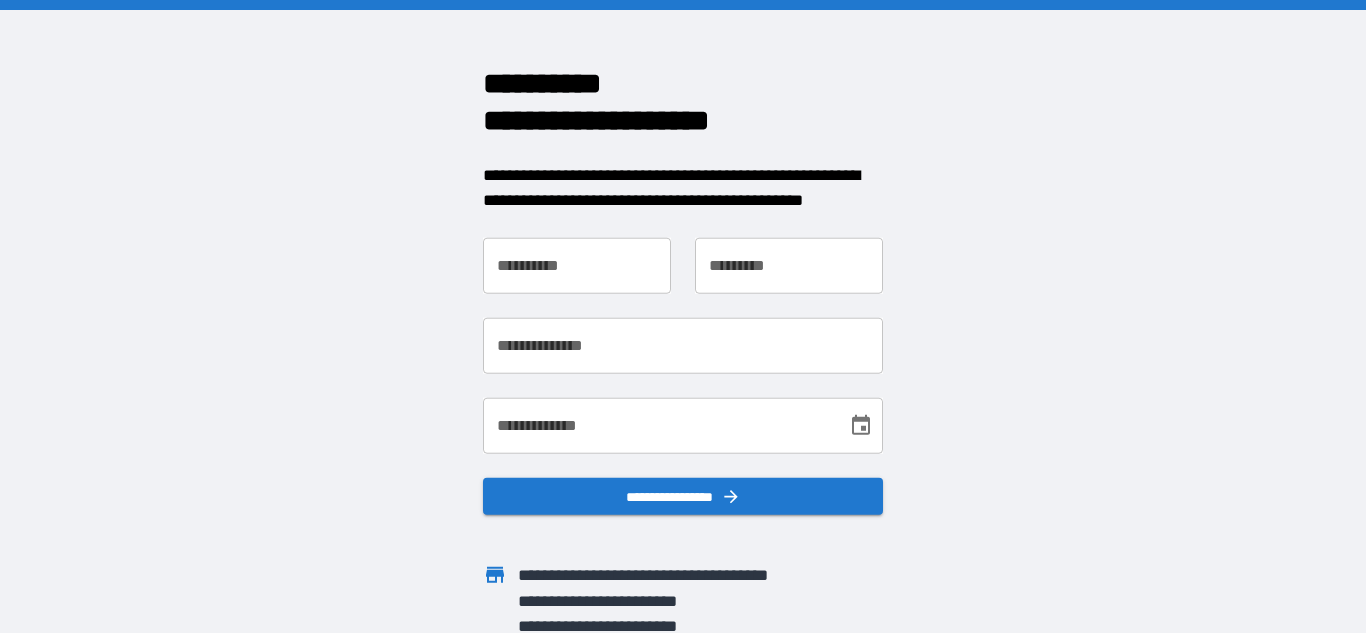scroll, scrollTop: 0, scrollLeft: 0, axis: both 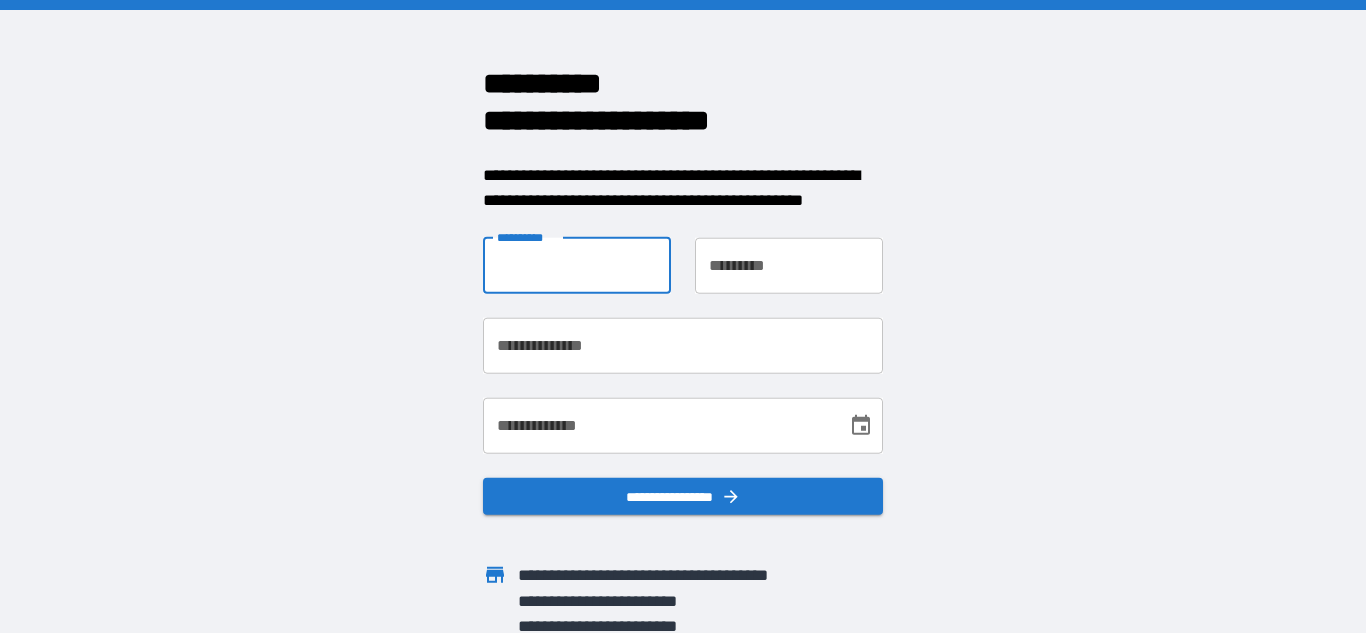 drag, startPoint x: 606, startPoint y: 265, endPoint x: 604, endPoint y: 285, distance: 20.09975 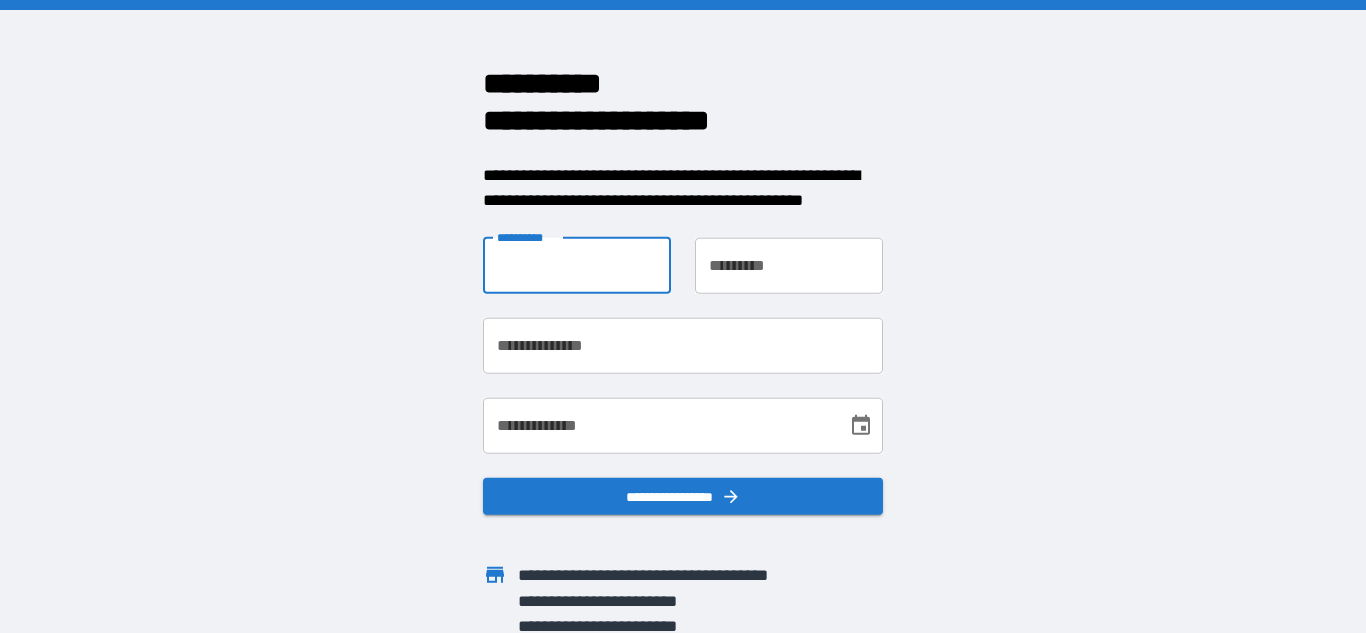 type on "********" 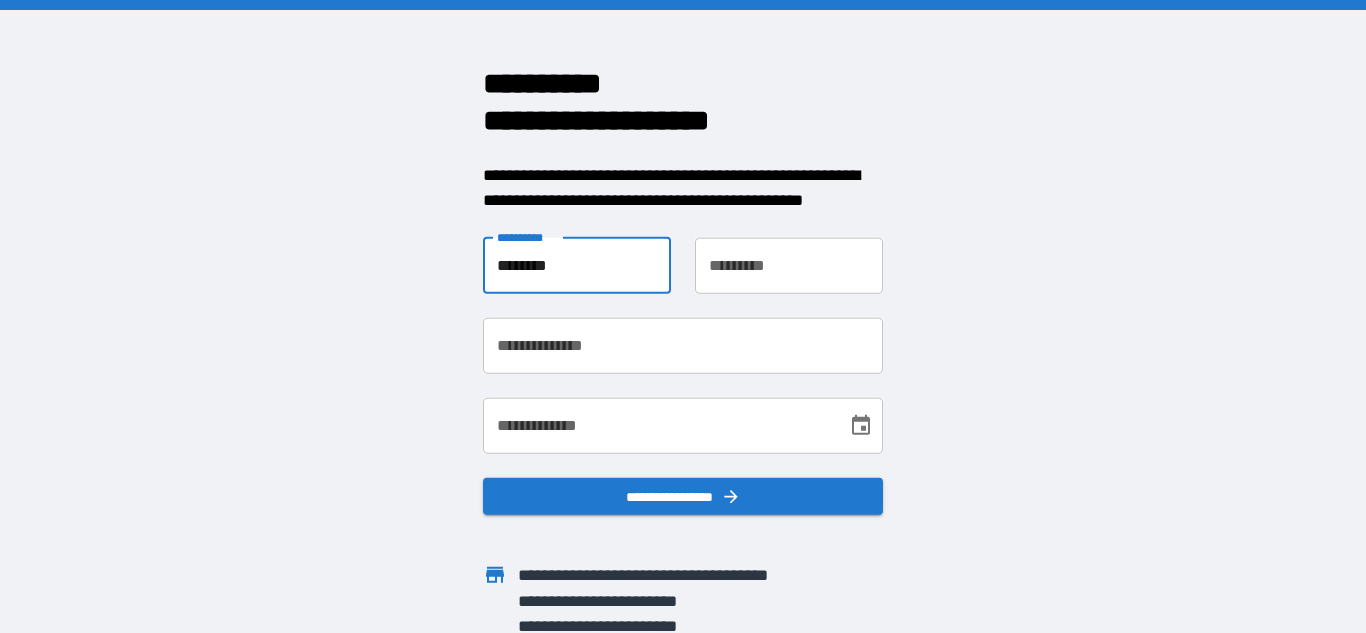 type on "********" 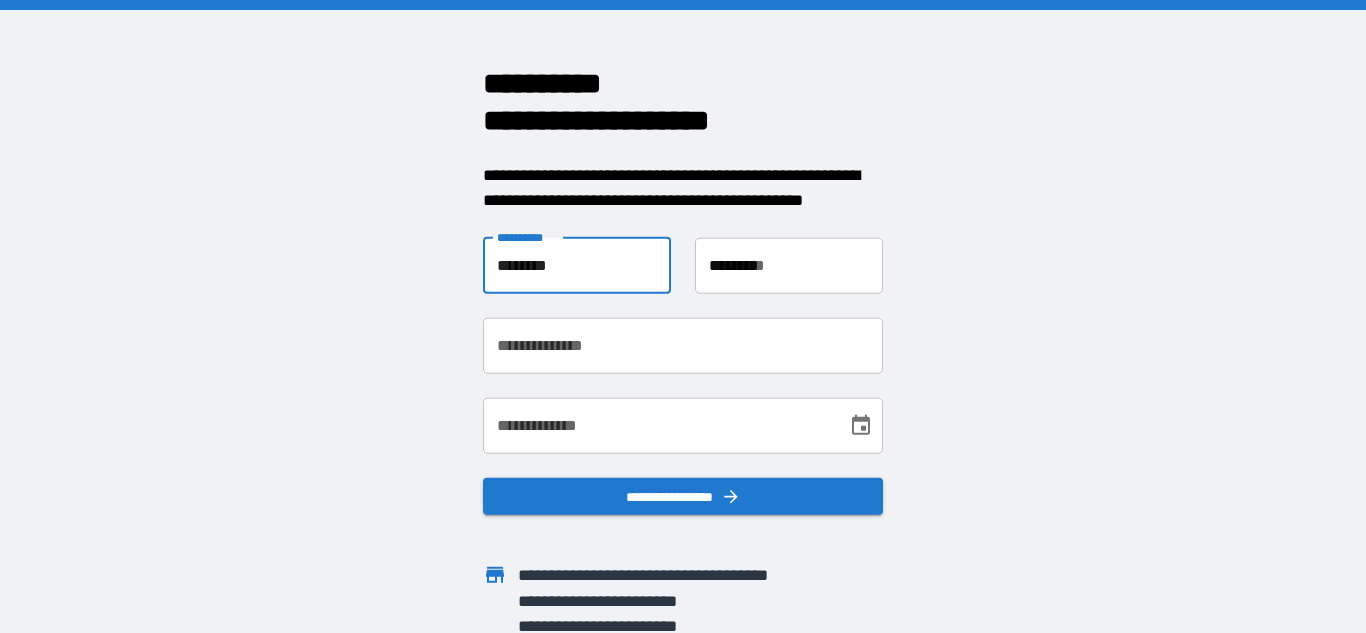 type on "**********" 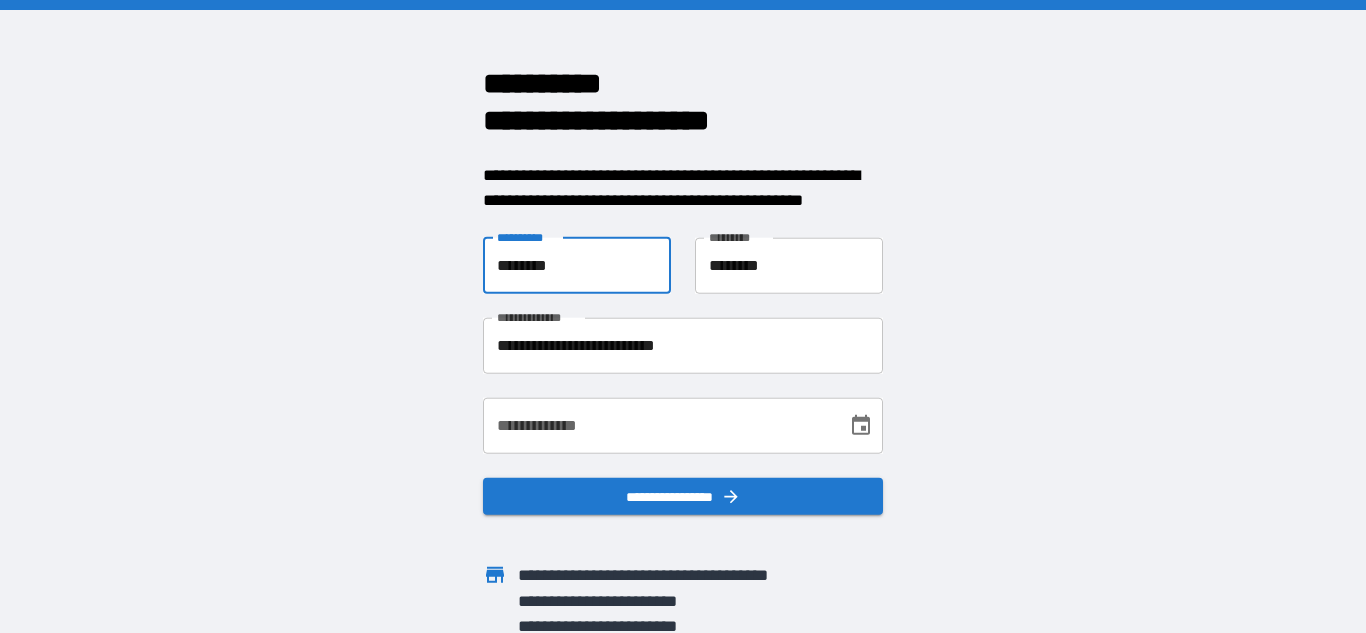 click on "**********" at bounding box center (658, 425) 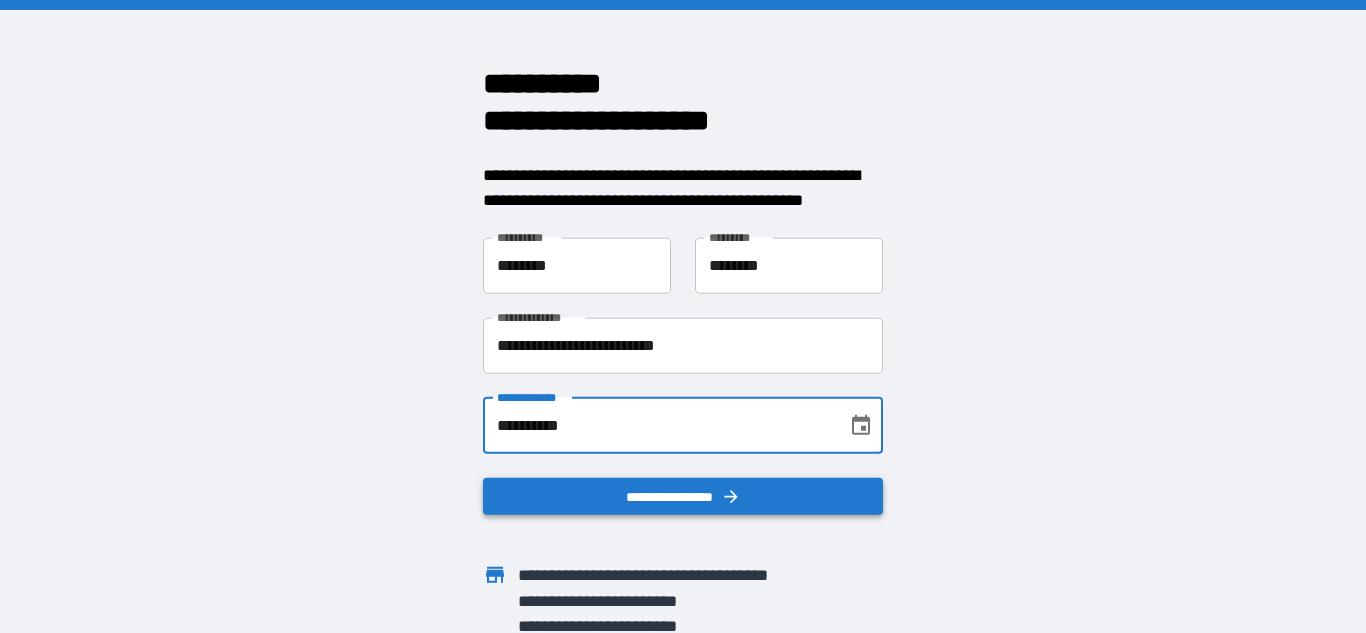 type on "**********" 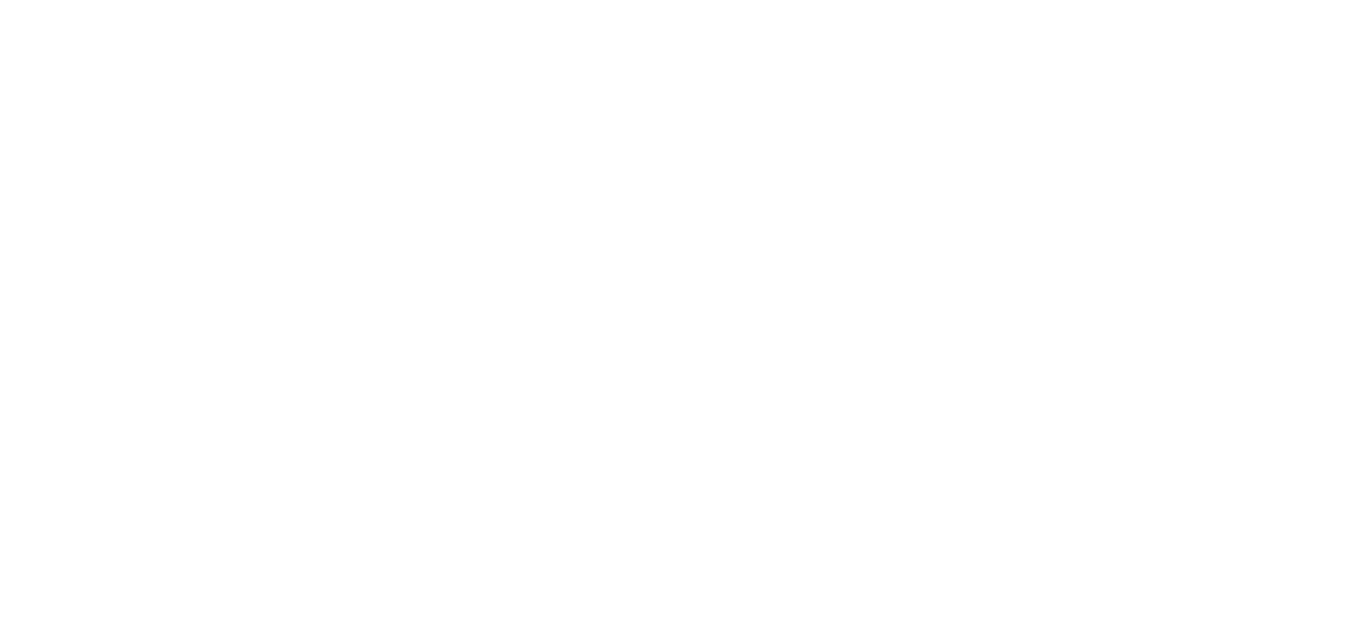 scroll, scrollTop: 0, scrollLeft: 0, axis: both 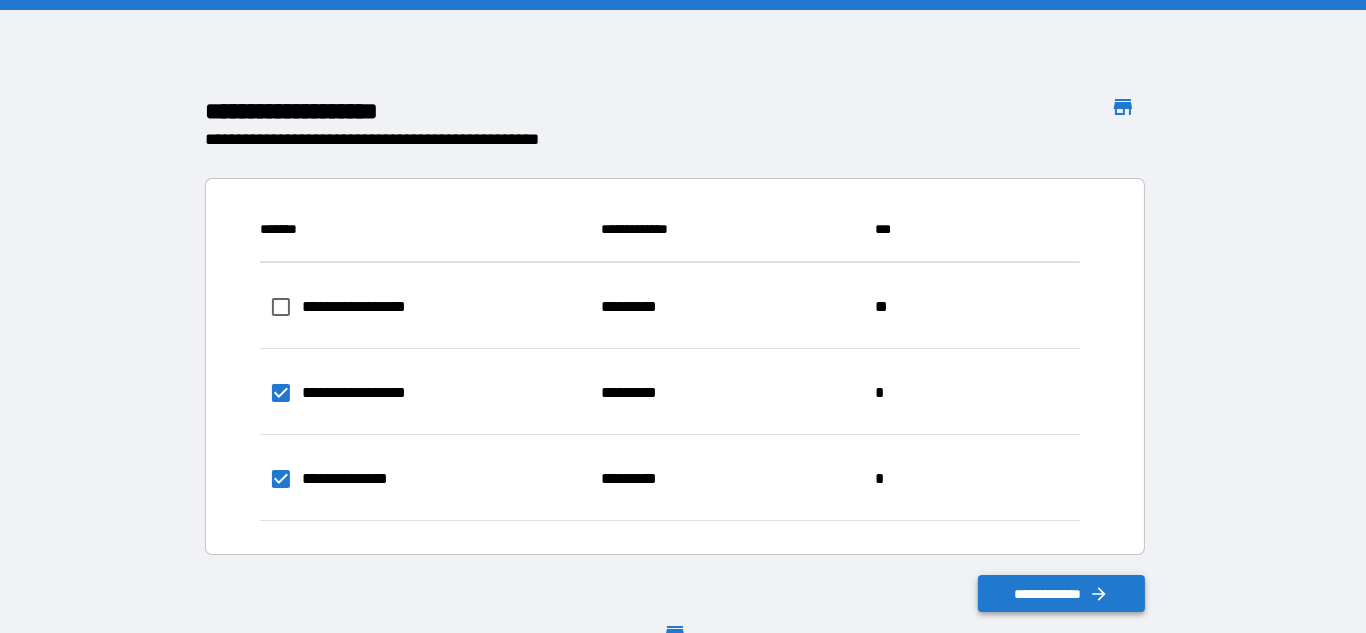 click on "**********" at bounding box center [1062, 594] 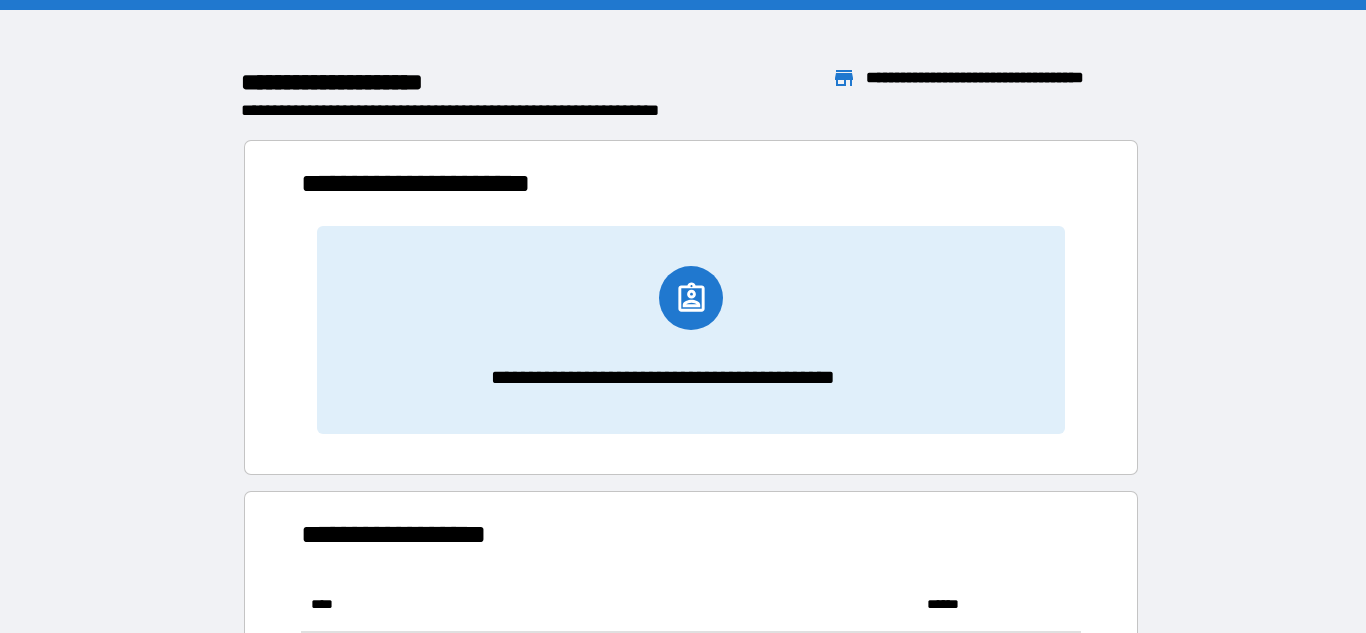 scroll, scrollTop: 16, scrollLeft: 16, axis: both 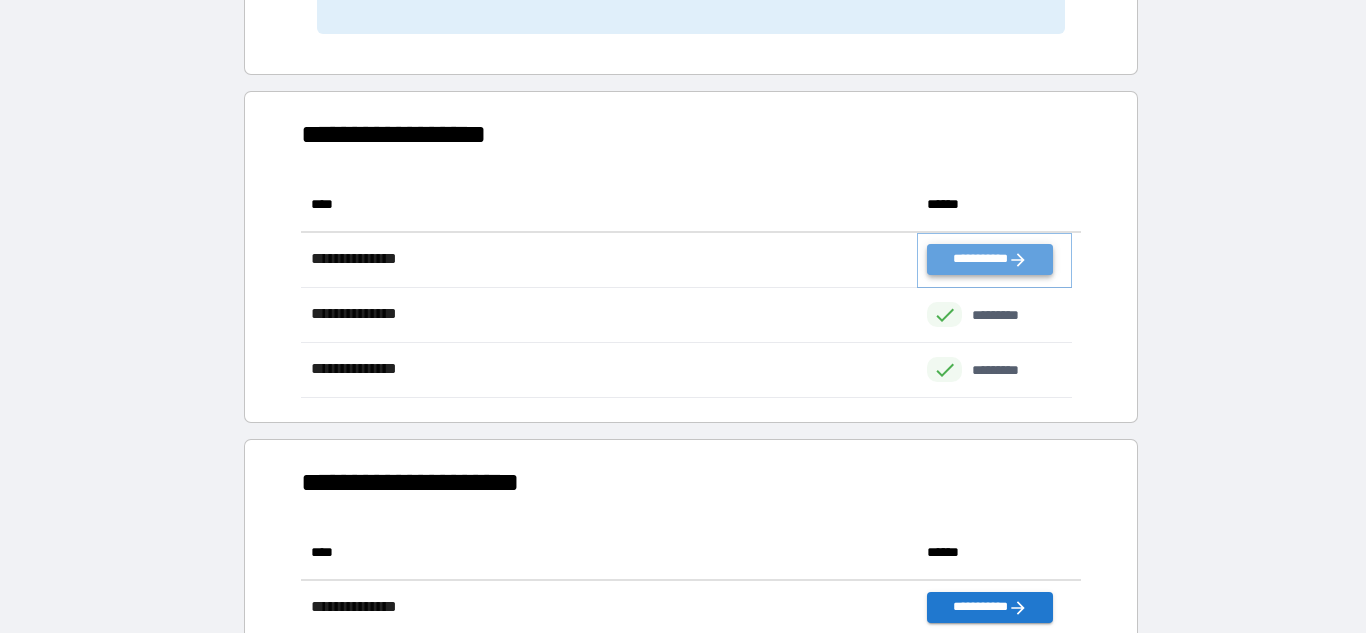click on "**********" at bounding box center [989, 259] 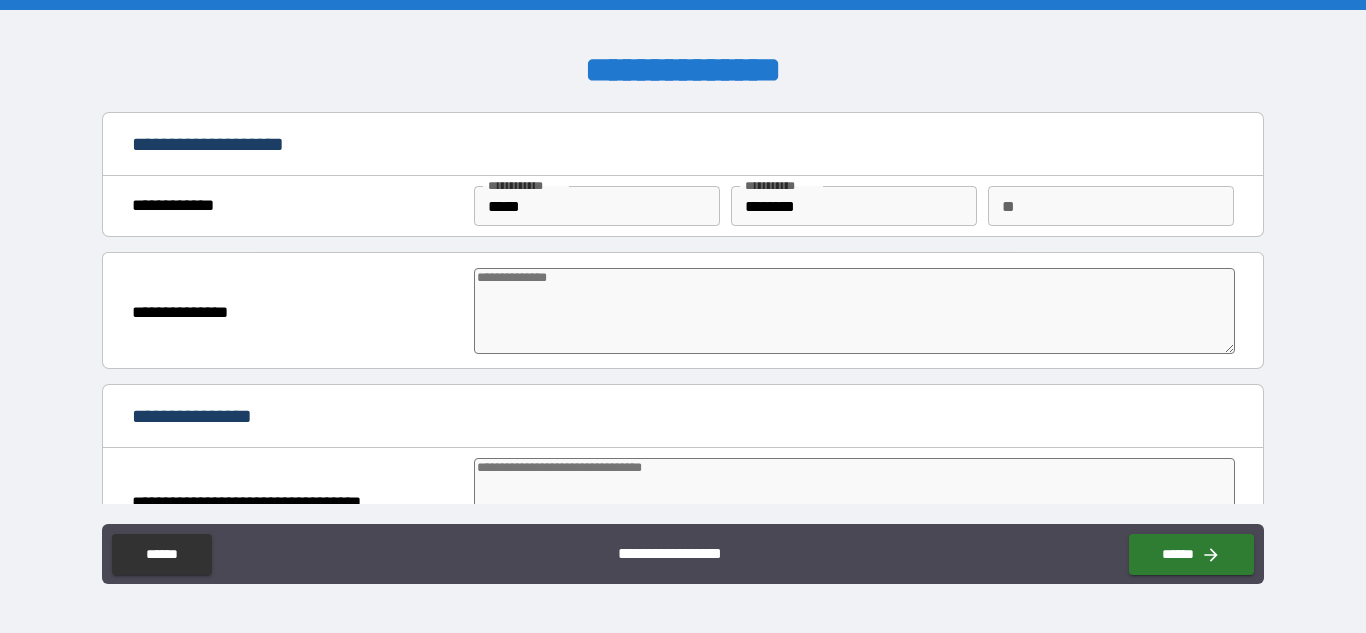 type on "*" 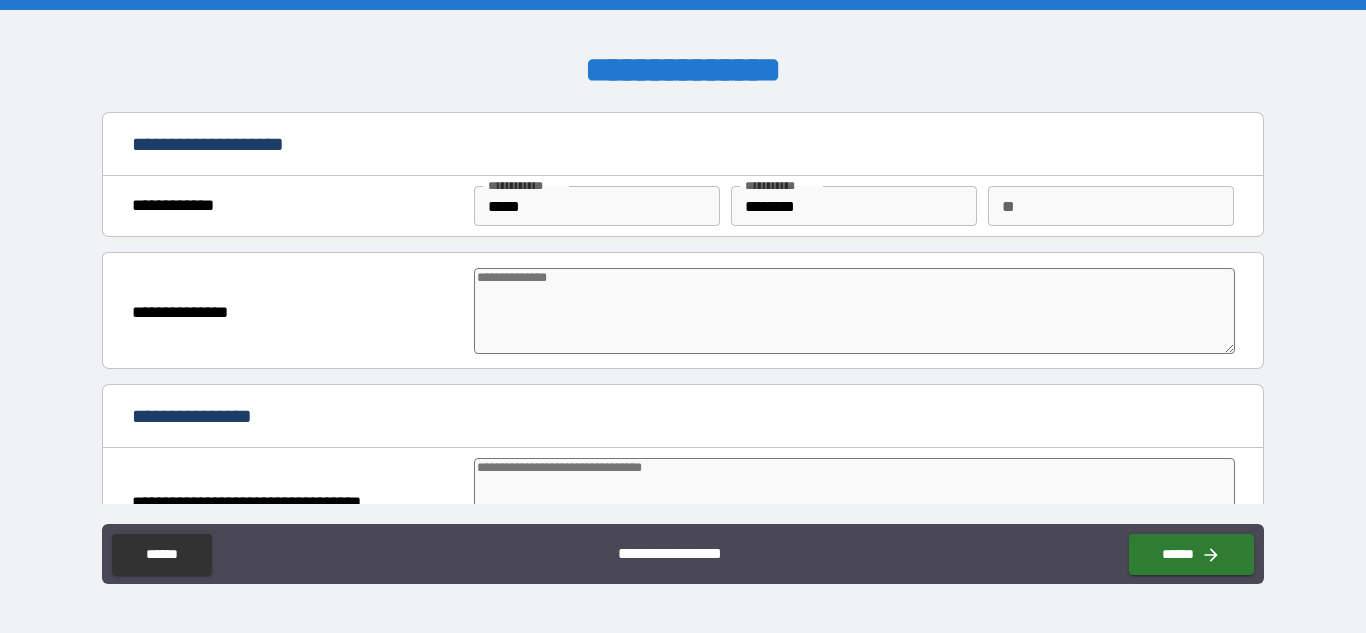 type on "*" 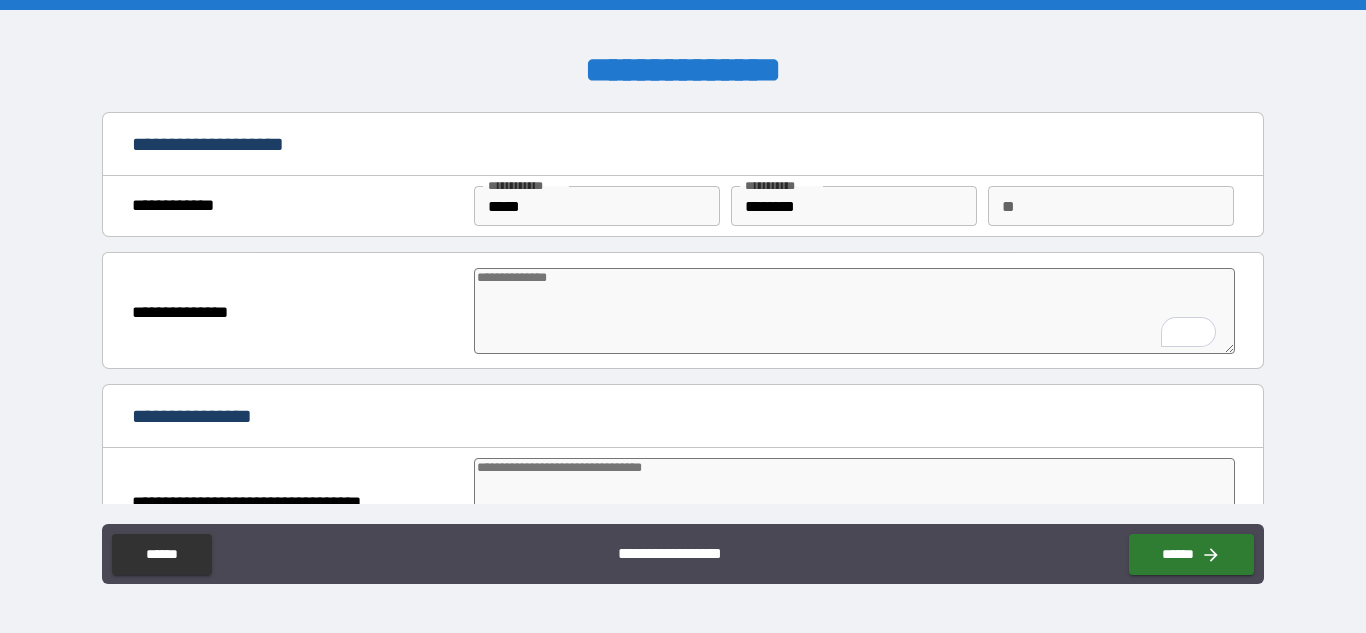 type on "*" 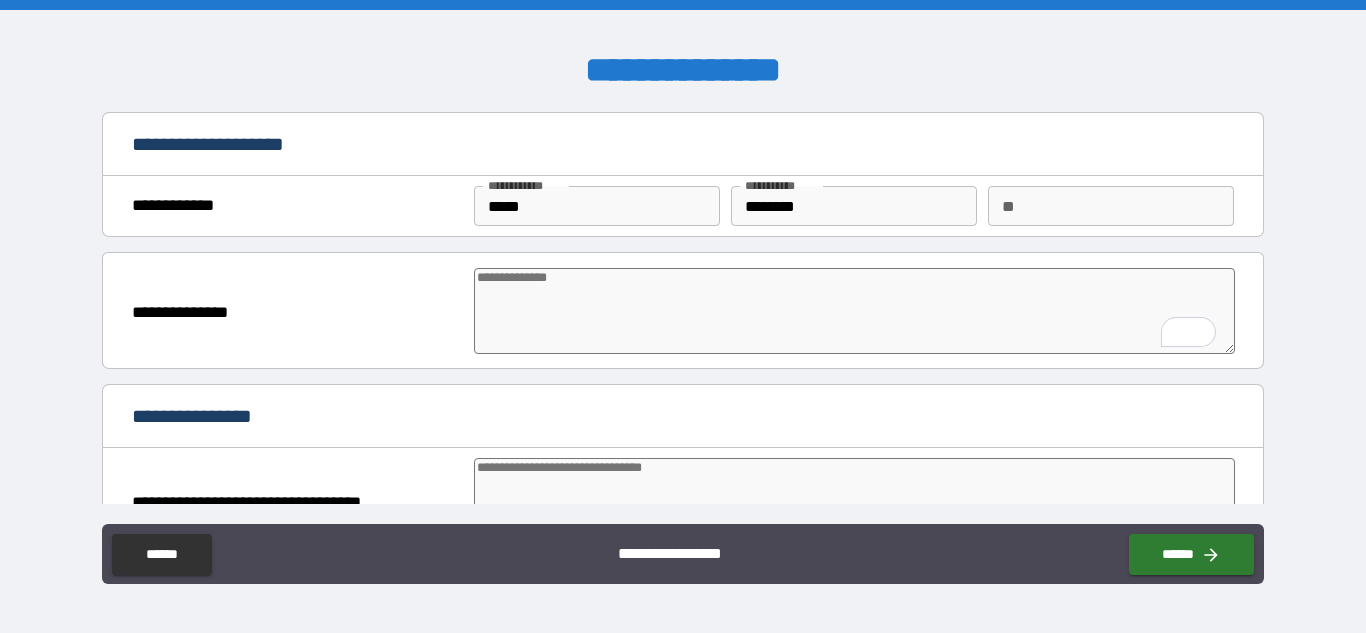 type on "*" 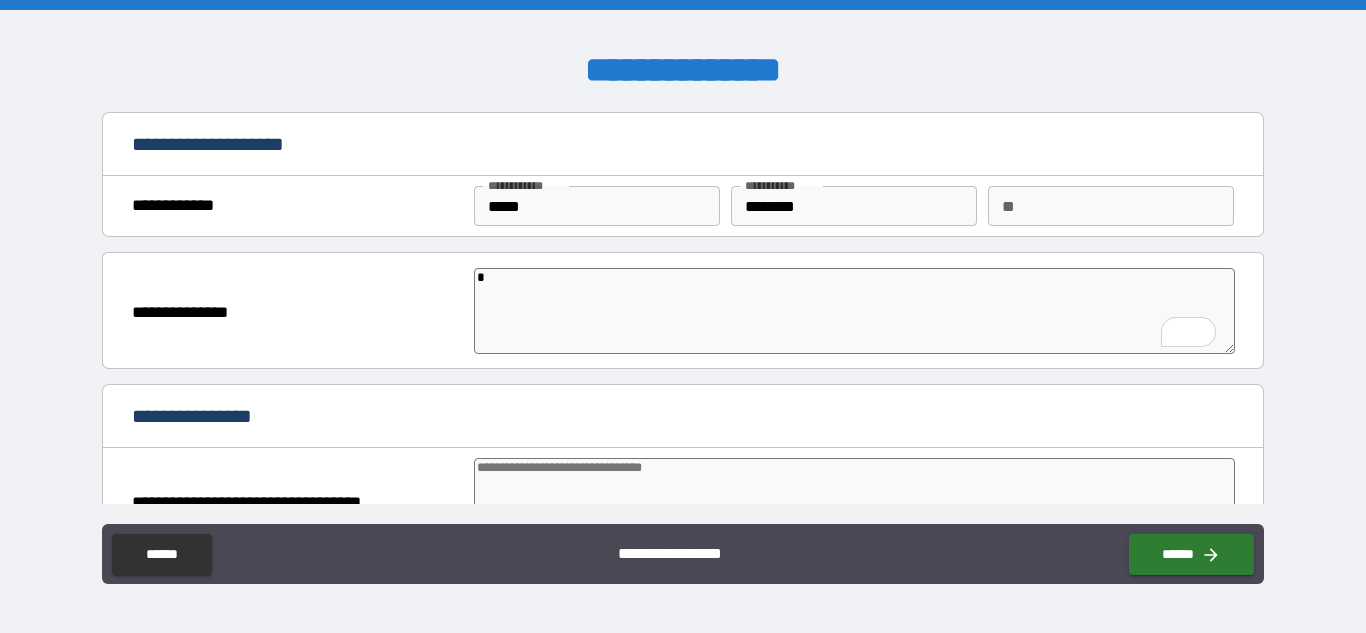 type on "**" 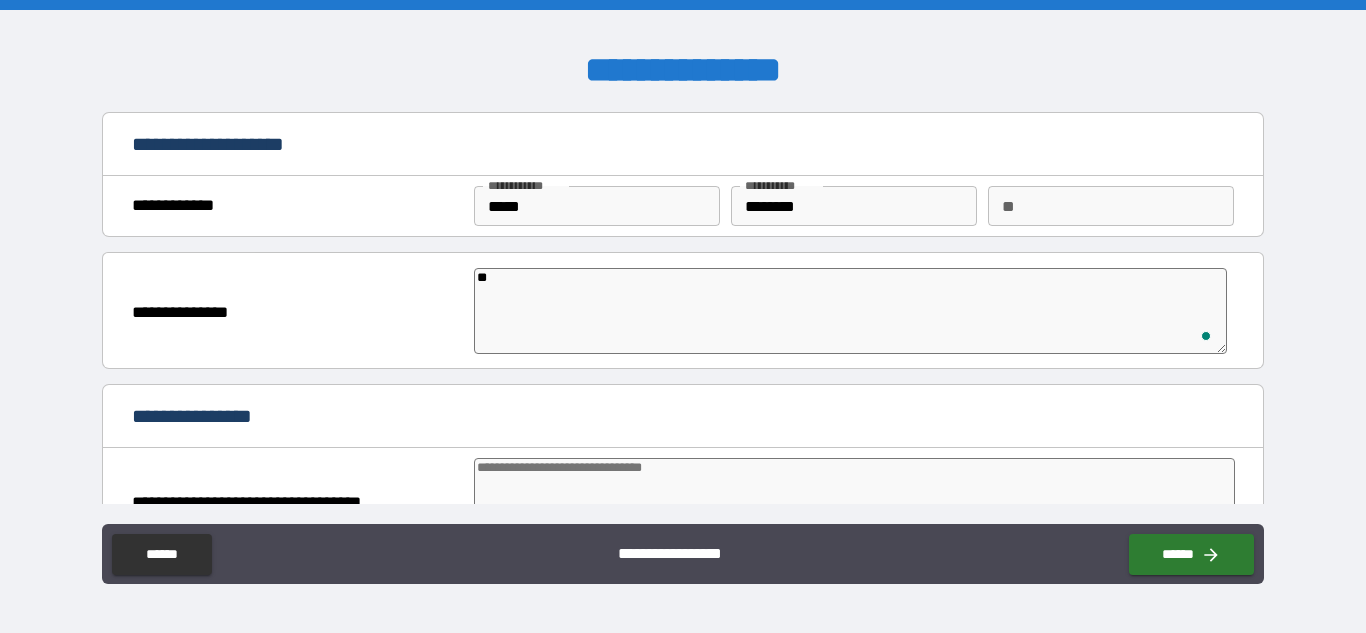 type on "***" 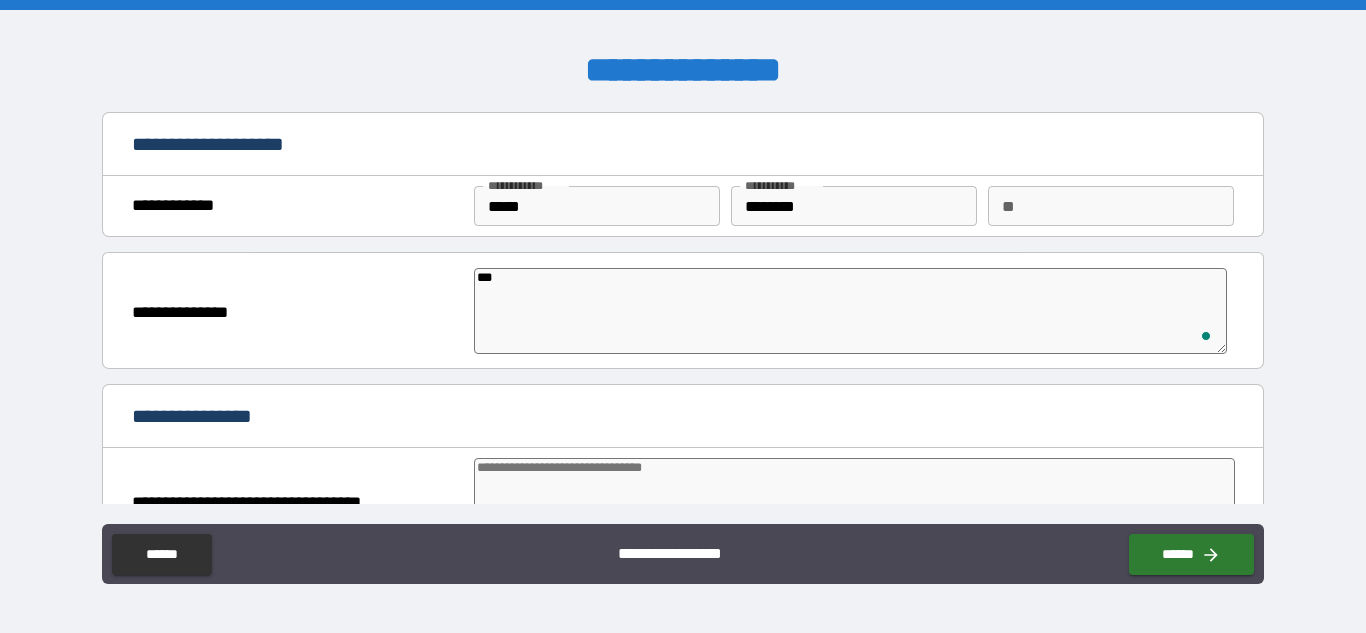 type on "*" 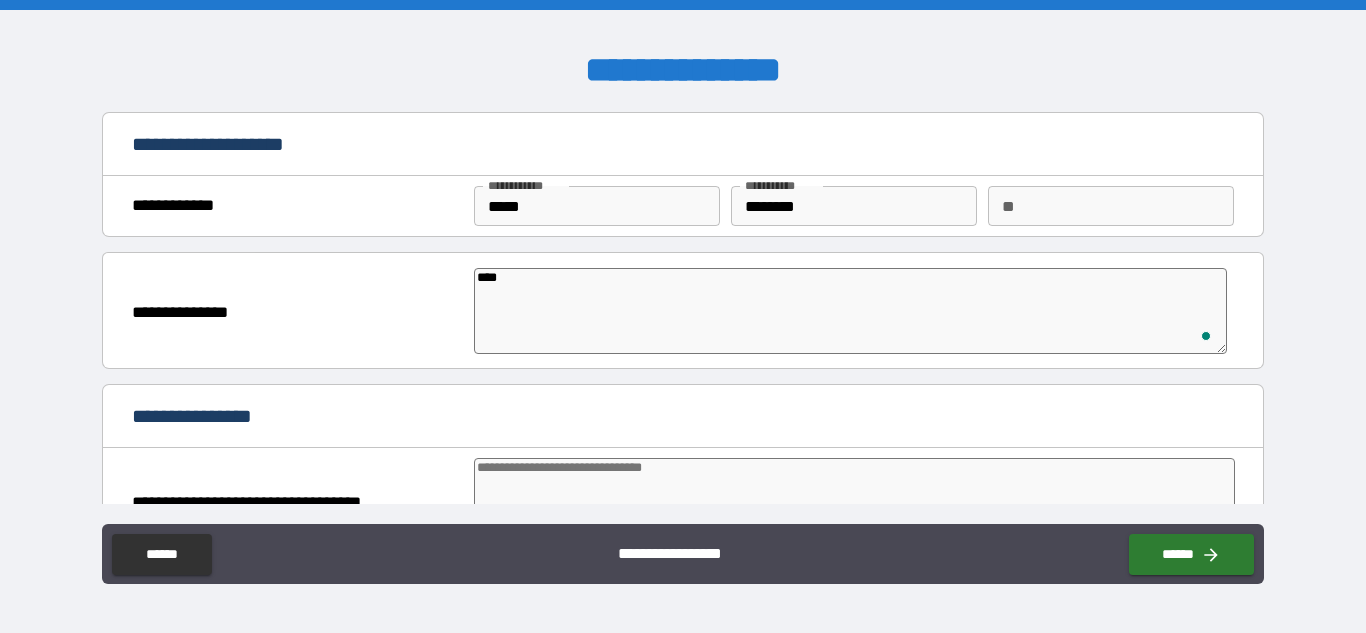 type on "*****" 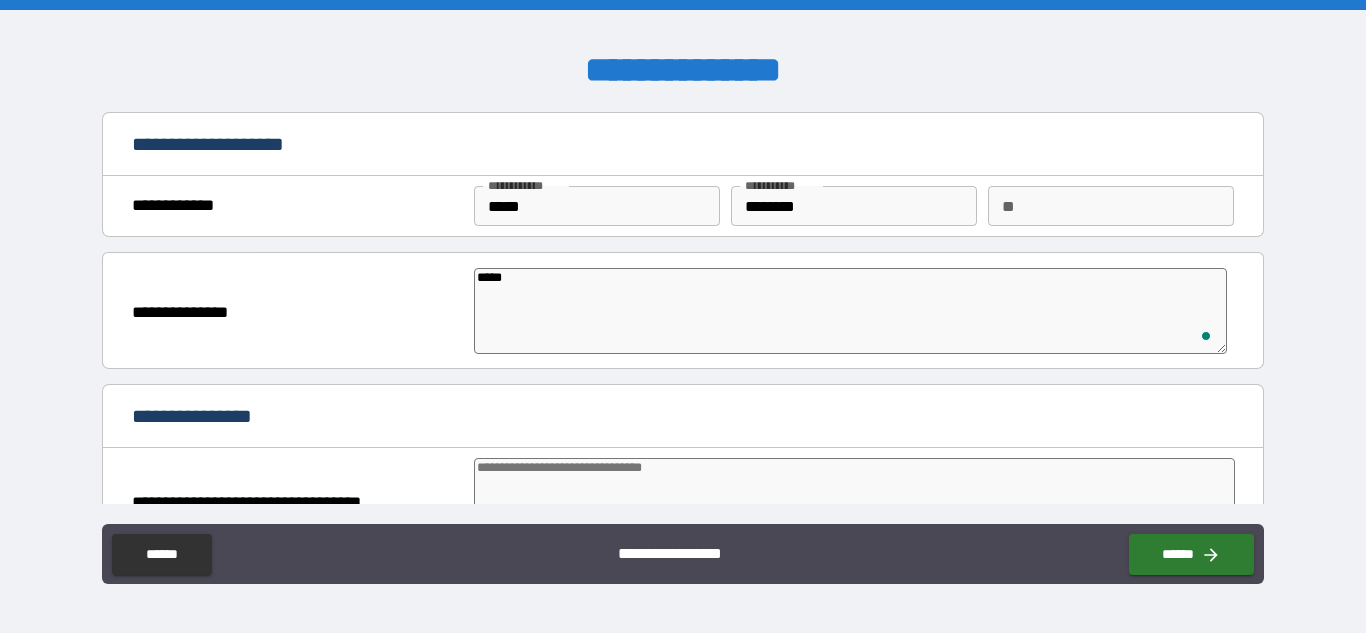type on "*" 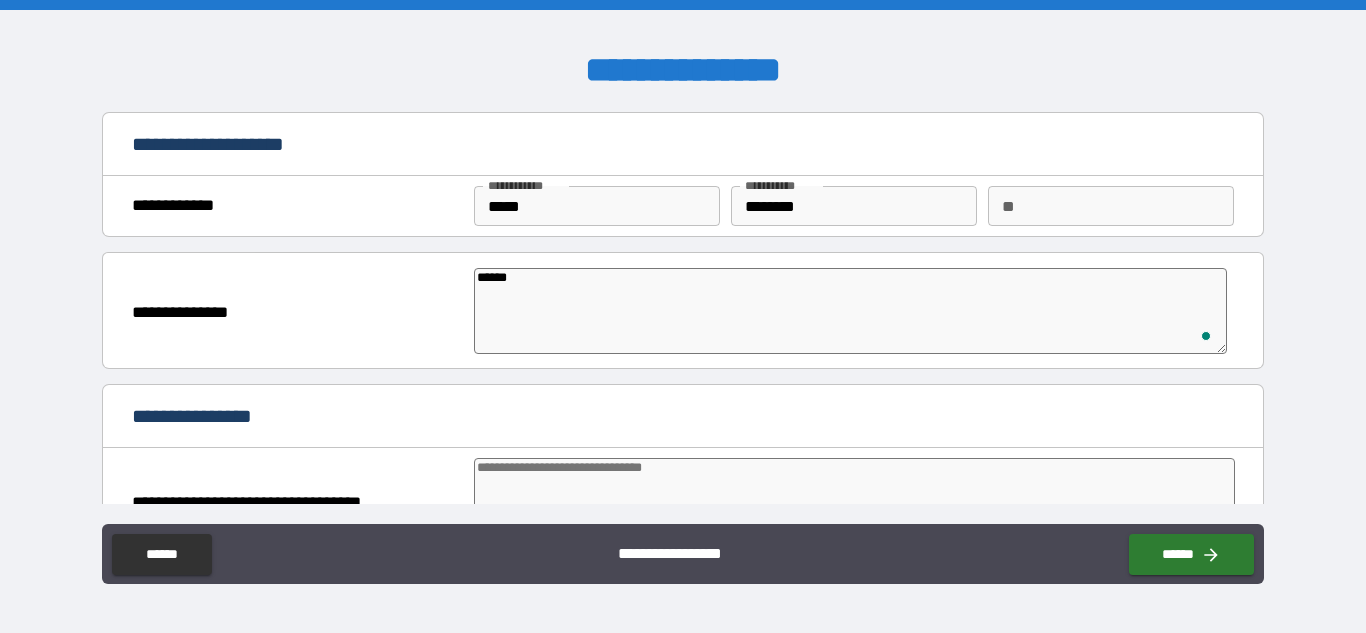 type on "*" 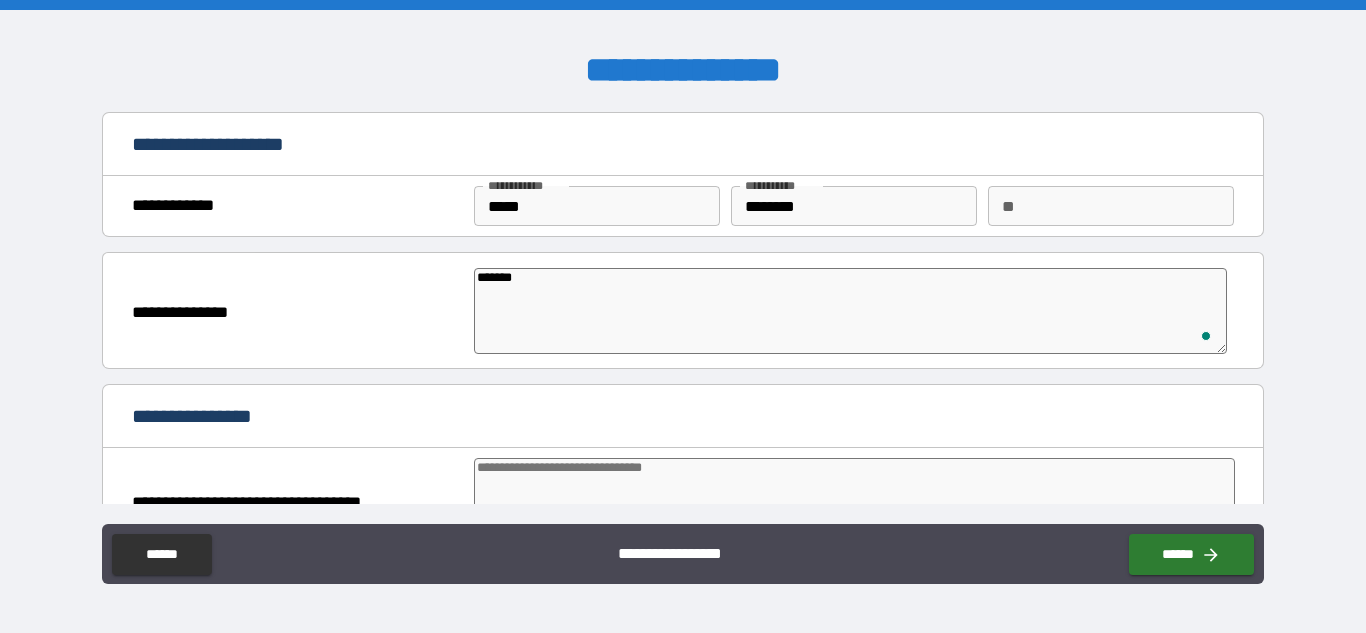 type on "********" 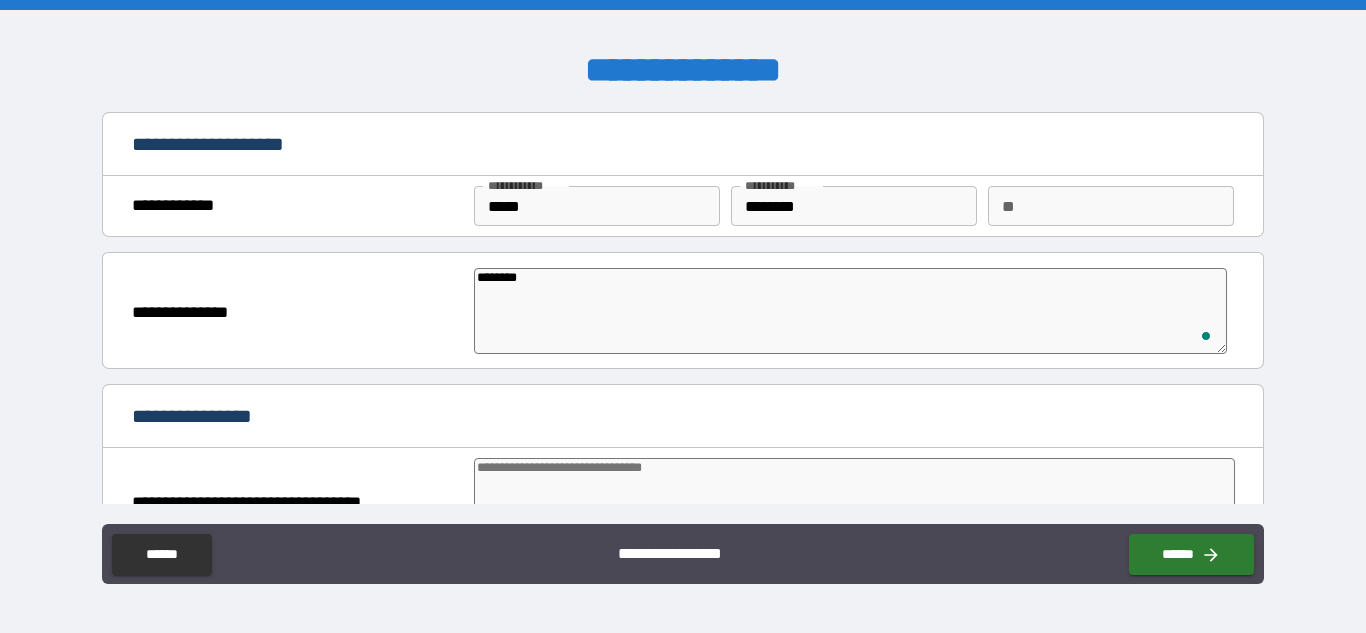 type on "*" 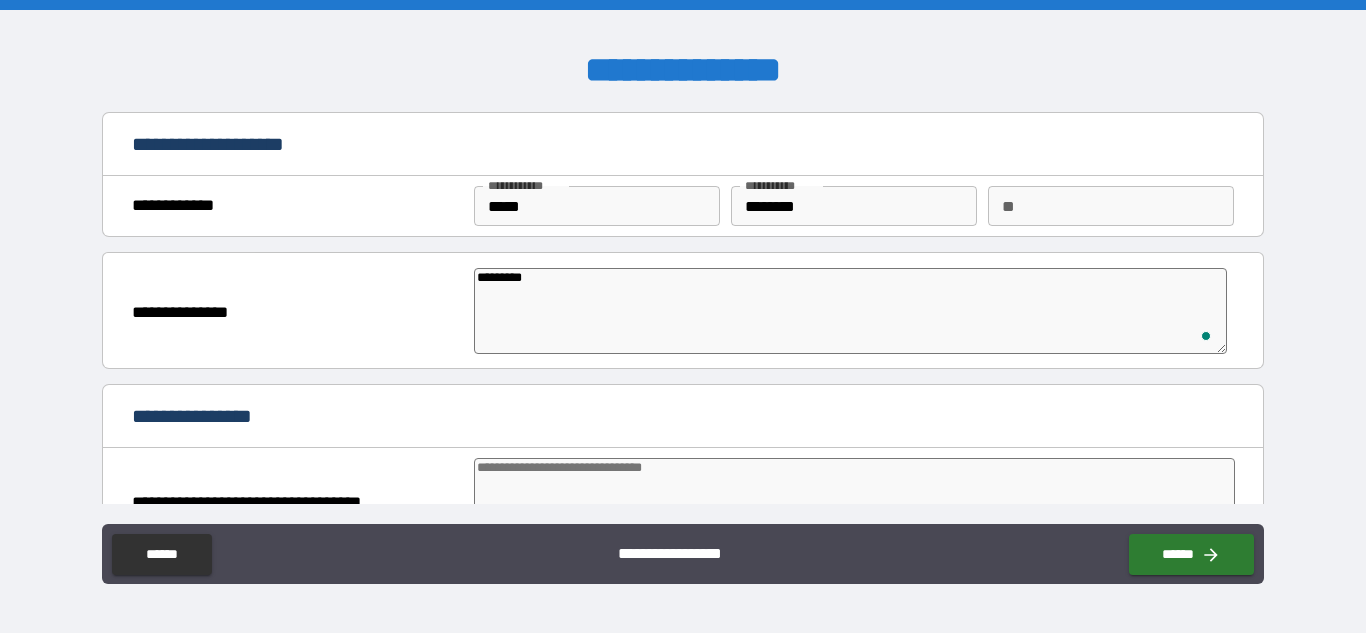 type on "*" 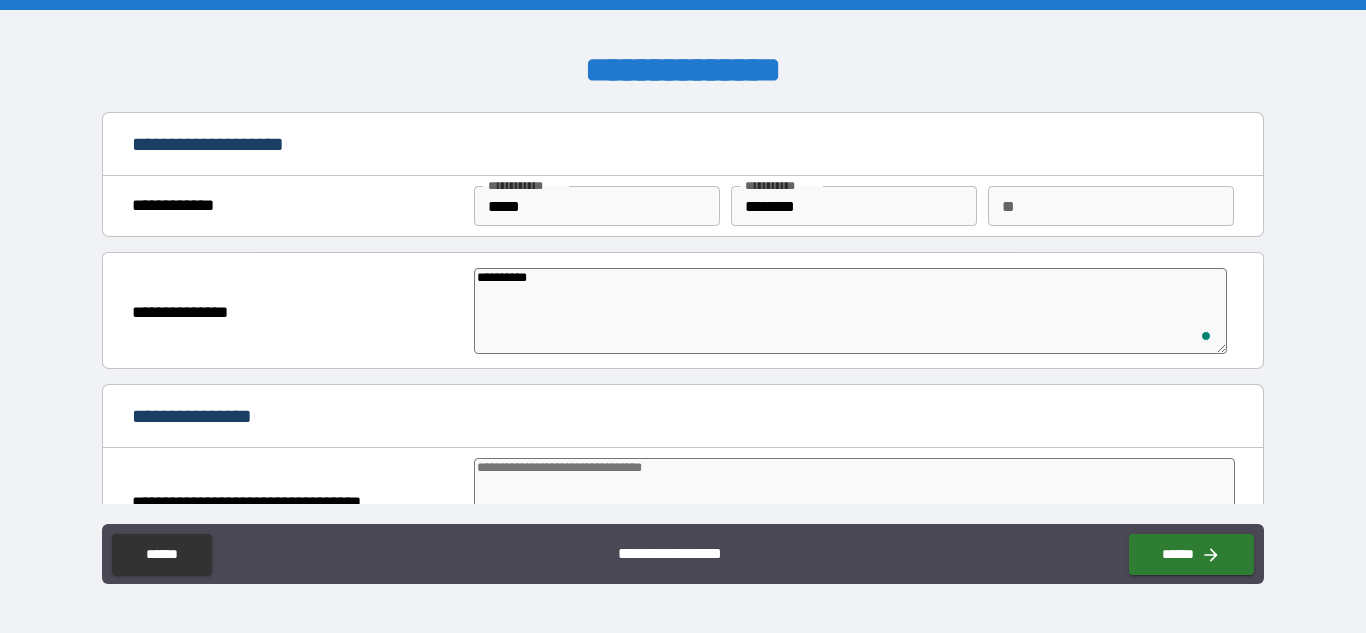 type on "*" 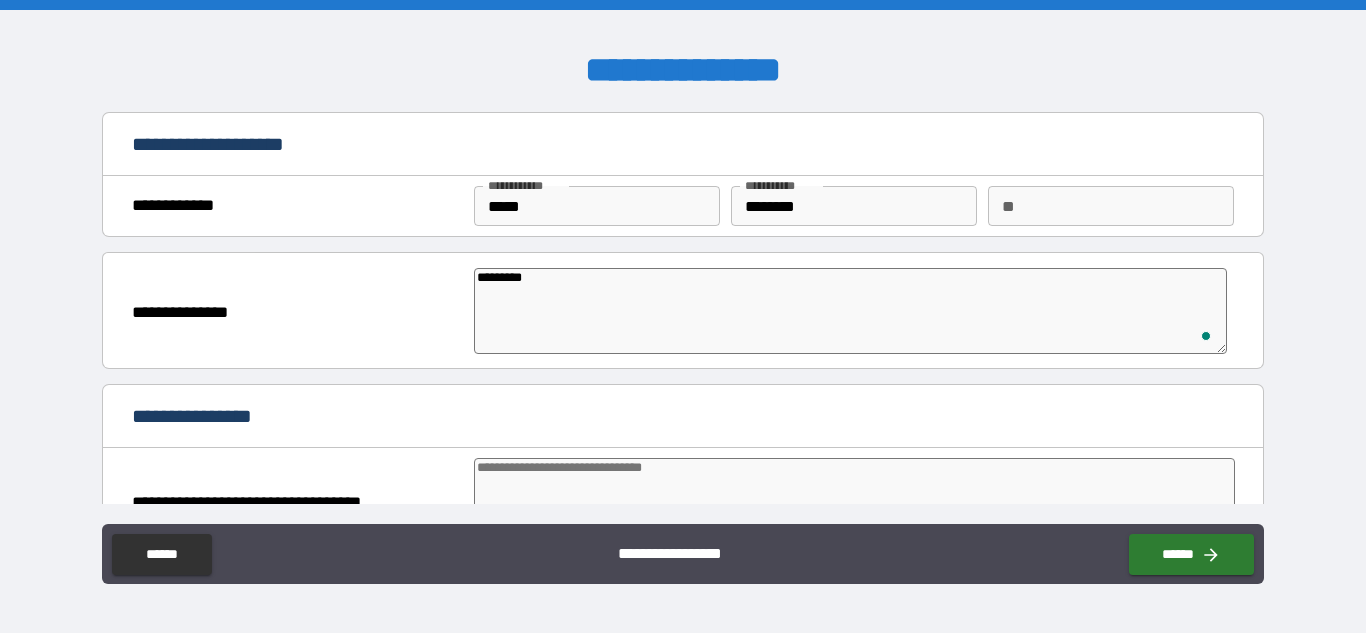 type on "********" 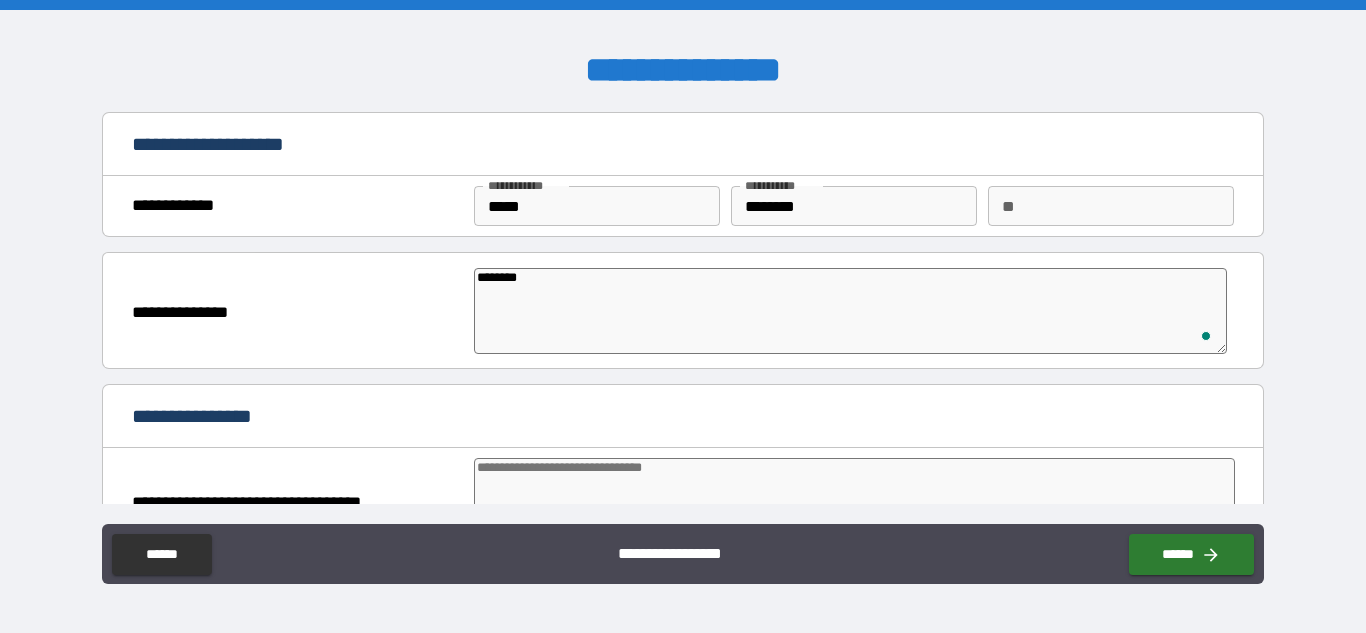 type on "*******" 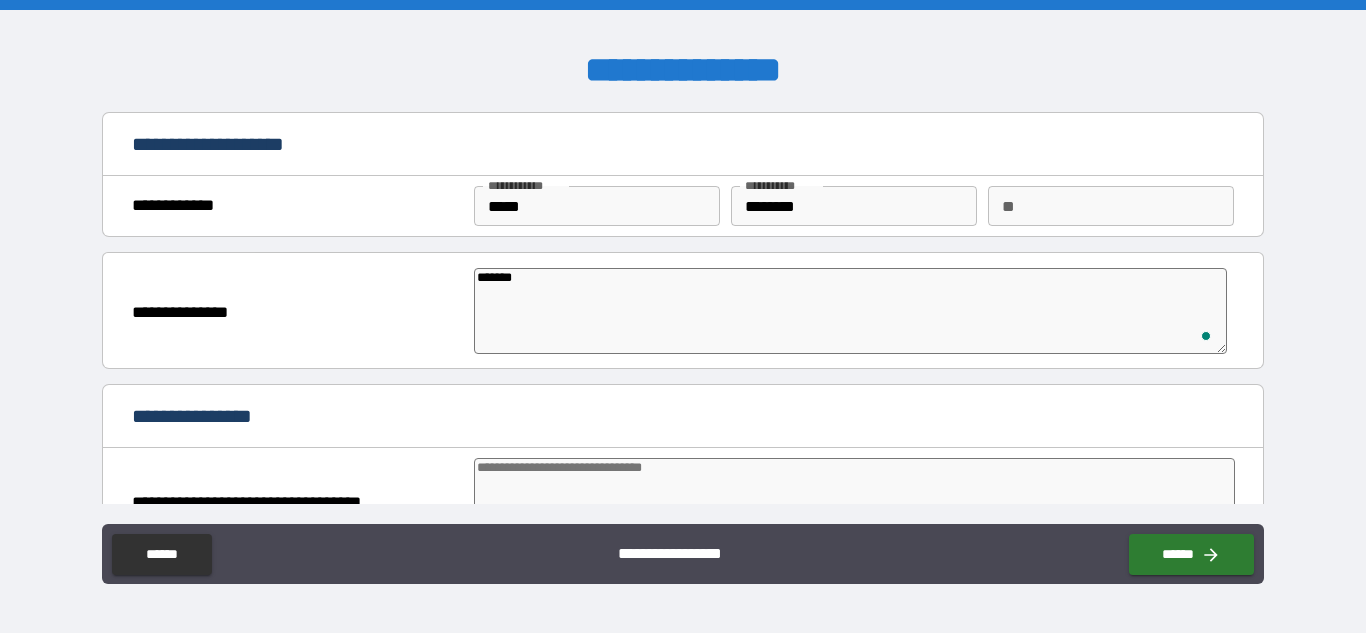 type on "******" 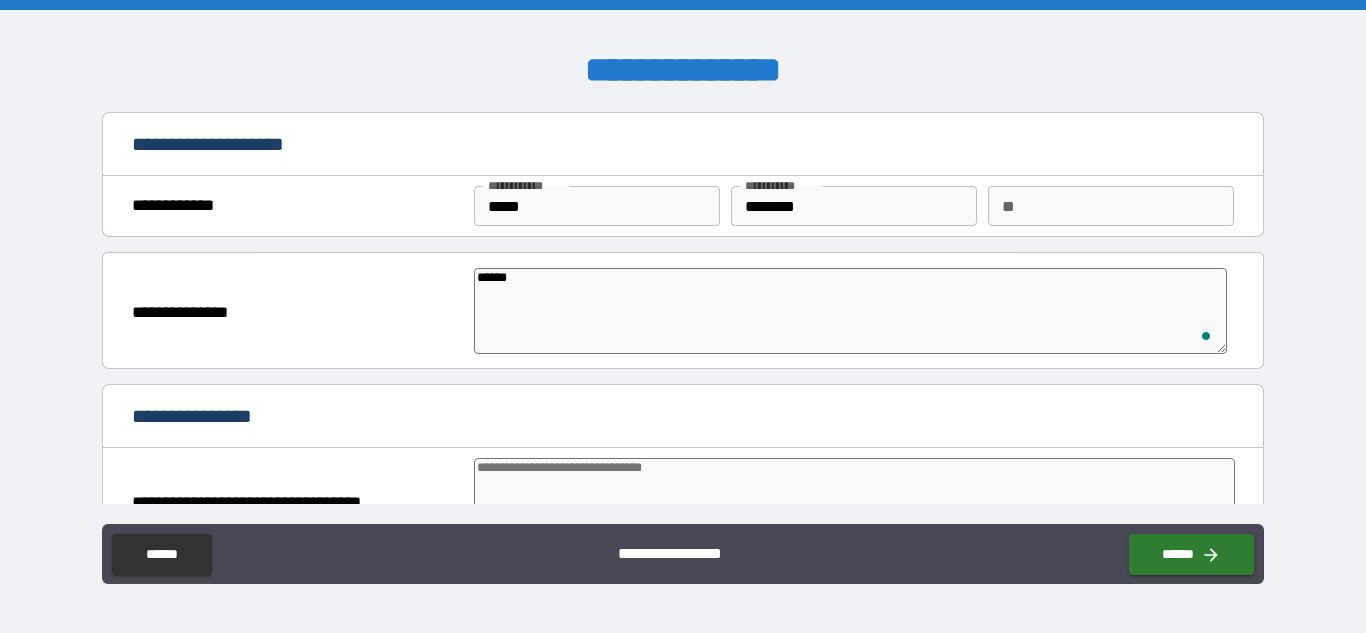 type on "*****" 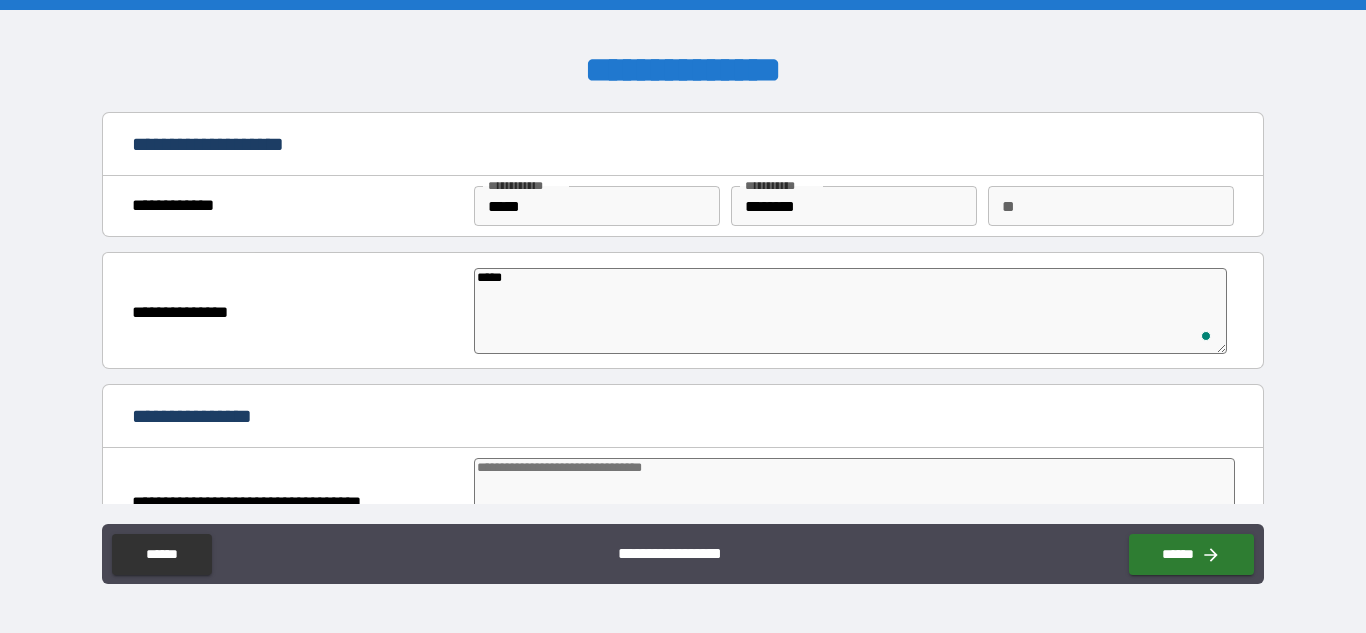 type on "*" 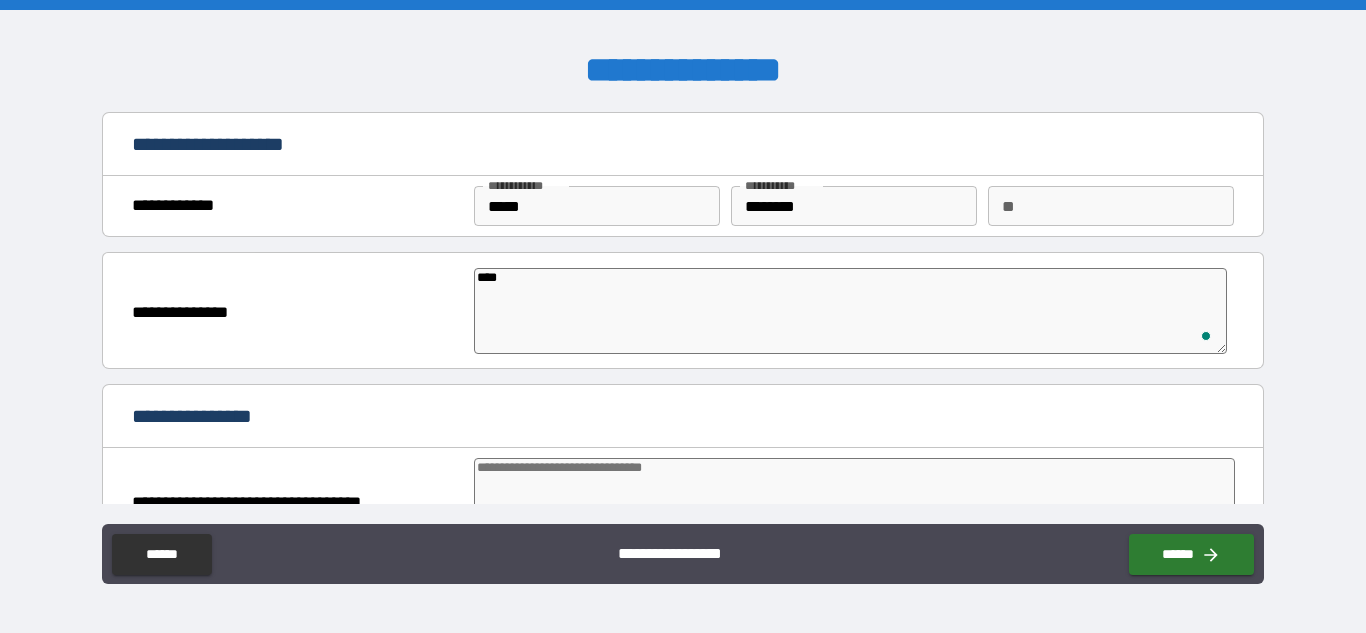 type on "*" 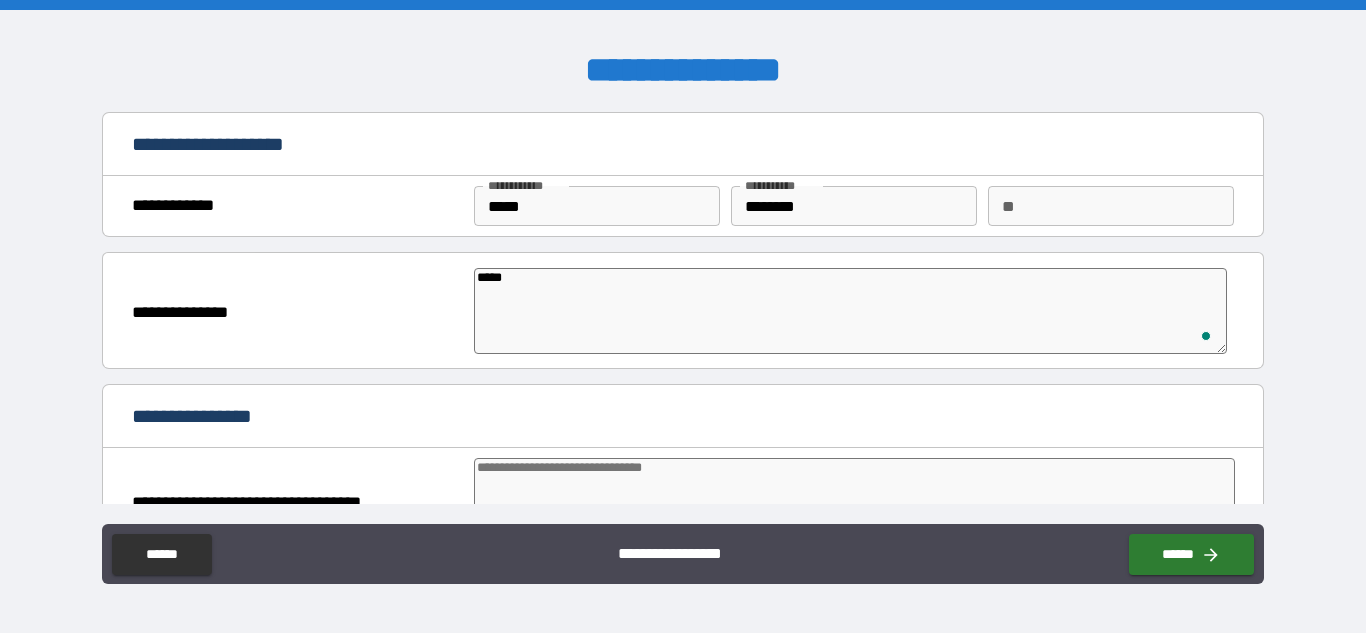 type on "******" 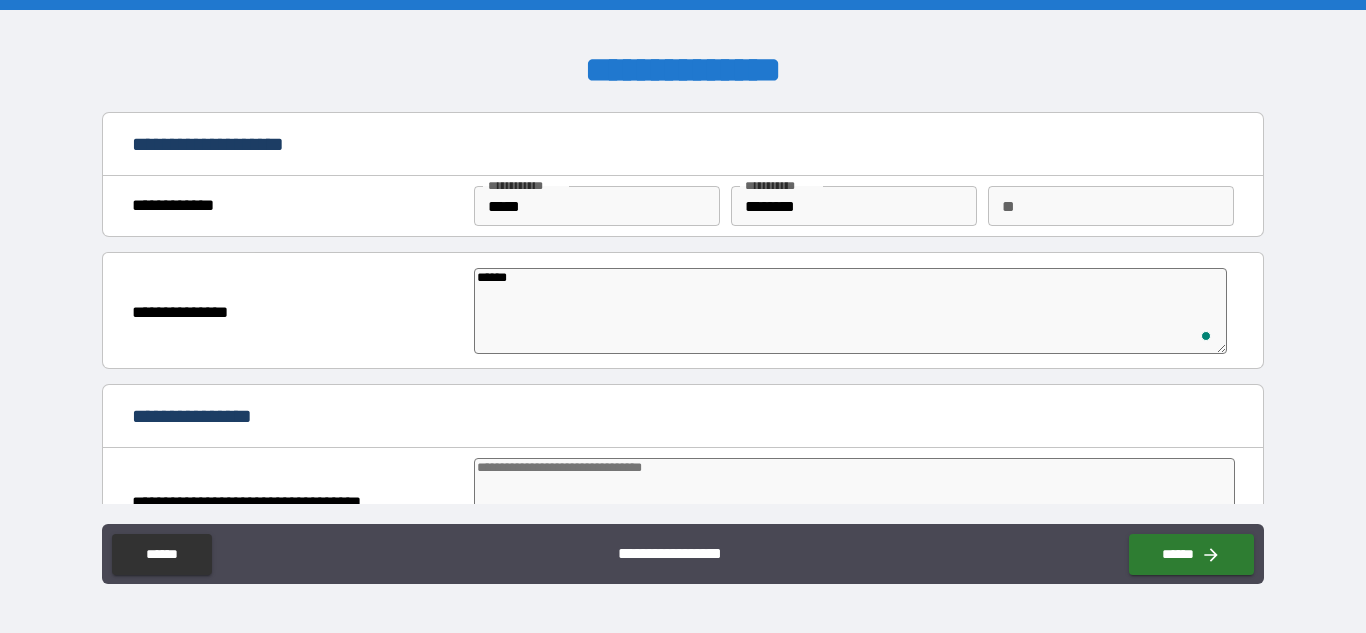 type on "*" 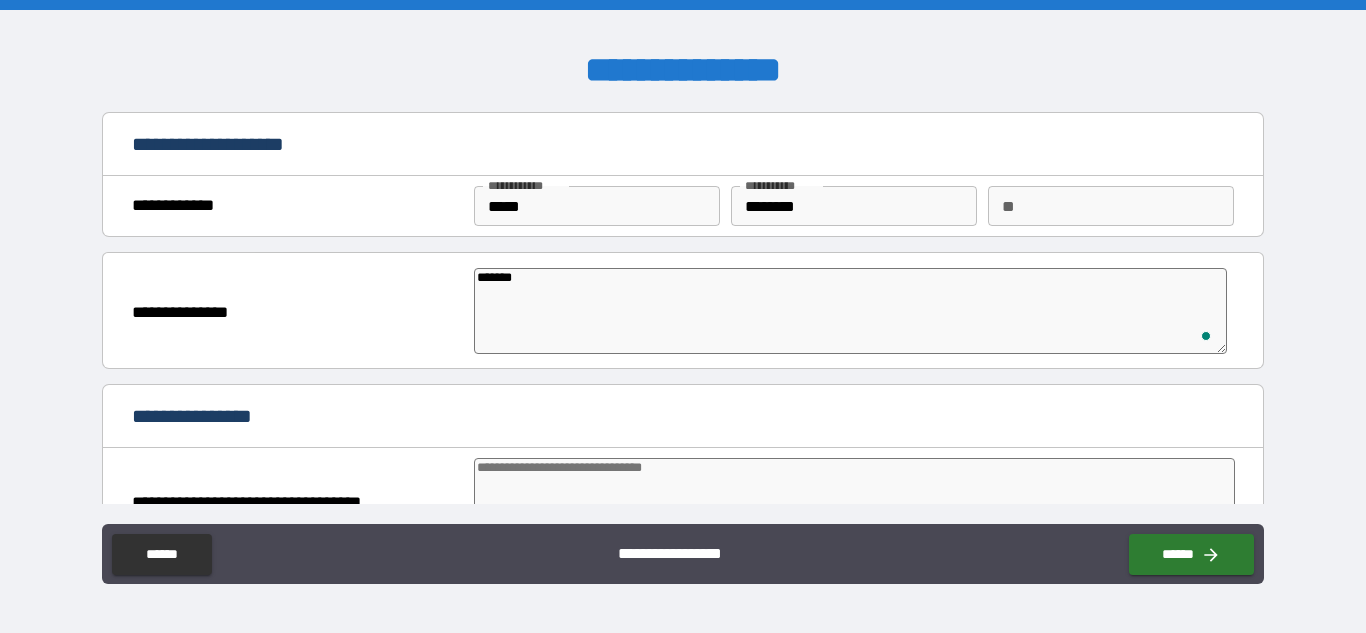 type on "********" 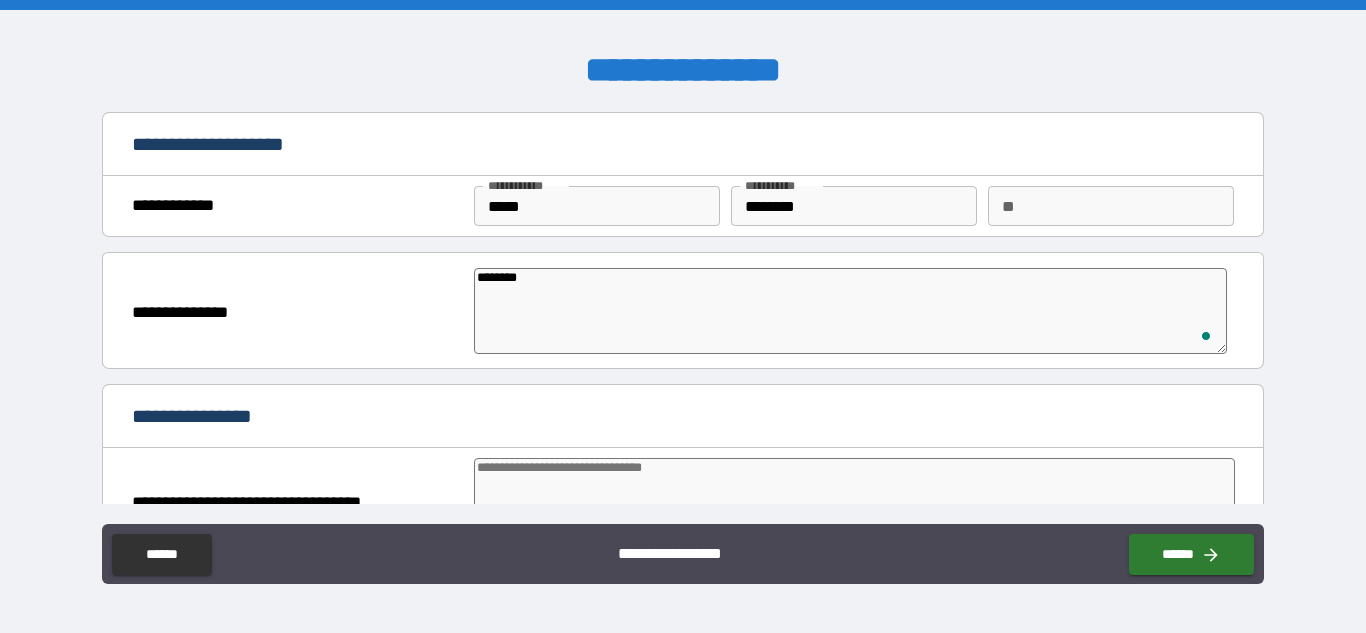 type on "*" 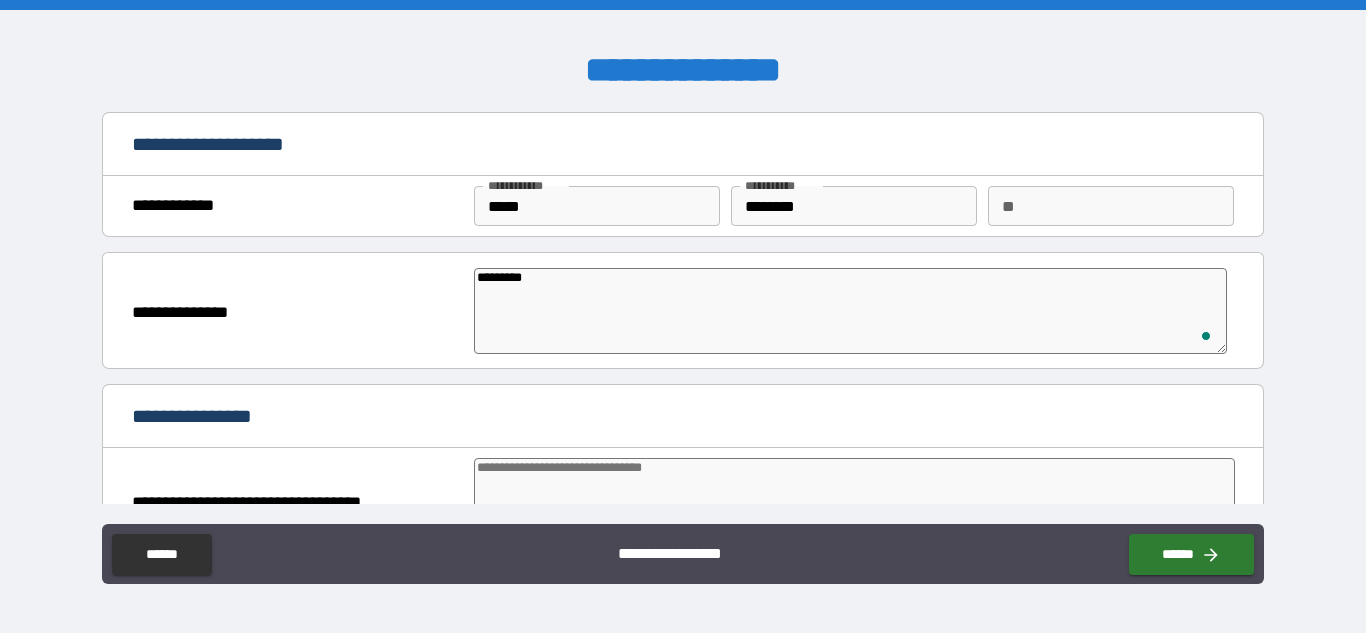 type on "**********" 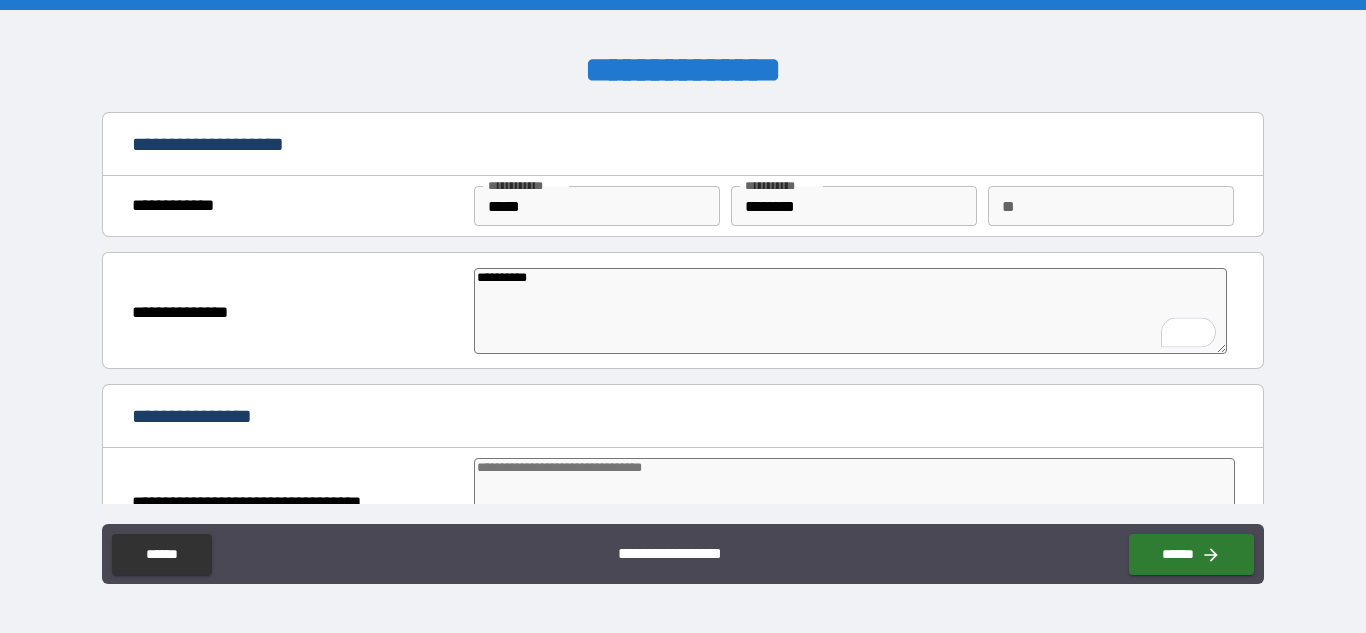 scroll, scrollTop: 267, scrollLeft: 0, axis: vertical 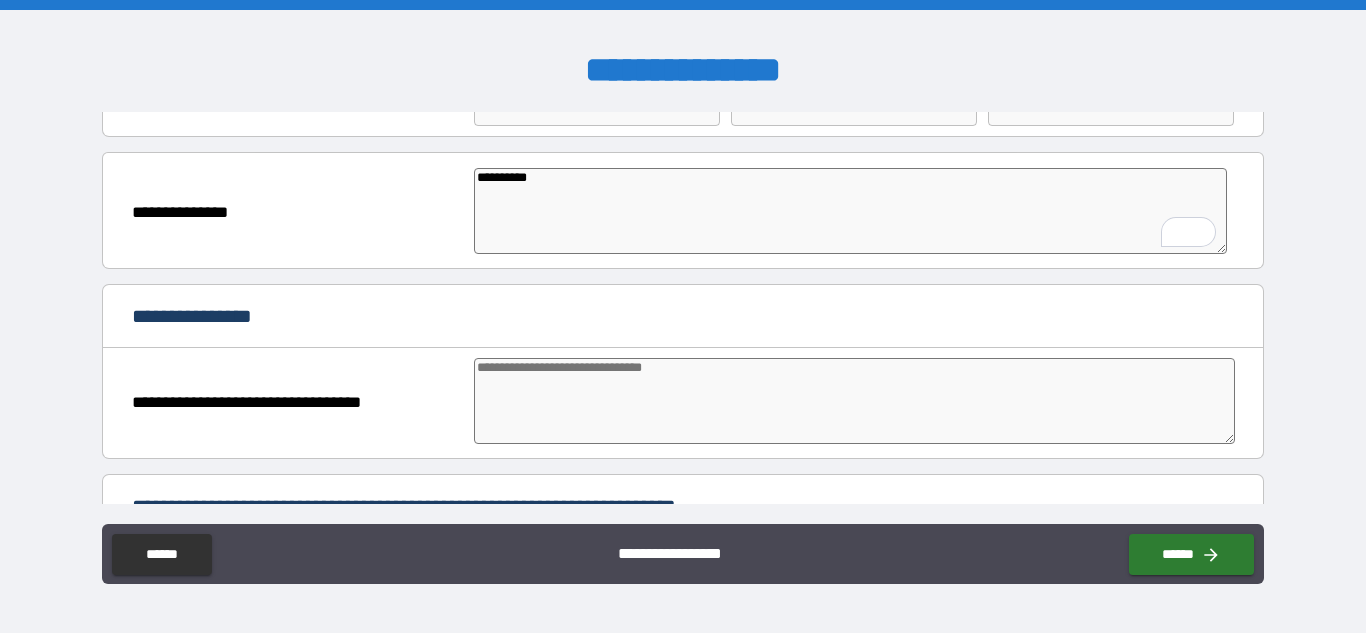click at bounding box center (854, 401) 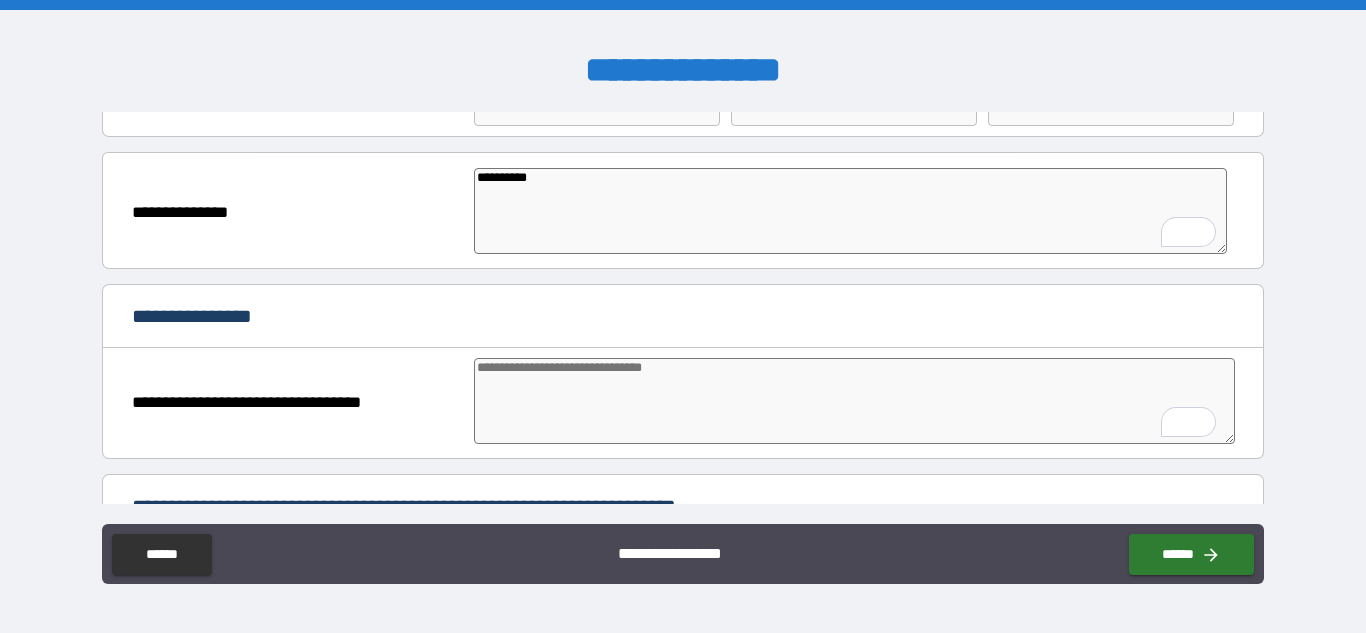 paste on "**********" 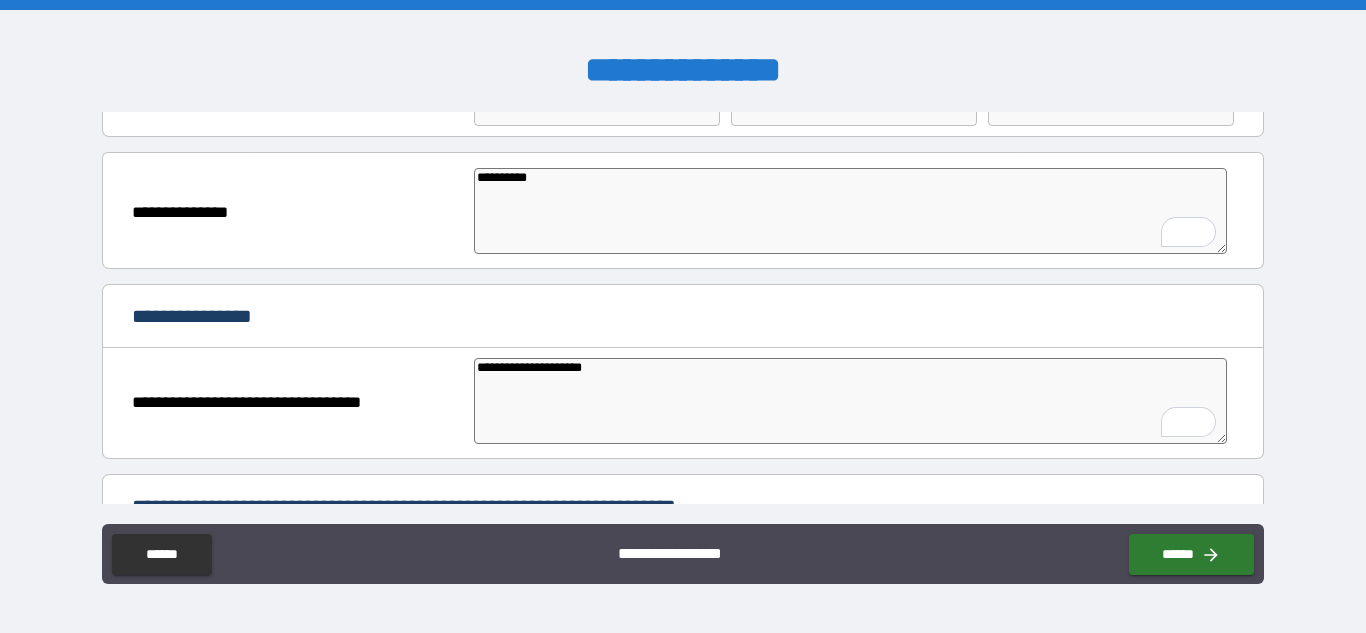 scroll, scrollTop: 100, scrollLeft: 0, axis: vertical 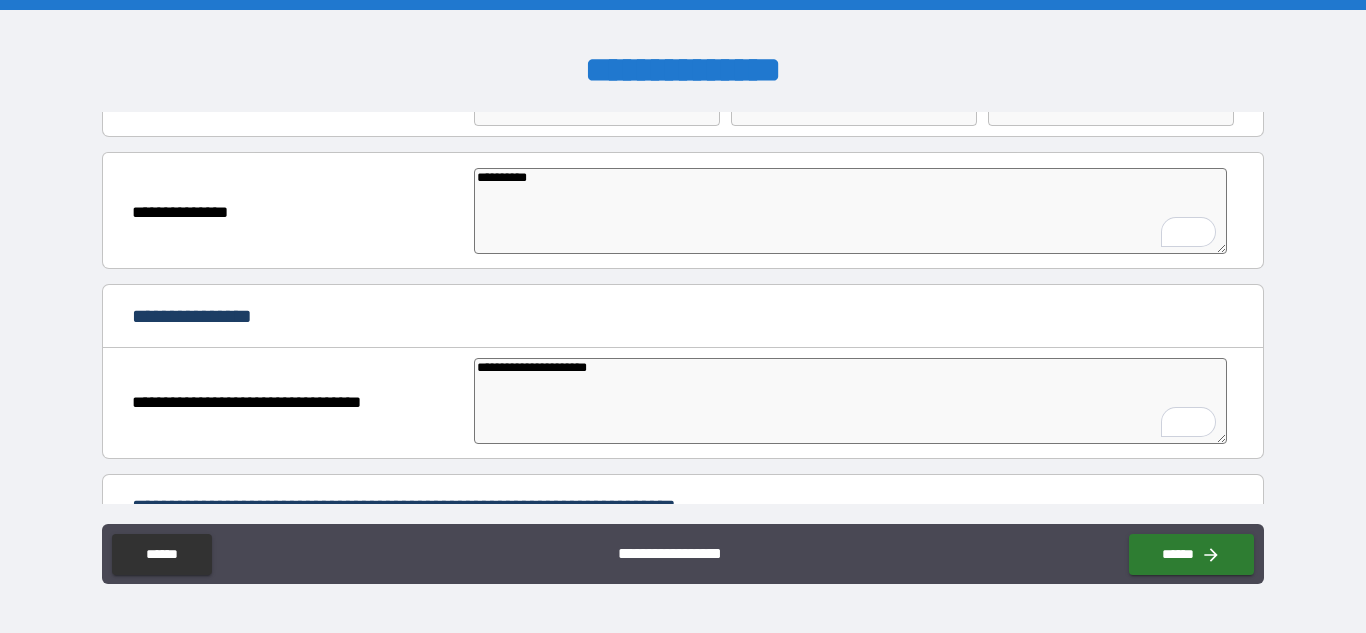 click on "**********" at bounding box center [850, 401] 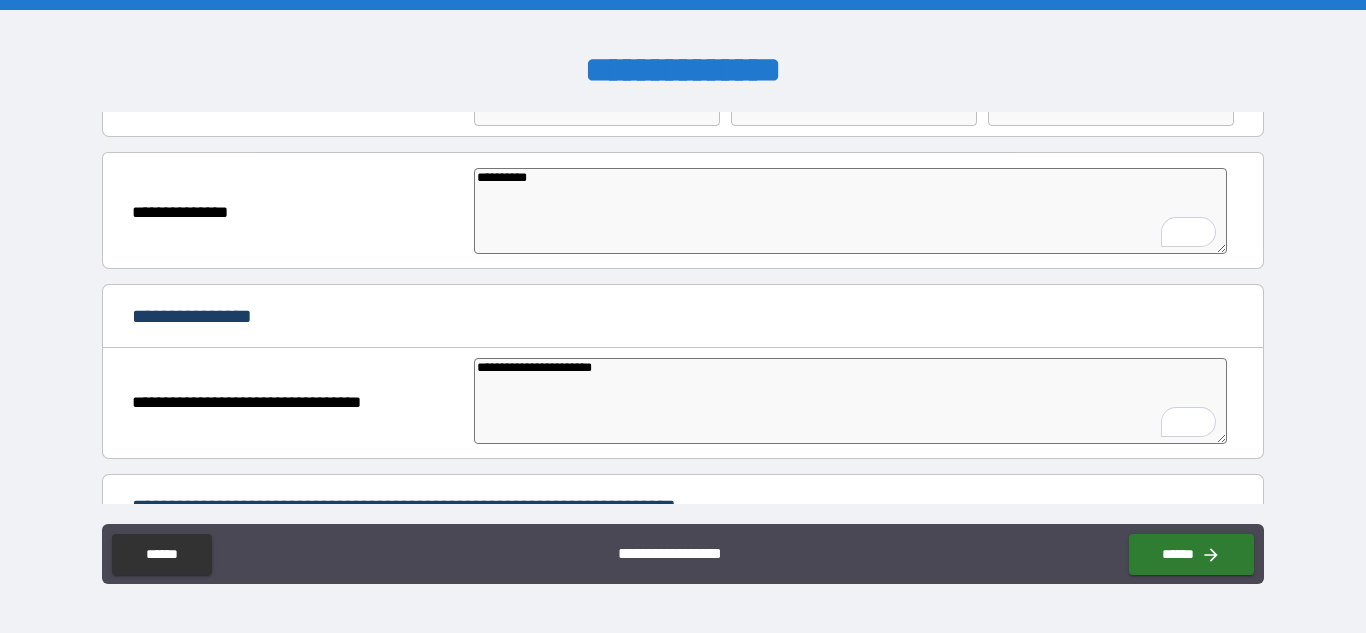 paste on "**********" 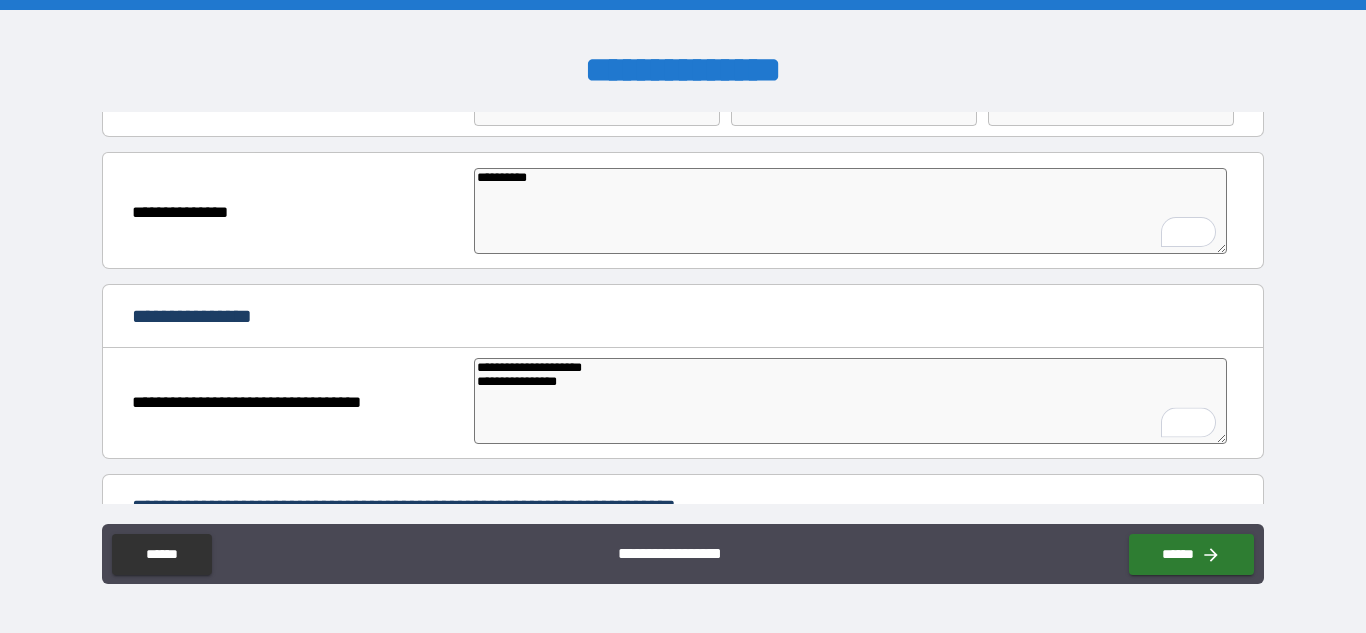 scroll, scrollTop: 600, scrollLeft: 0, axis: vertical 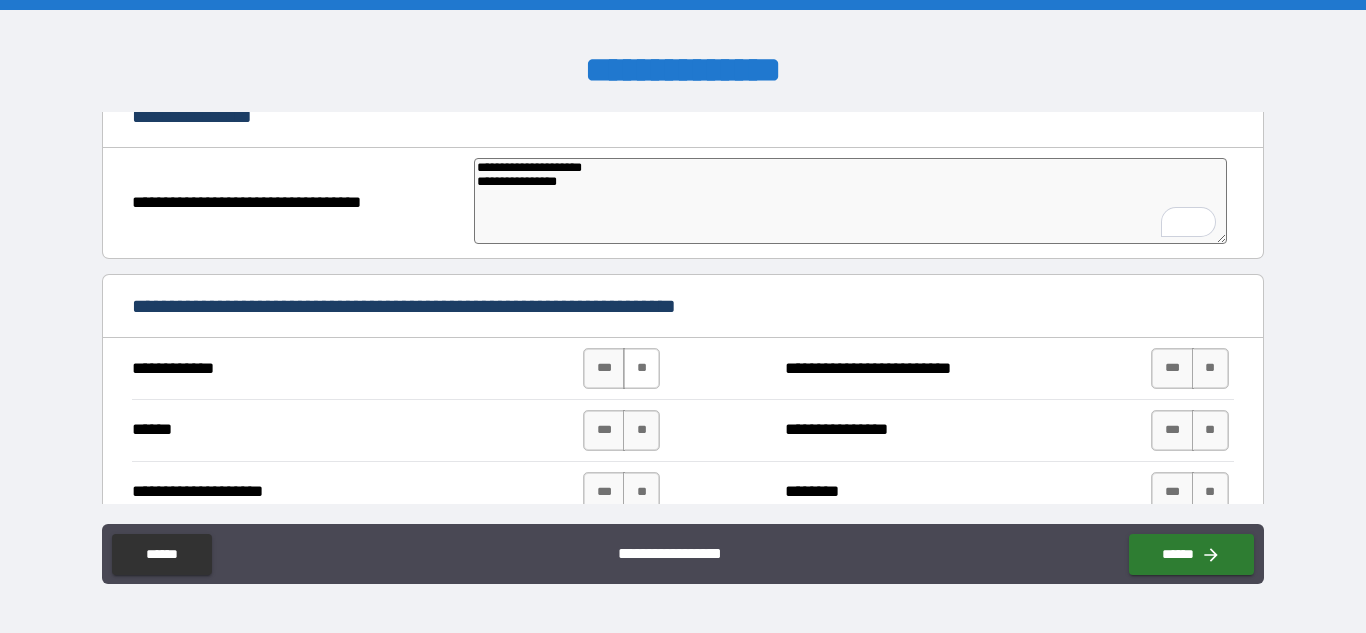 click on "**" at bounding box center (641, 368) 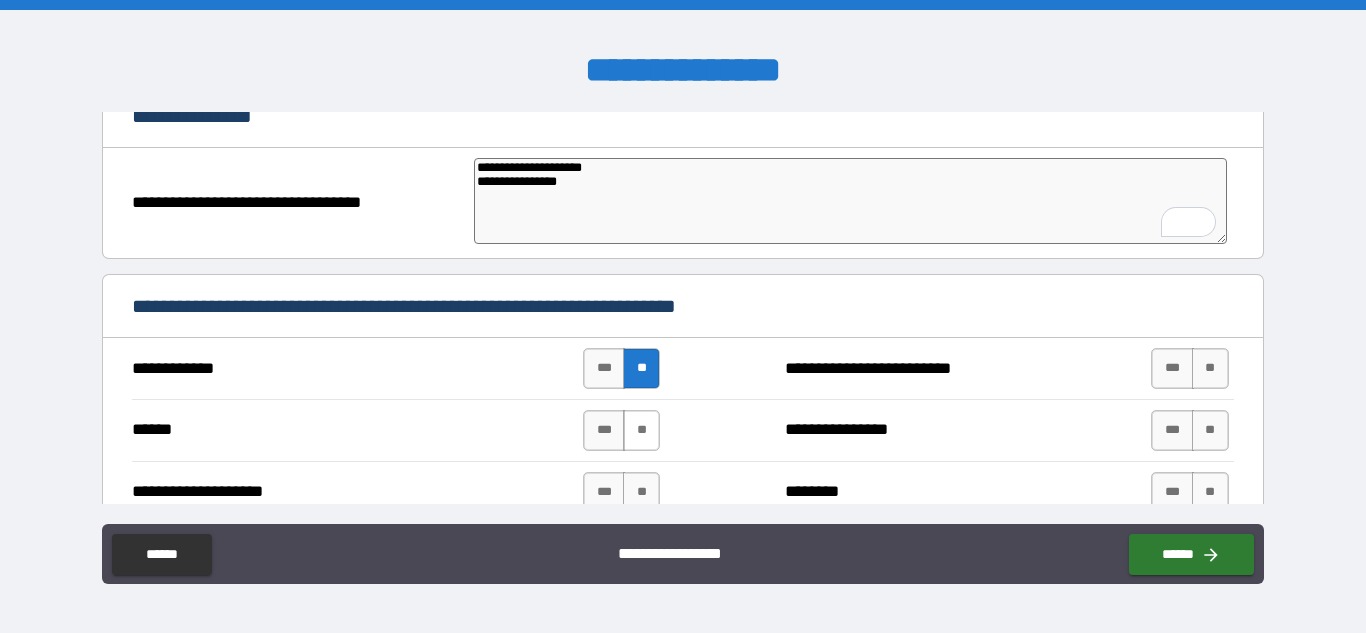 click on "**" at bounding box center (641, 430) 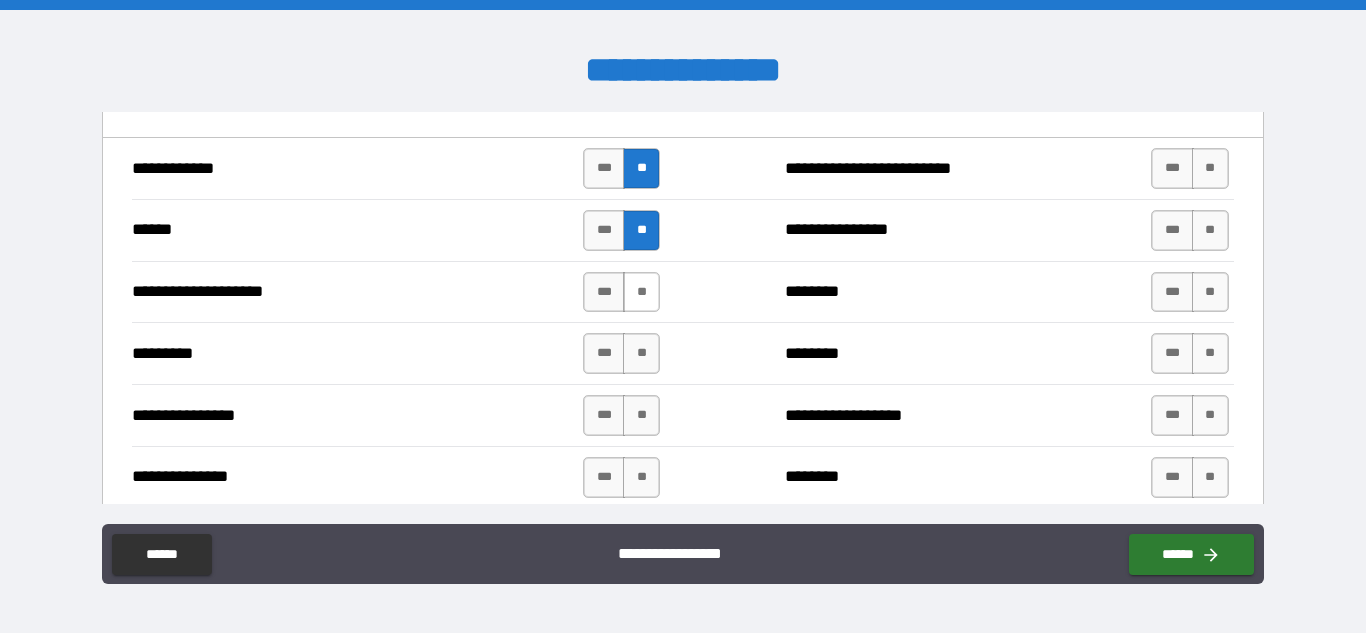 click on "**" at bounding box center (641, 292) 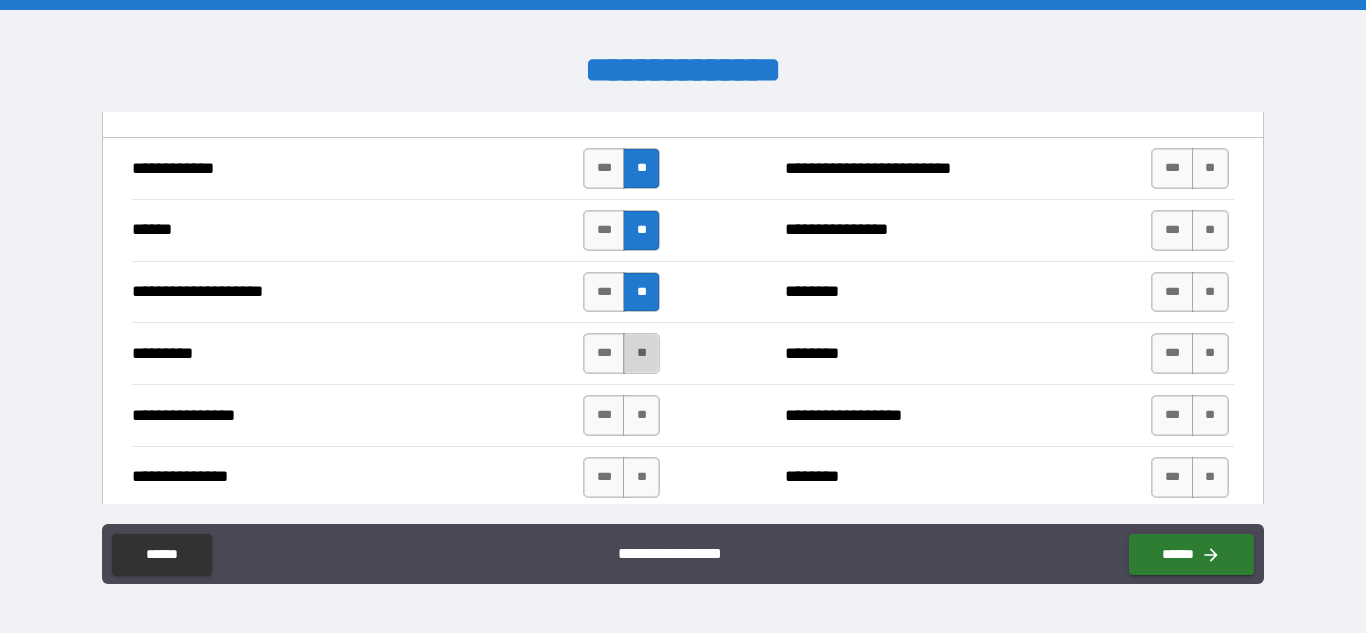 click on "**" at bounding box center [641, 353] 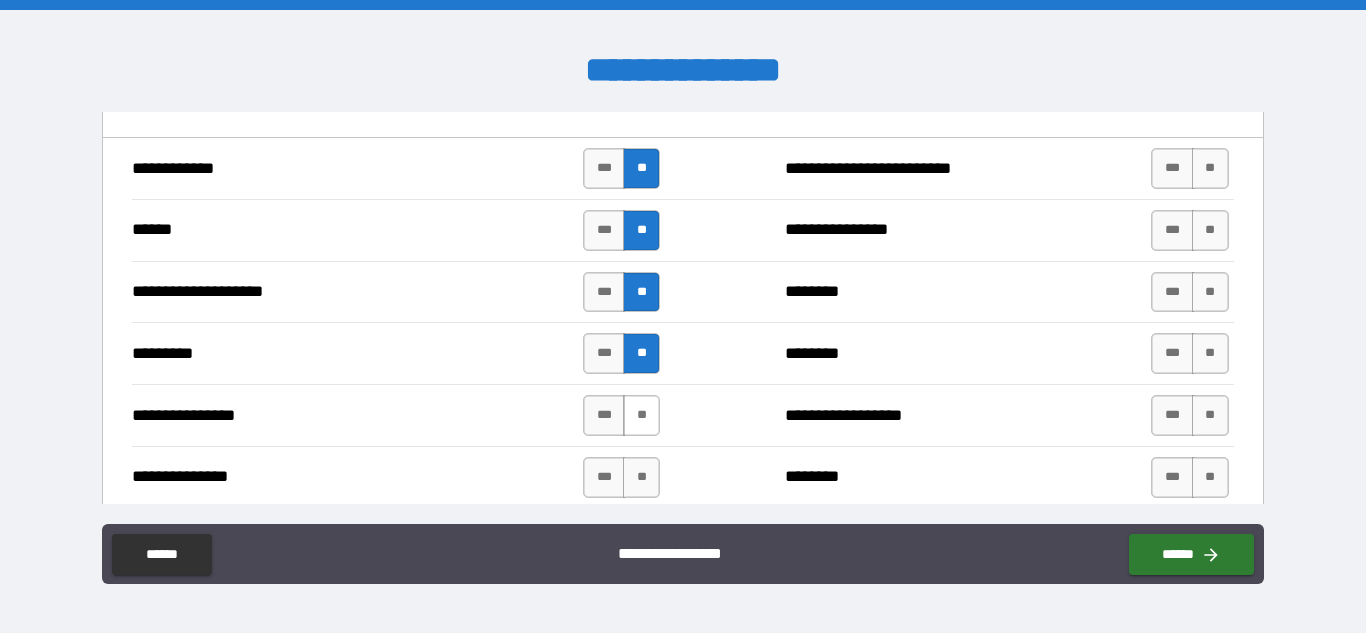 click on "**" at bounding box center (641, 415) 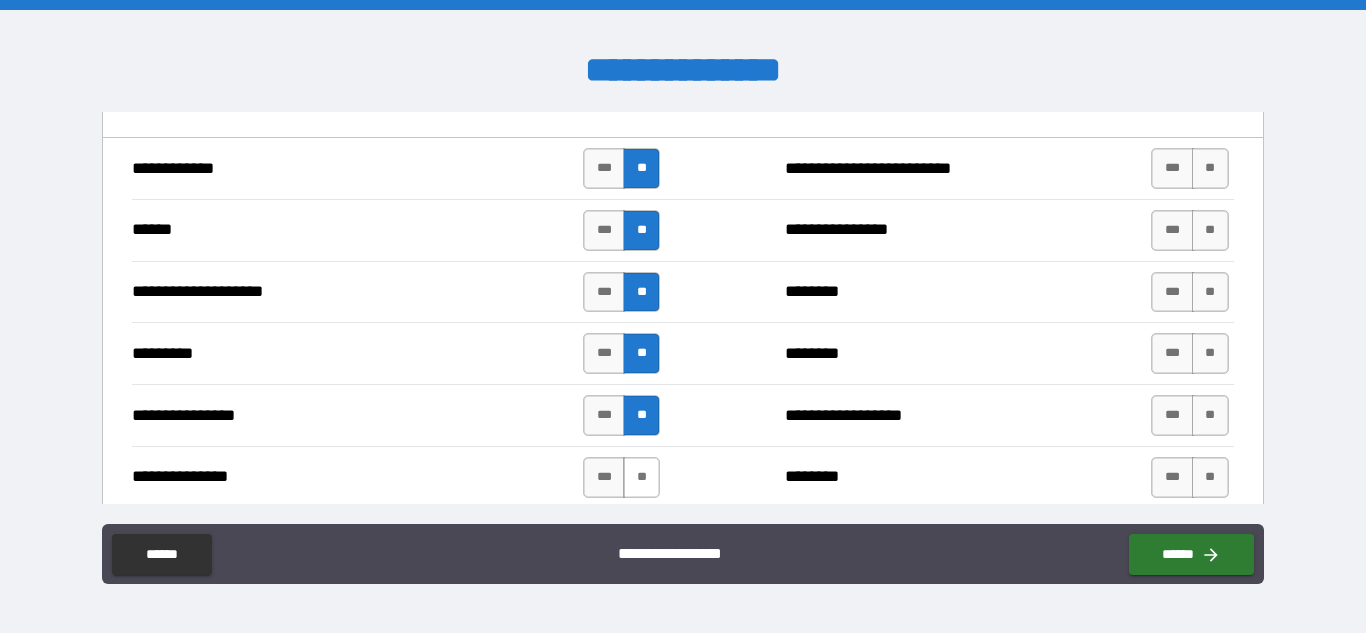 click on "**" at bounding box center (641, 477) 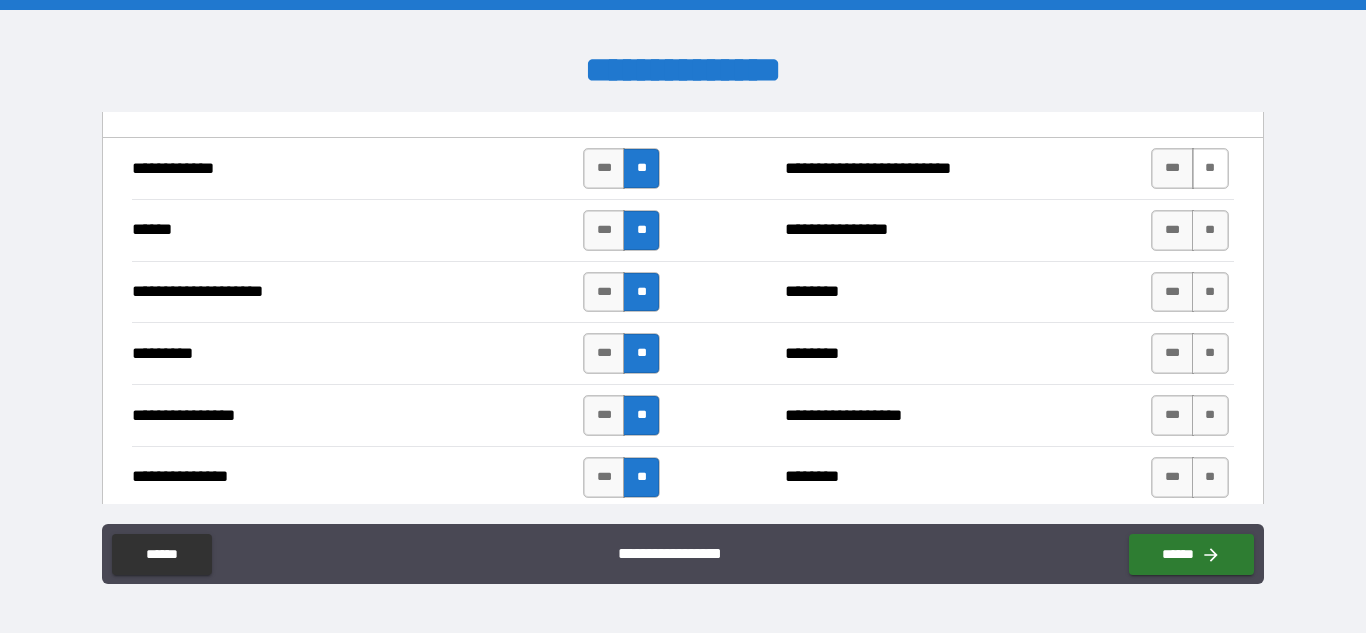 click on "**" at bounding box center [1210, 168] 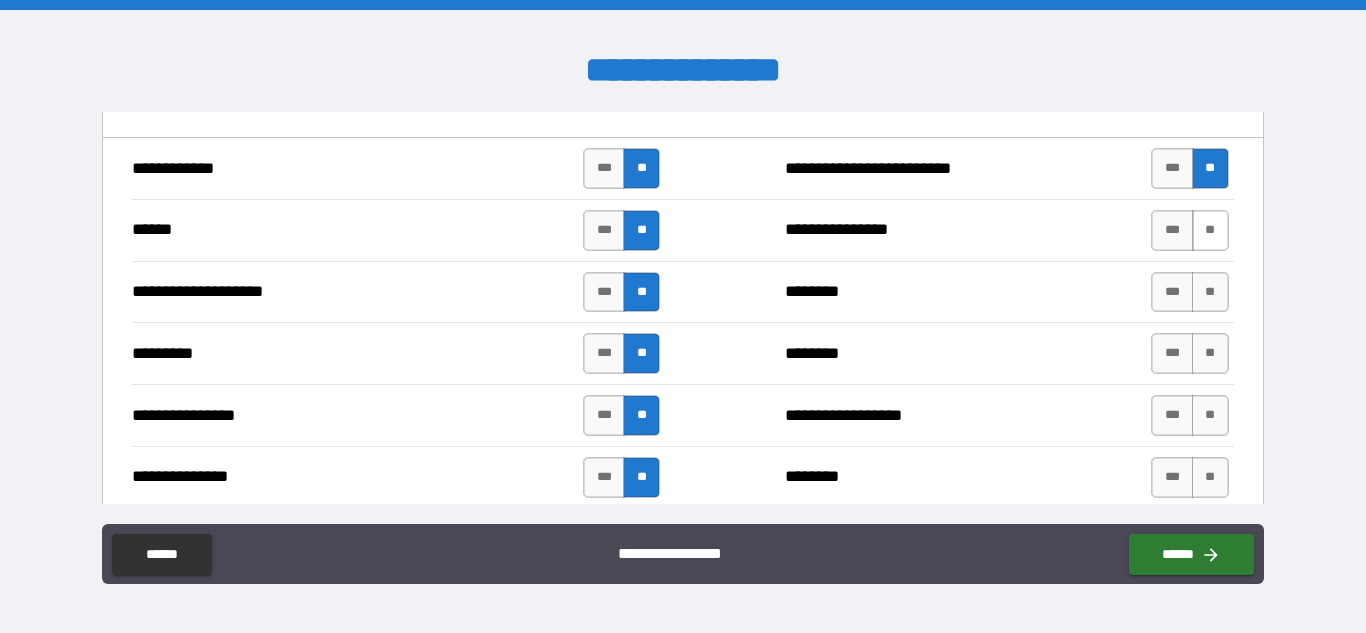 click on "**" at bounding box center (1210, 230) 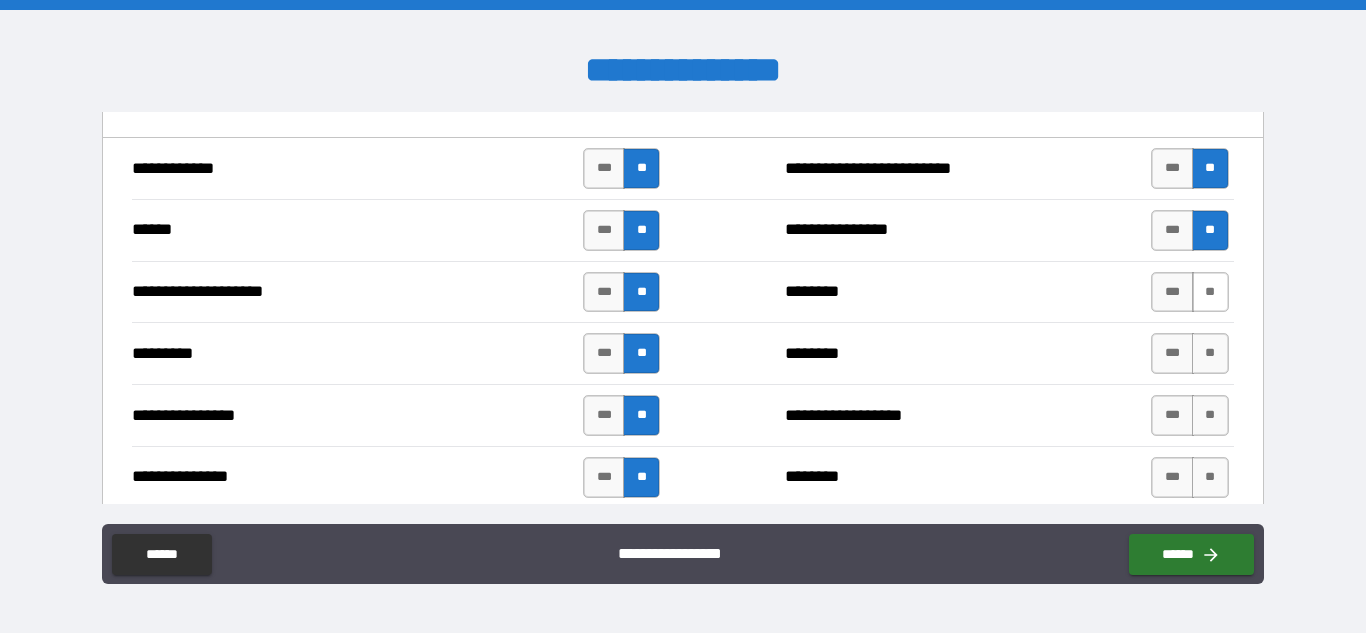 click on "**" at bounding box center (1210, 292) 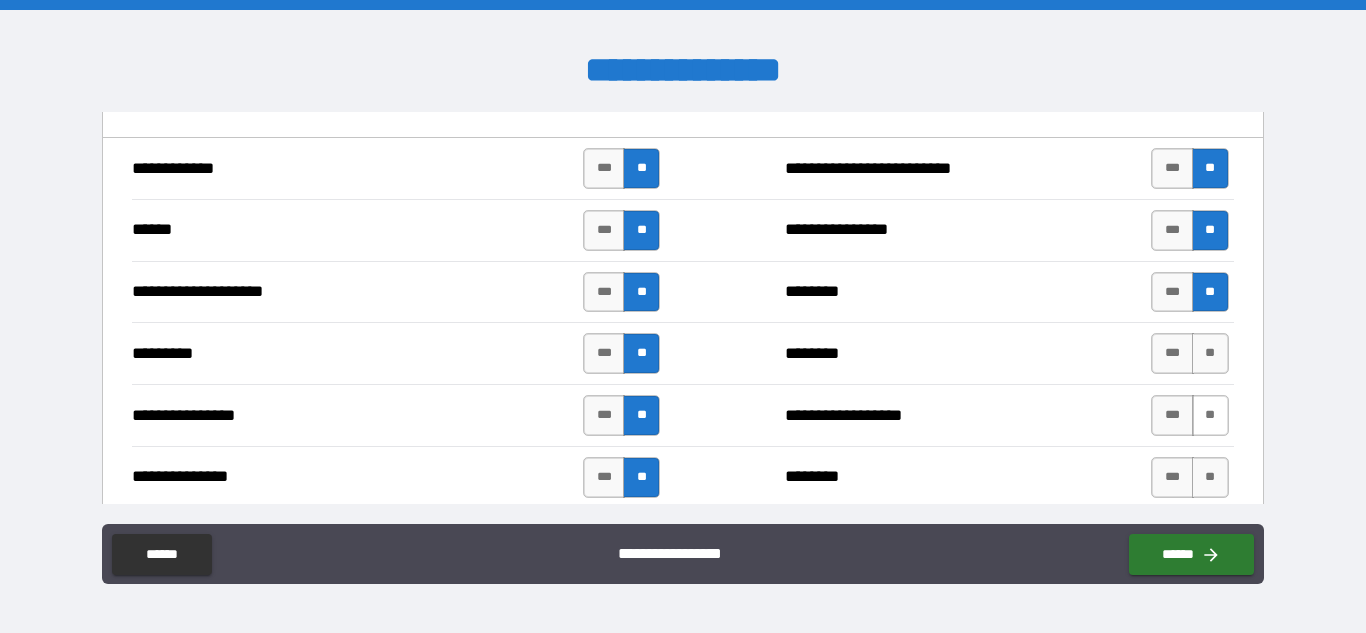 drag, startPoint x: 1205, startPoint y: 352, endPoint x: 1209, endPoint y: 398, distance: 46.173584 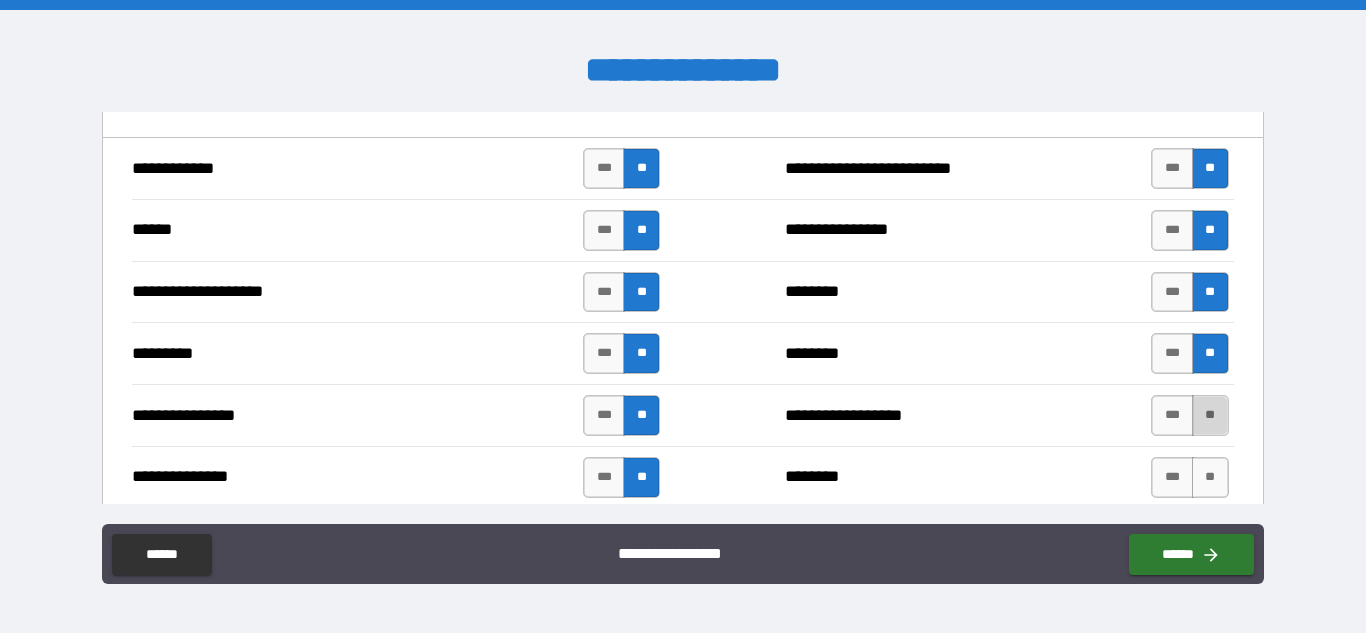 click on "**" at bounding box center [1210, 415] 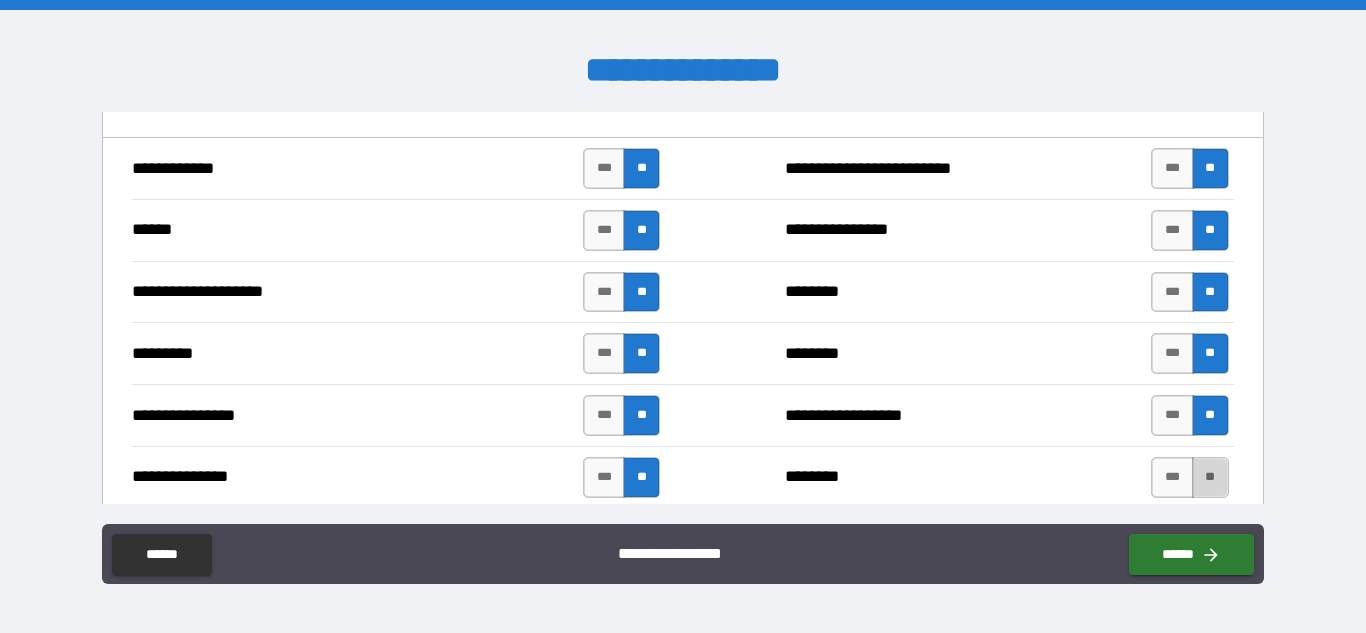 click on "**" at bounding box center [1210, 477] 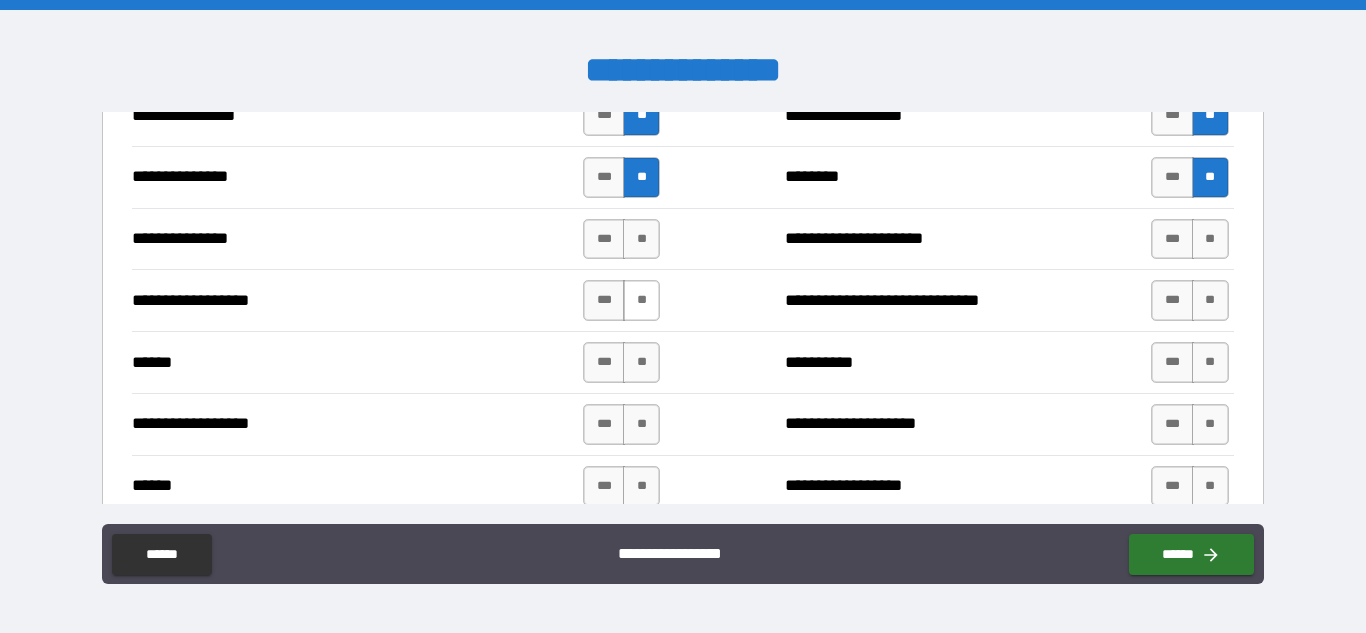 drag, startPoint x: 638, startPoint y: 235, endPoint x: 649, endPoint y: 299, distance: 64.93843 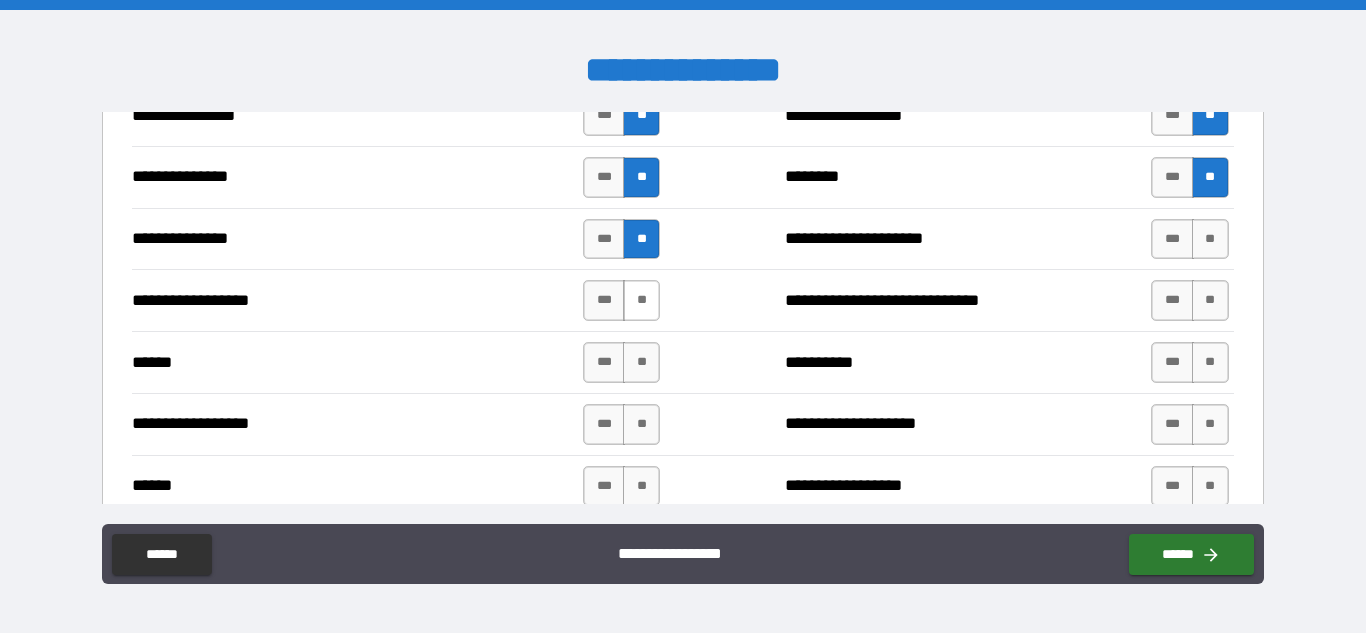 click on "**" at bounding box center [641, 300] 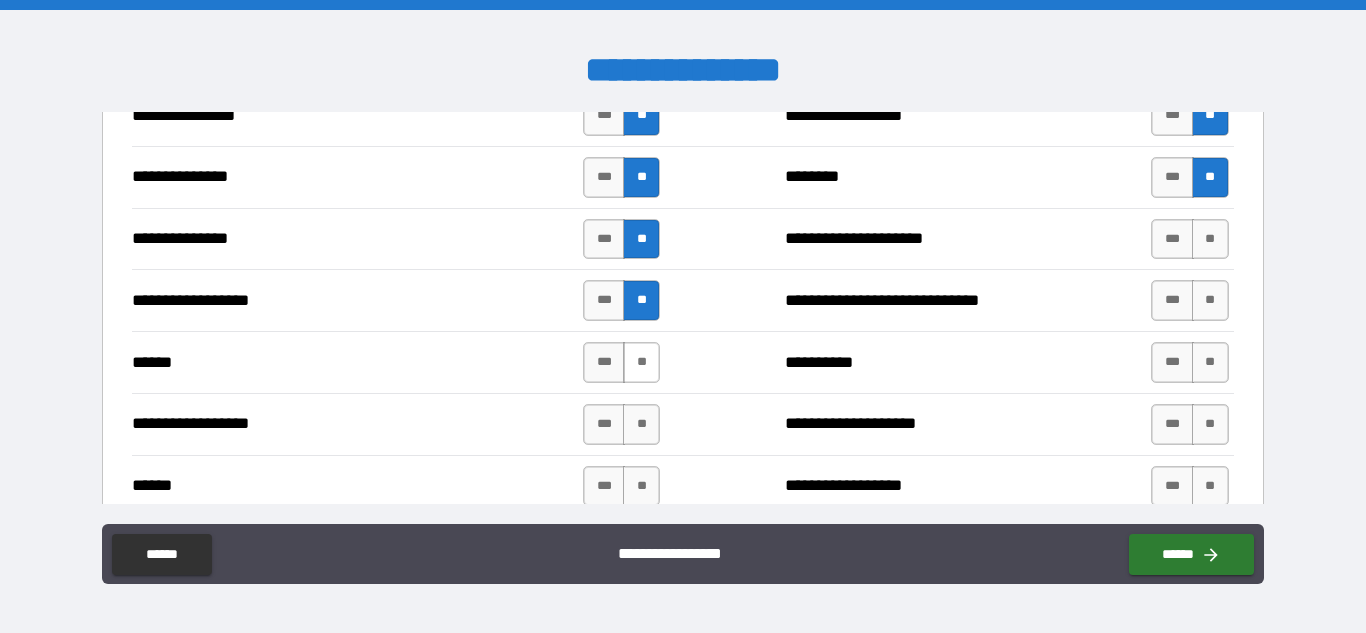 click on "**" at bounding box center (641, 362) 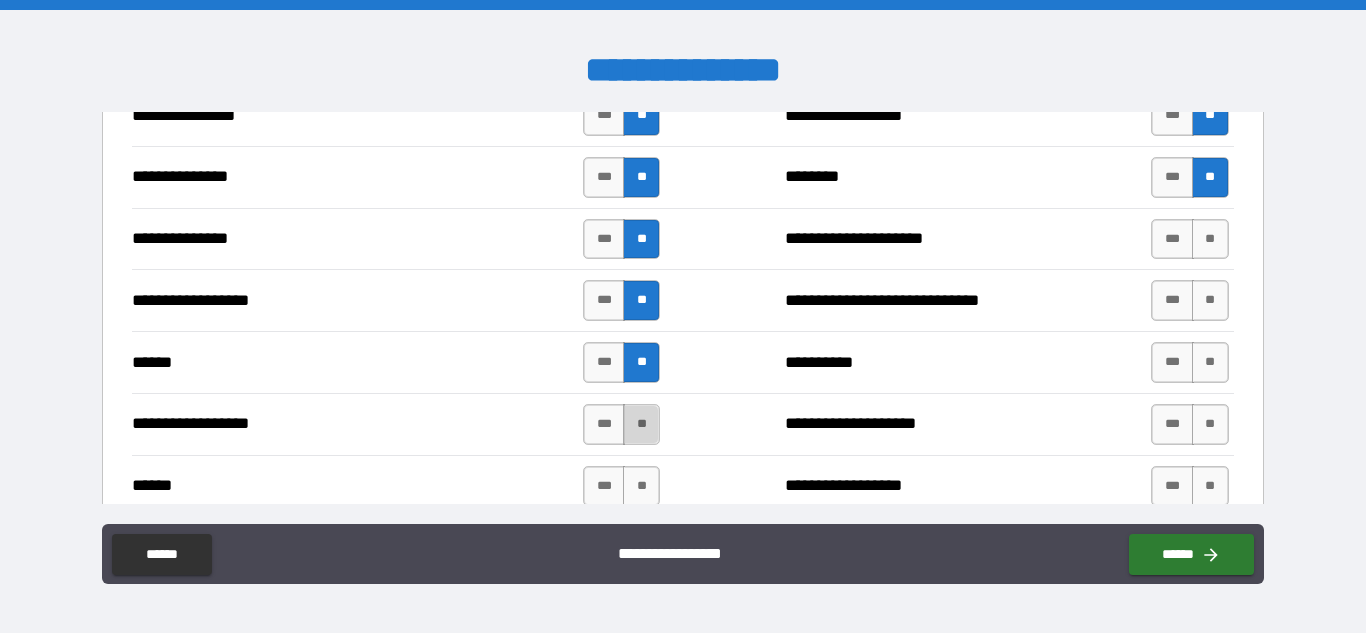 click on "**" at bounding box center [641, 424] 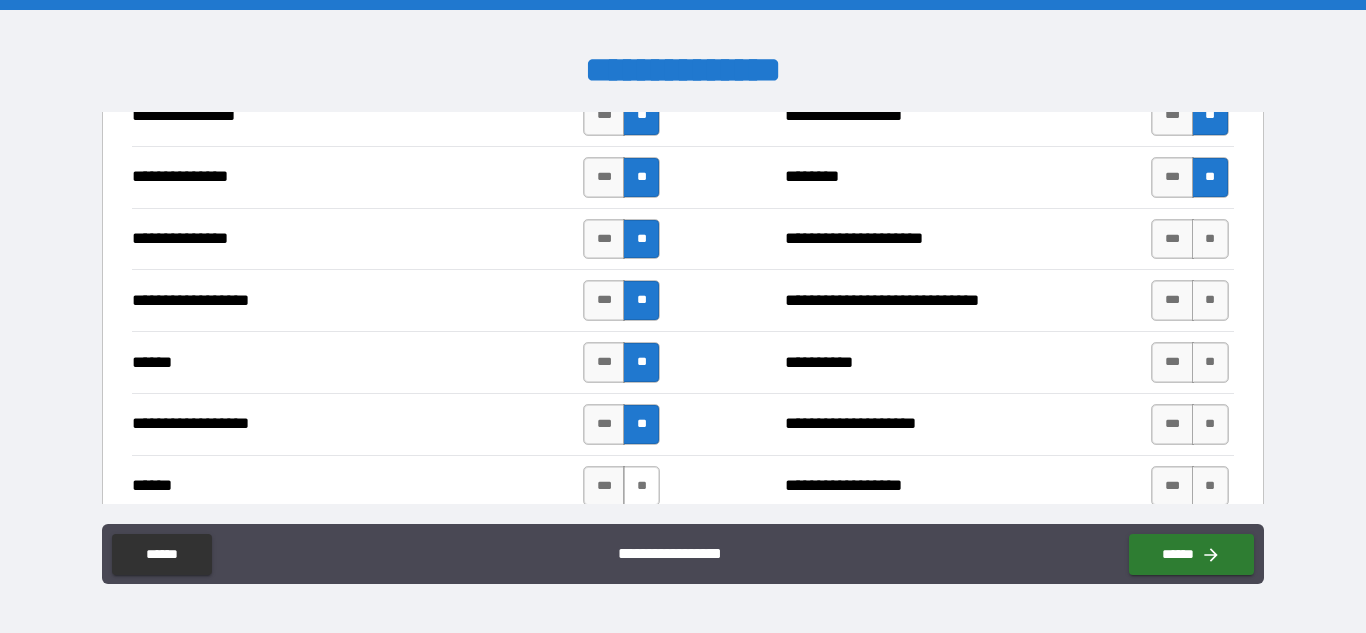 click on "**" at bounding box center (641, 486) 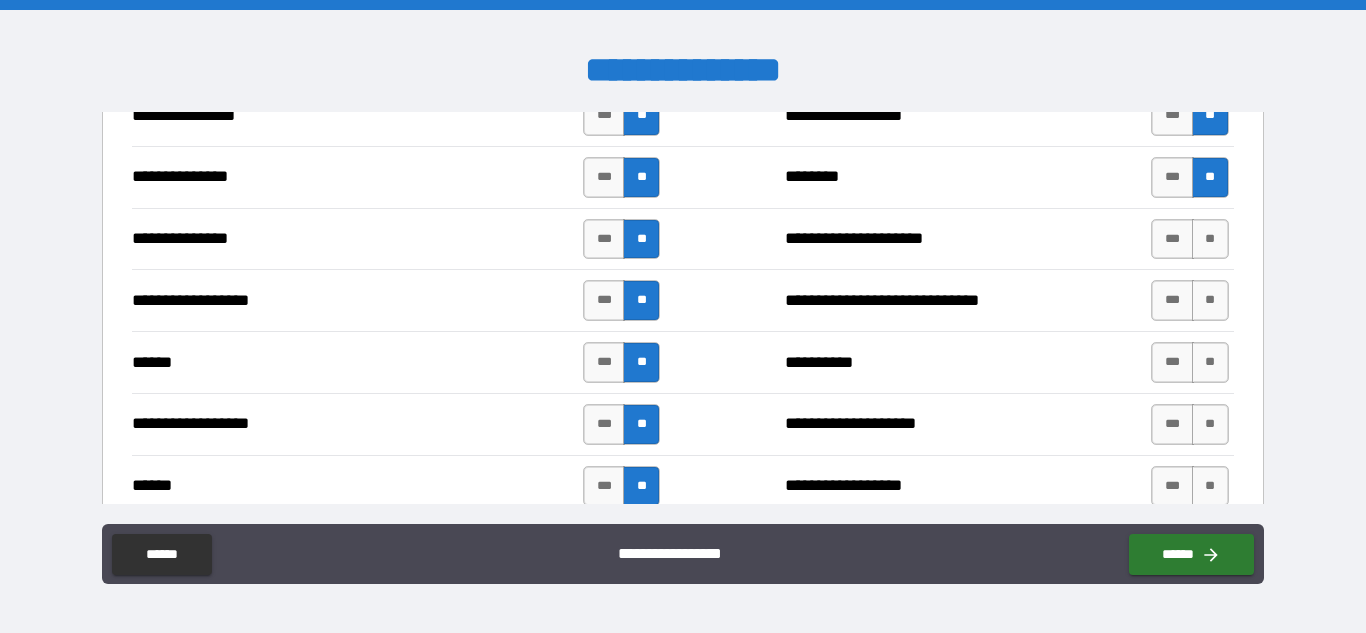 drag, startPoint x: 1191, startPoint y: 241, endPoint x: 1203, endPoint y: 263, distance: 25.059929 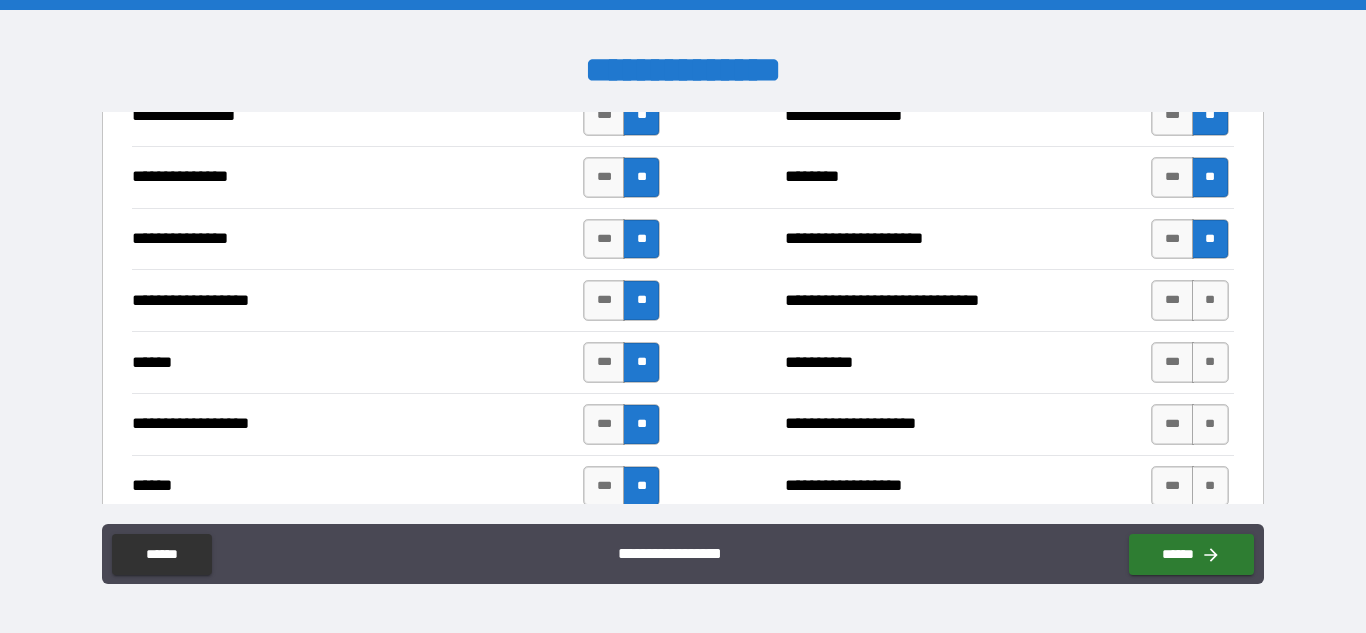 drag, startPoint x: 1193, startPoint y: 311, endPoint x: 1210, endPoint y: 331, distance: 26.24881 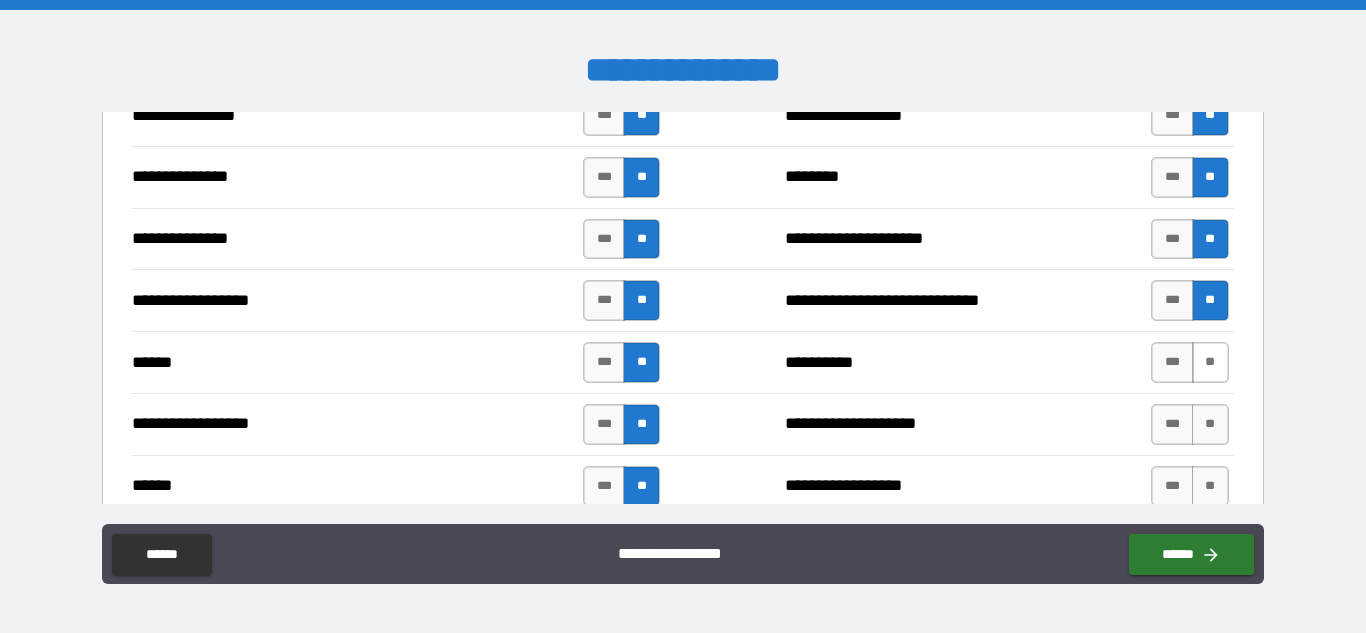 click on "**" at bounding box center [1210, 362] 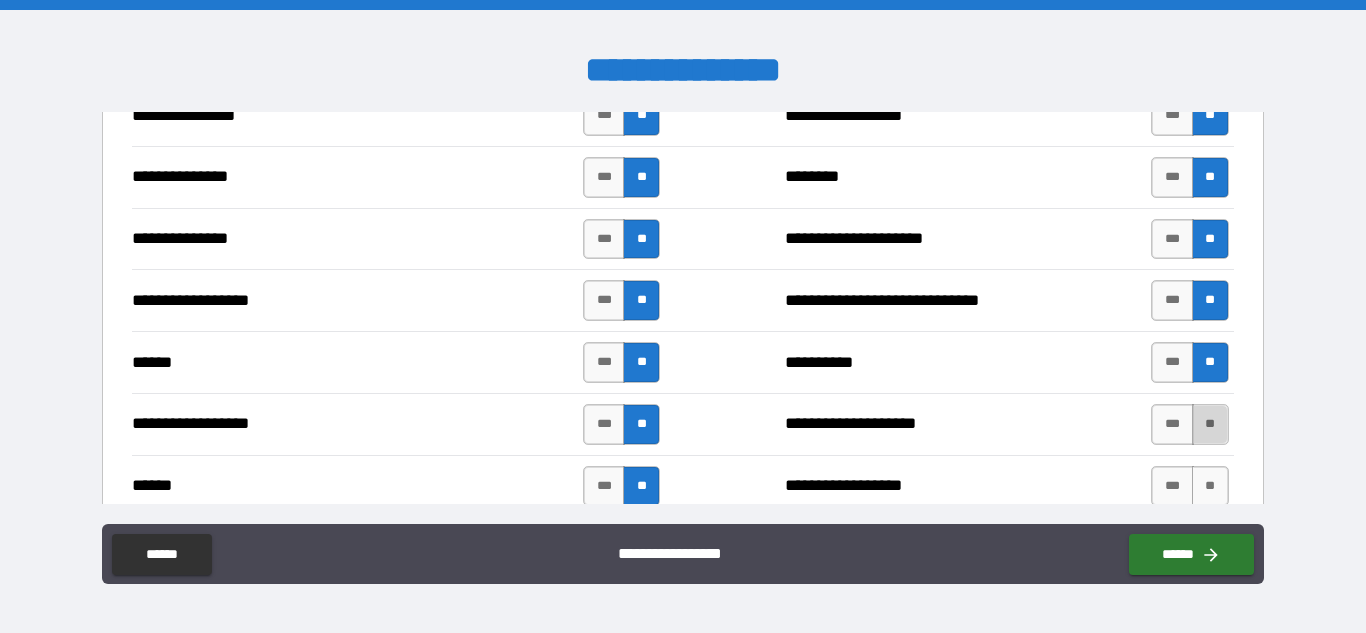 click on "**" at bounding box center [1210, 424] 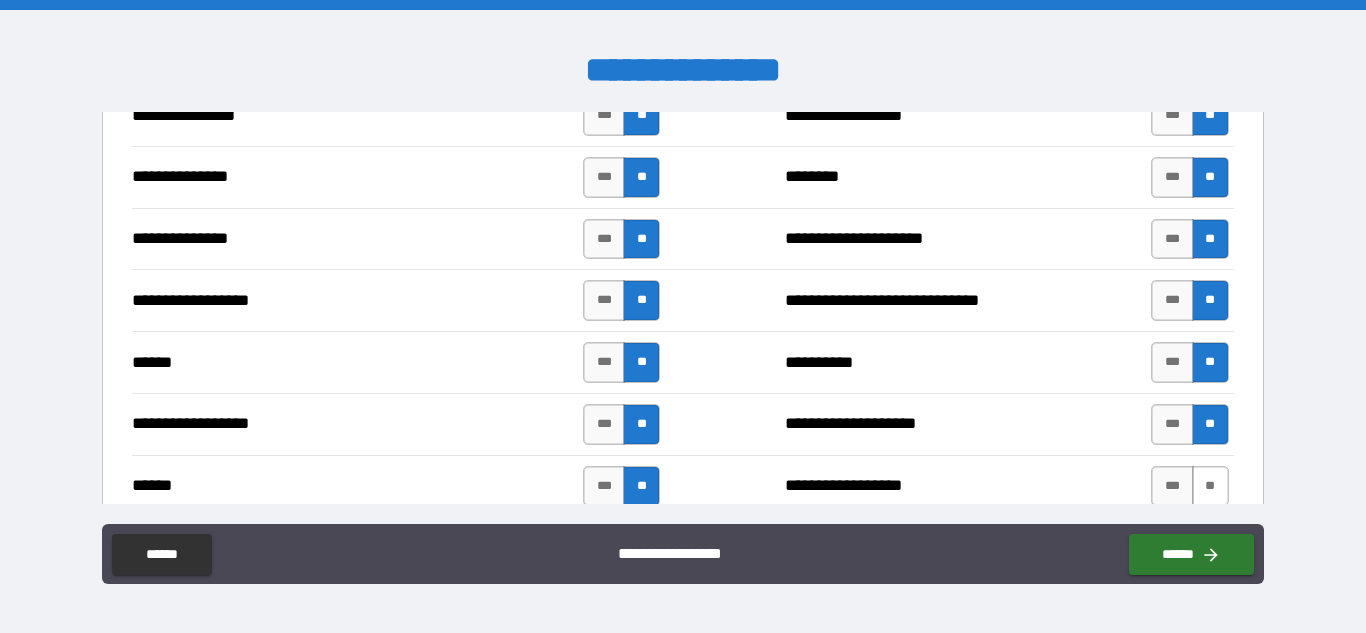 click on "**" at bounding box center (1210, 486) 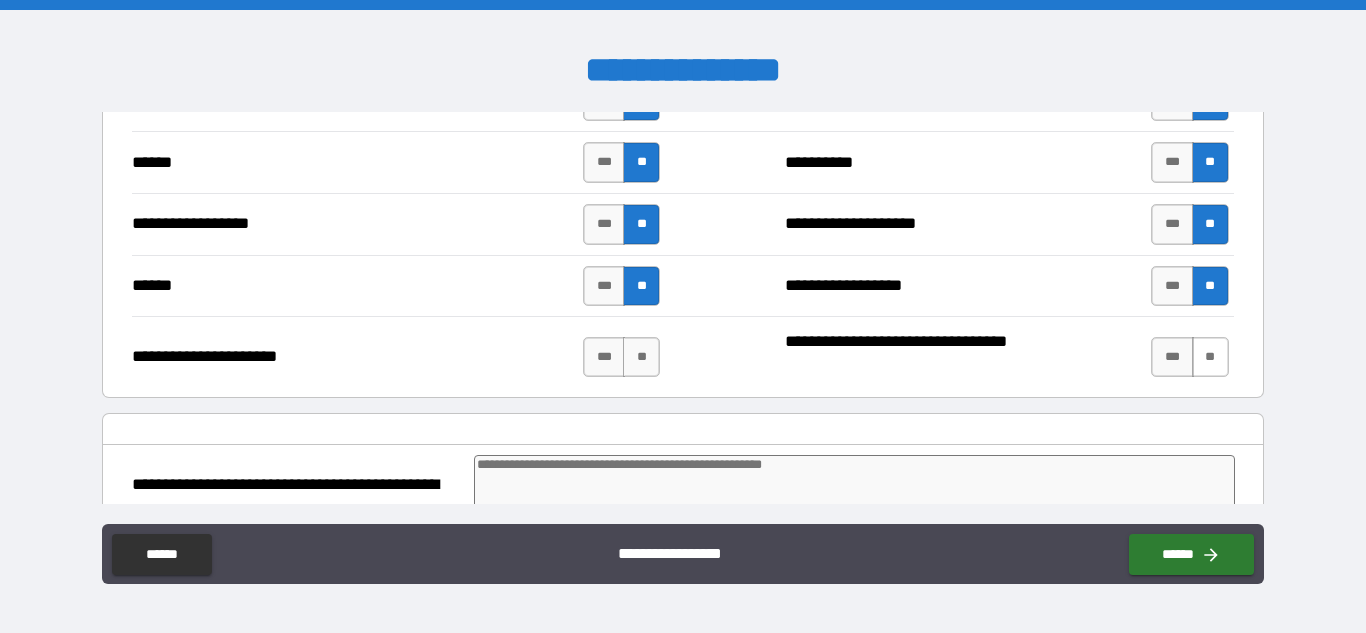 click on "**" at bounding box center [1210, 357] 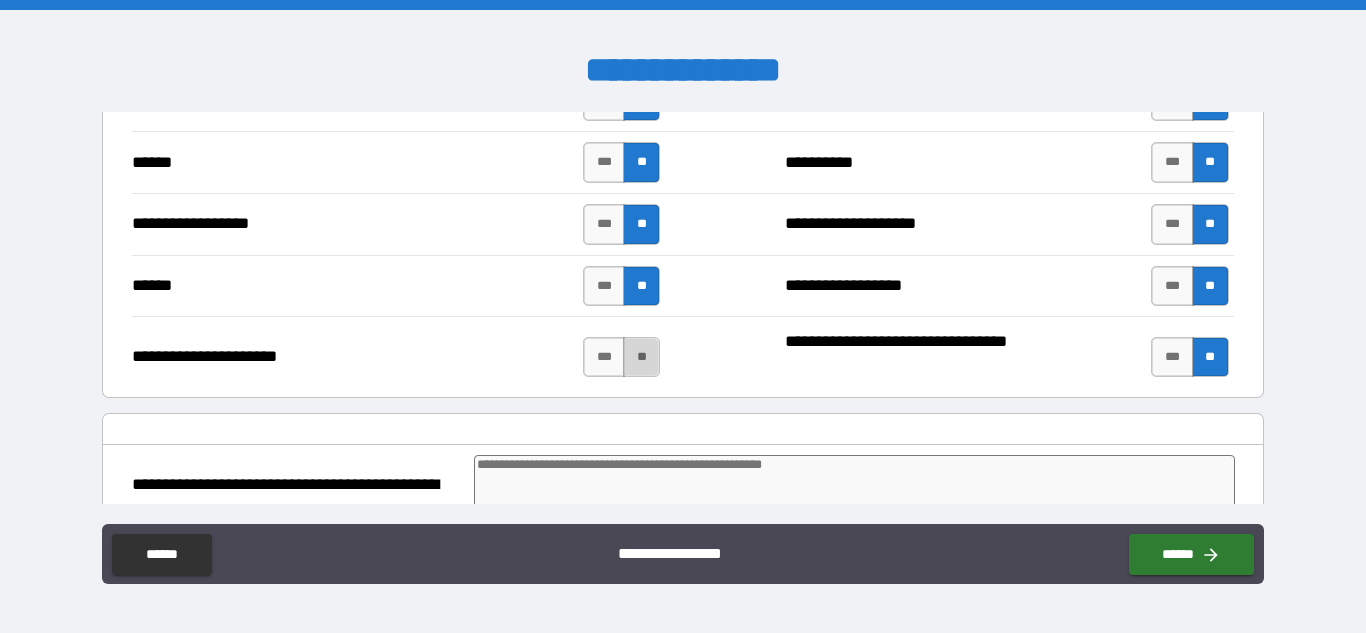 click on "**" at bounding box center [641, 357] 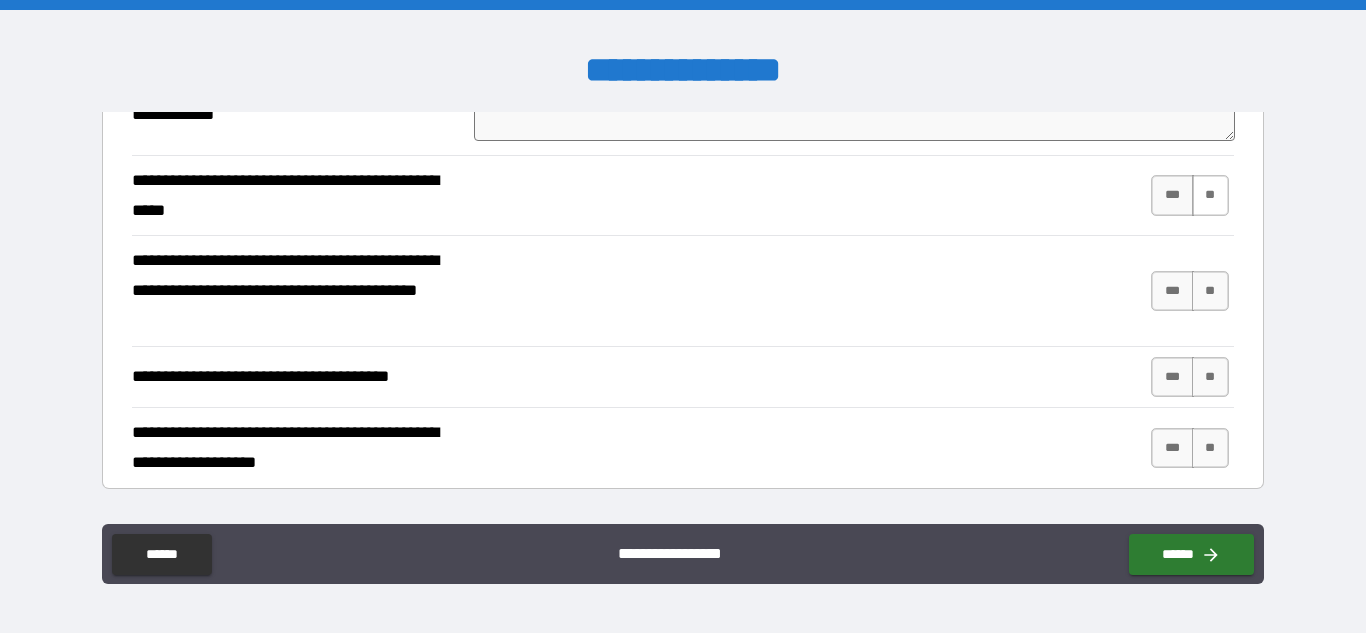 click on "**" at bounding box center (1210, 195) 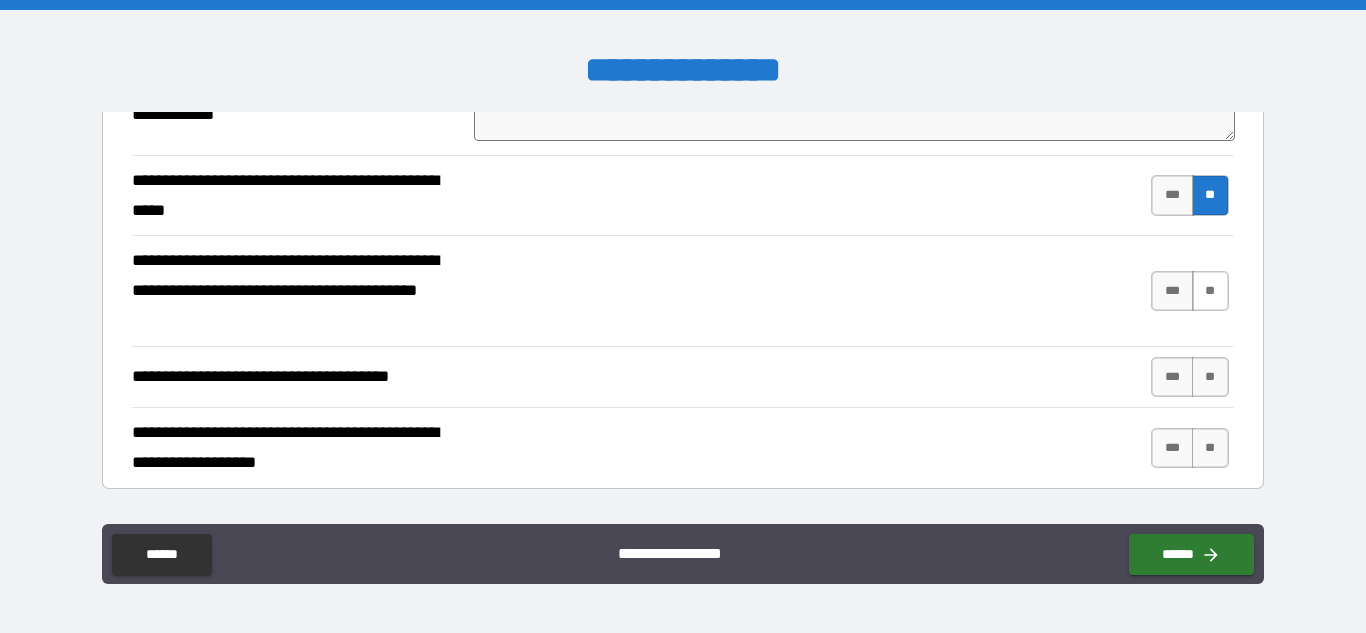 click on "**" at bounding box center [1210, 291] 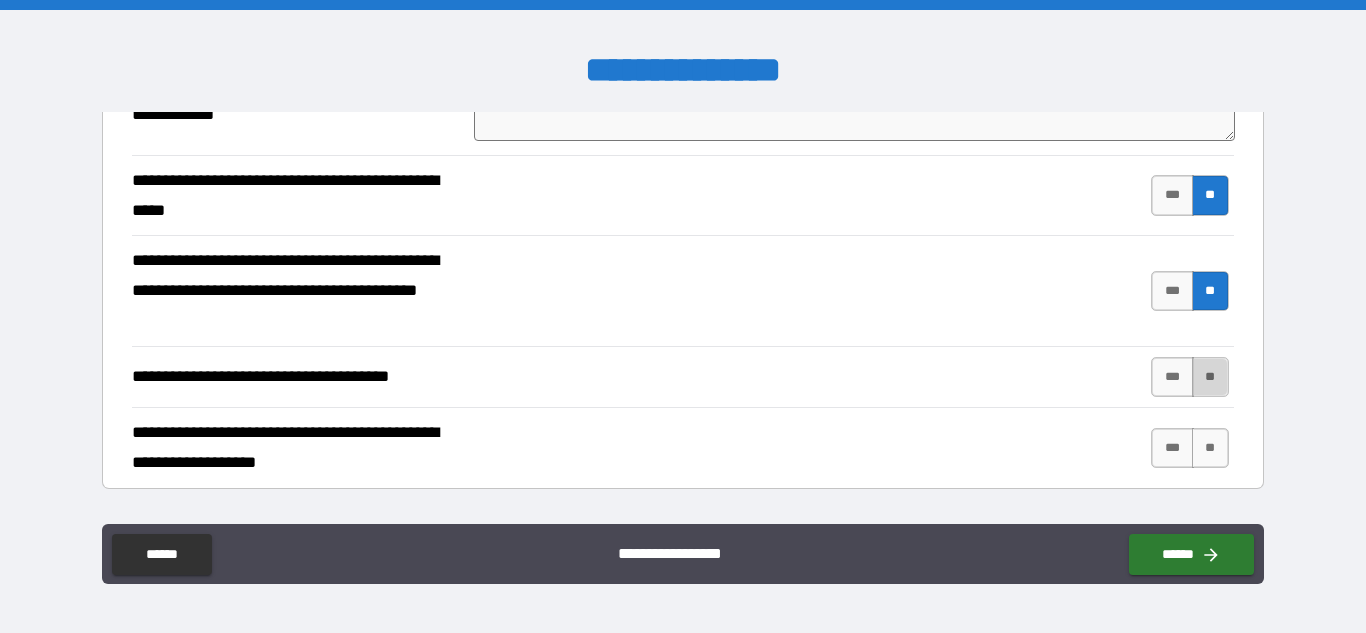 click on "**" at bounding box center [1210, 377] 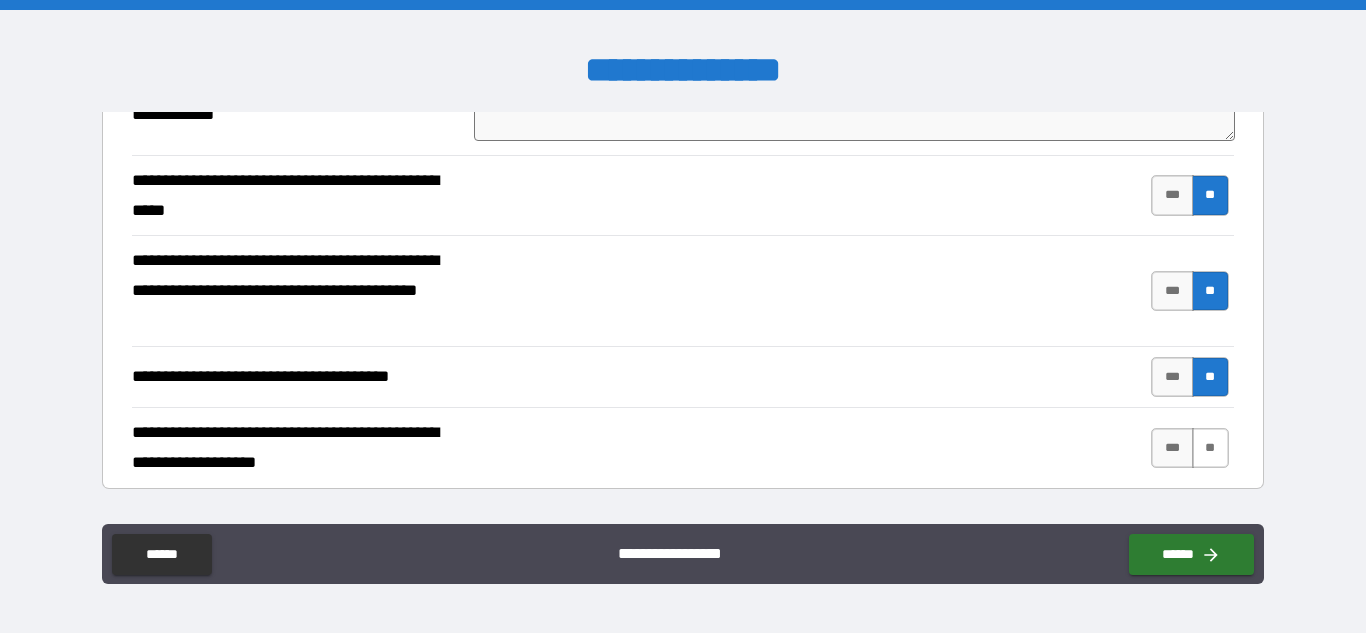 click on "**" at bounding box center [1210, 448] 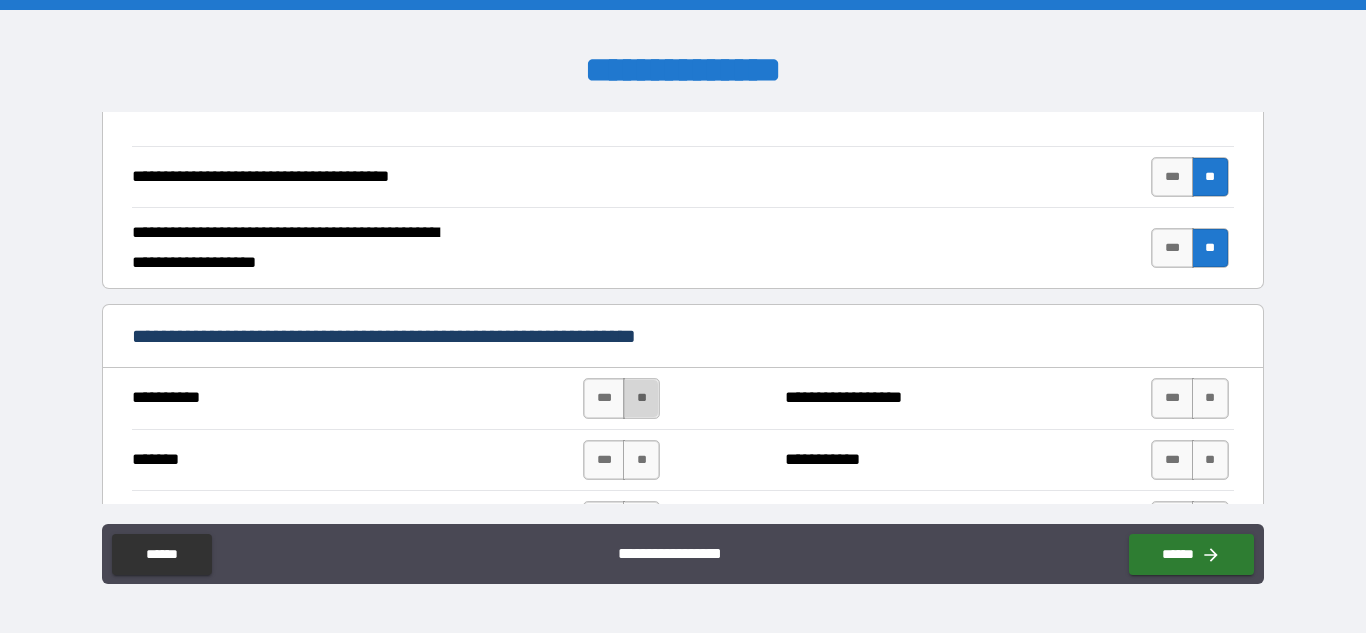 click on "**" at bounding box center (641, 398) 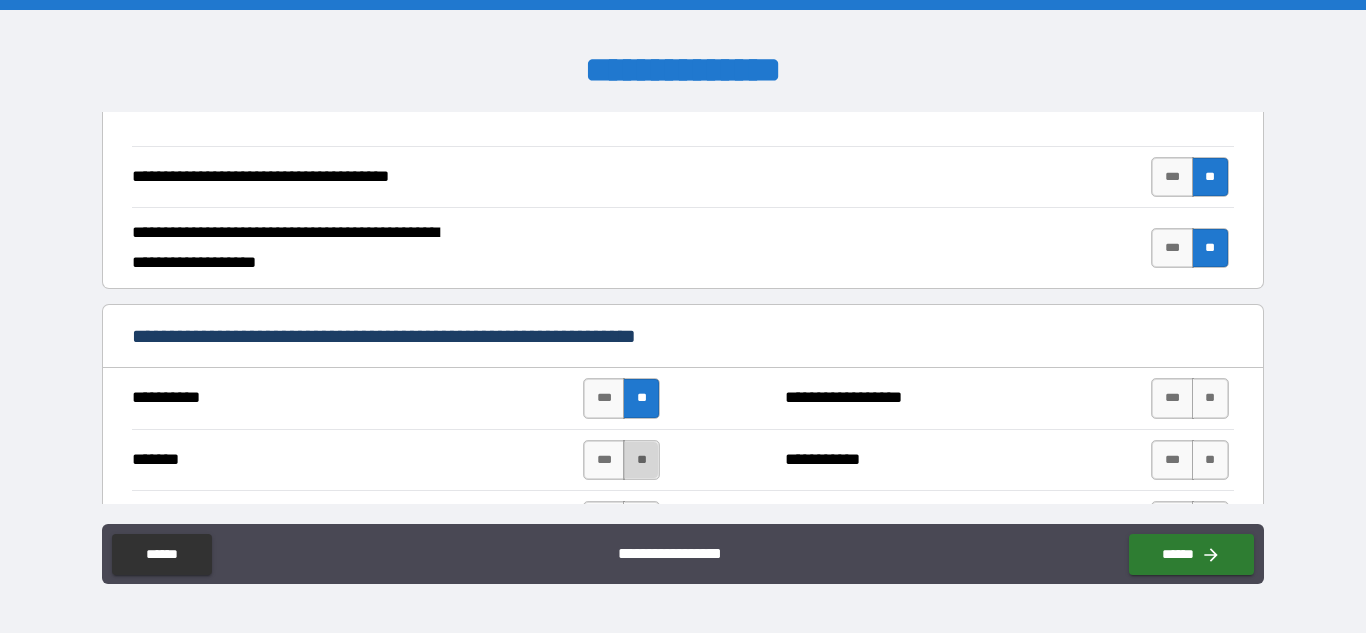 click on "**" at bounding box center [641, 460] 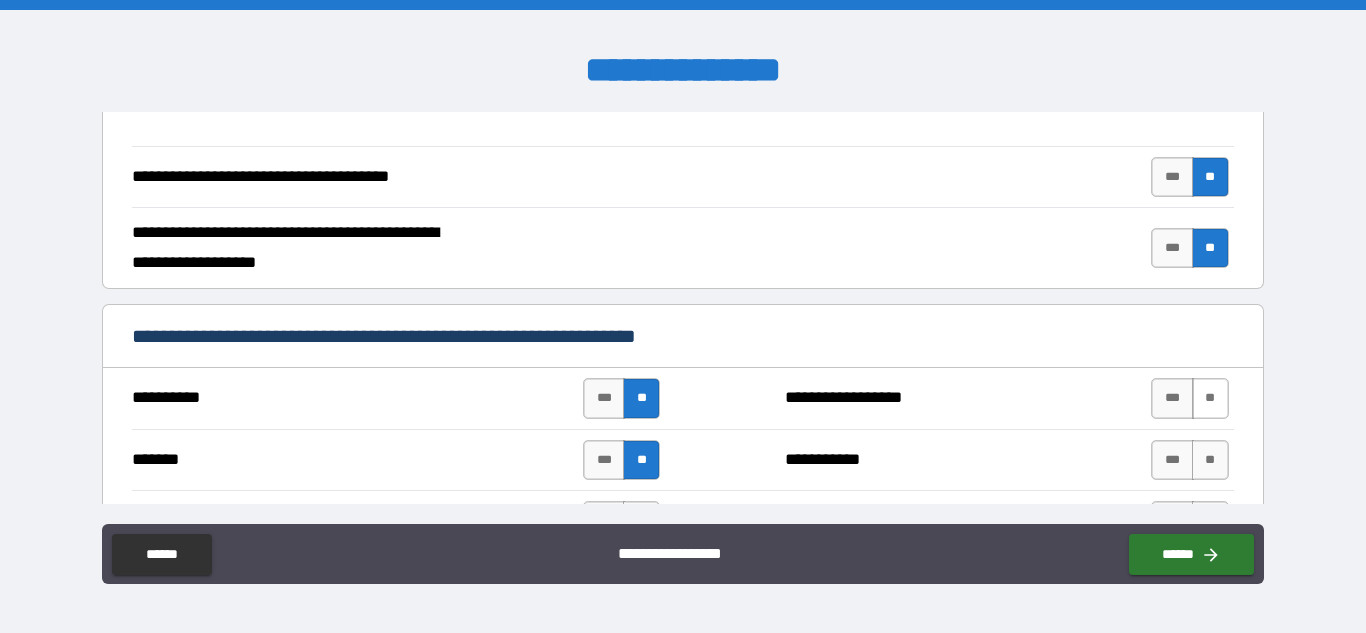 click on "**" at bounding box center (1210, 398) 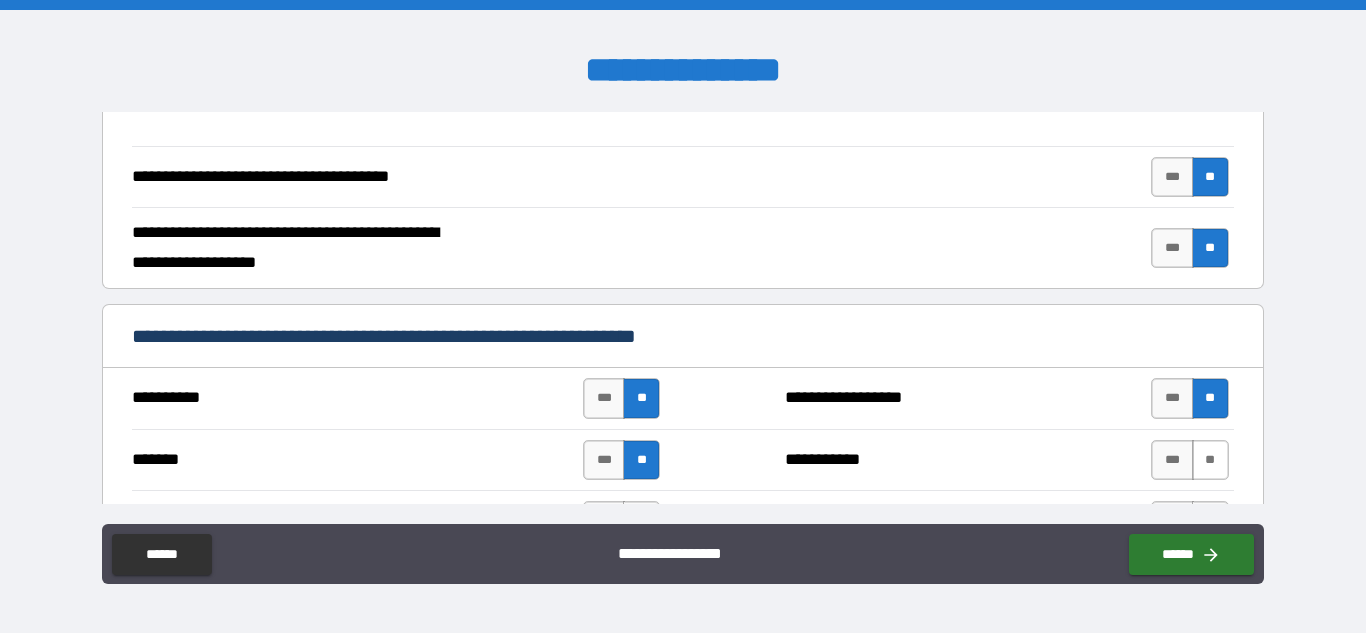 click on "**" at bounding box center (1210, 460) 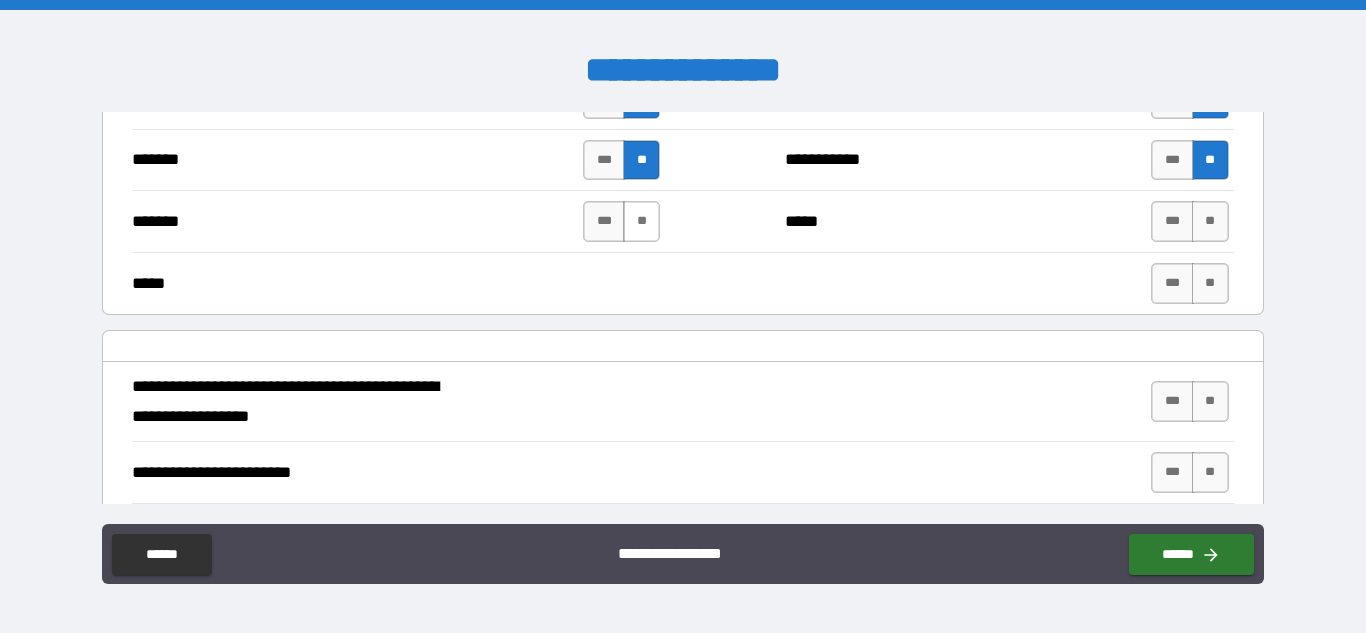 click on "**" at bounding box center [641, 221] 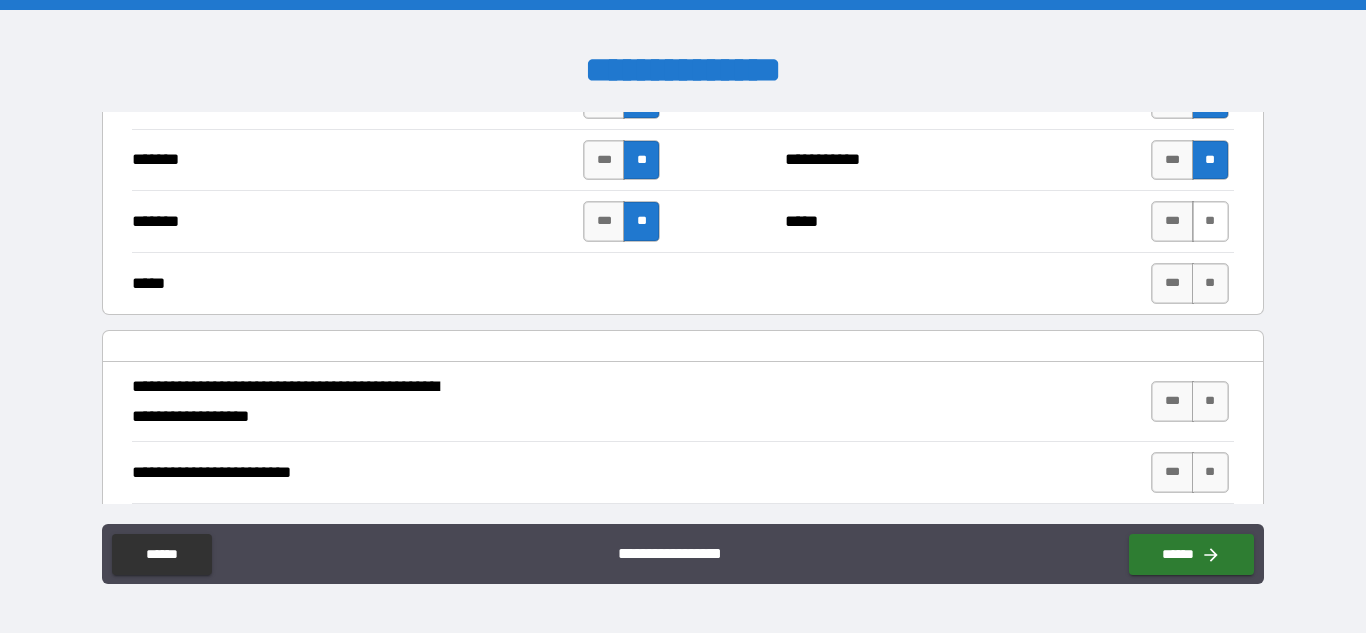 click on "**" at bounding box center (1210, 221) 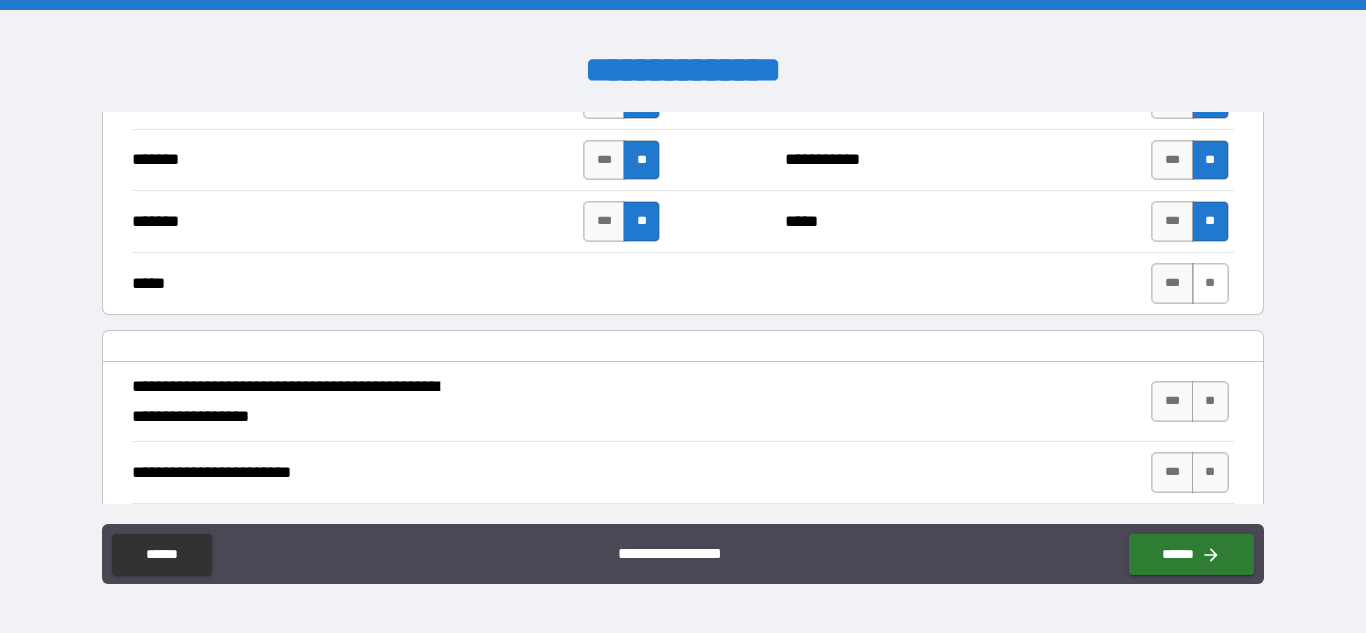 click on "**" at bounding box center (1210, 283) 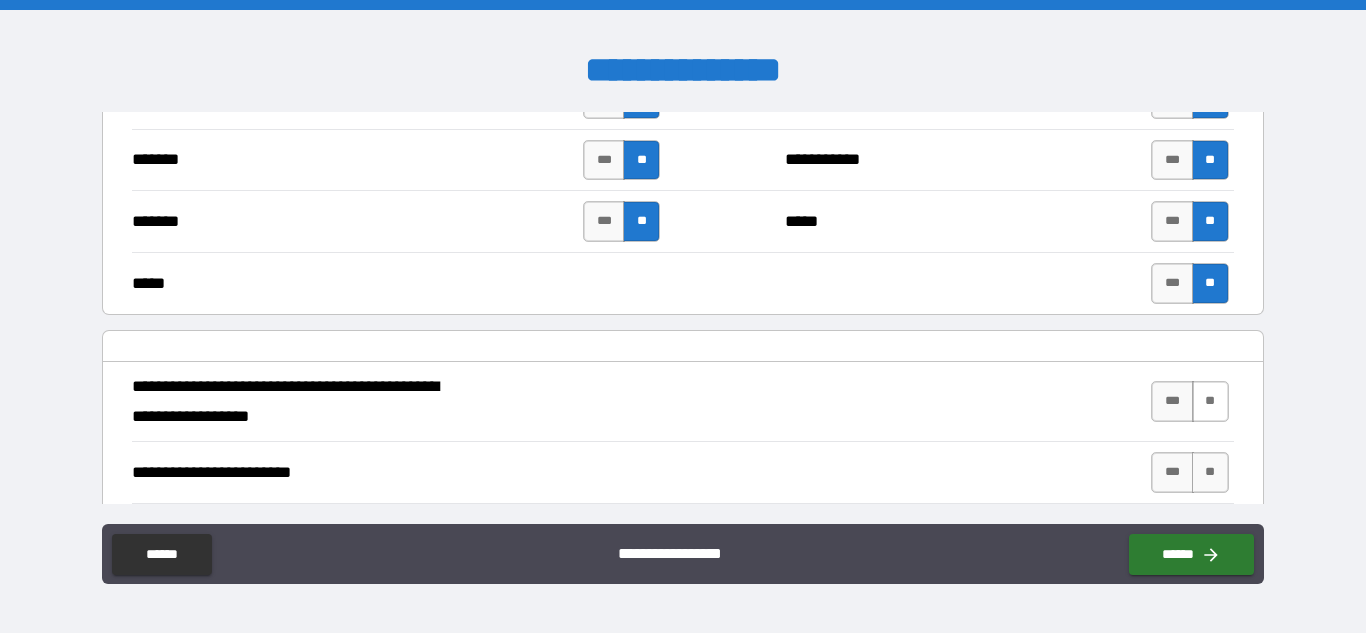 click on "**" at bounding box center (1210, 401) 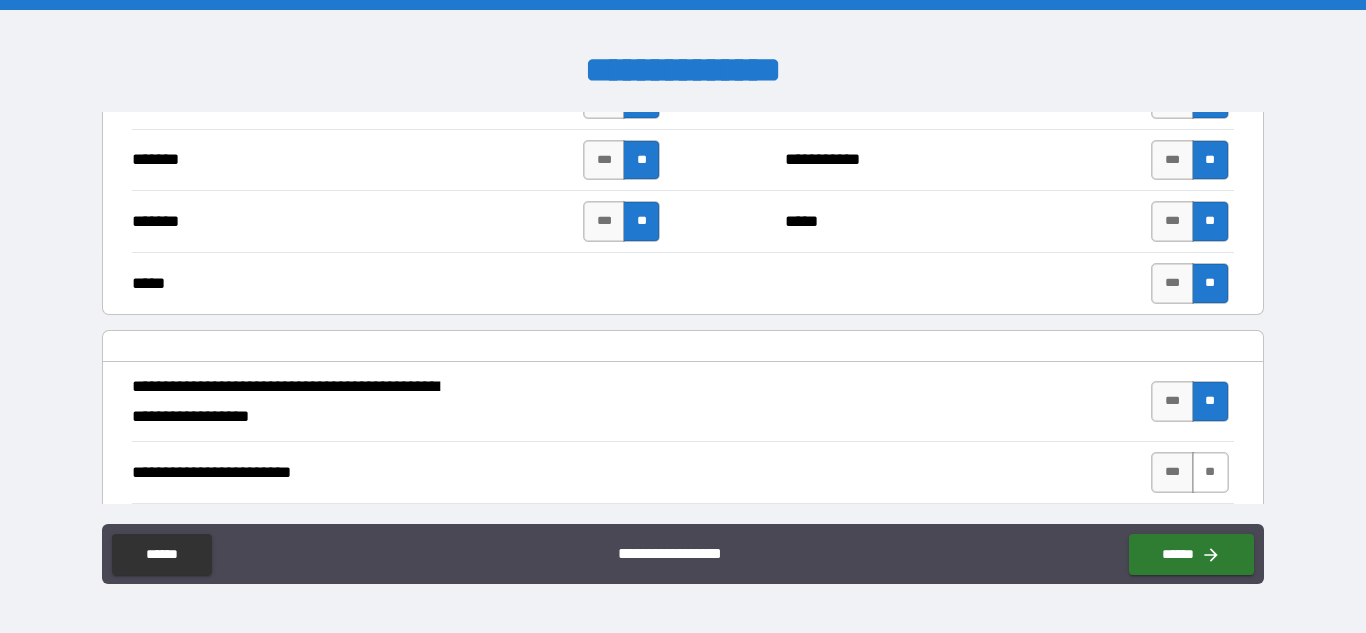 click on "**" at bounding box center [1210, 472] 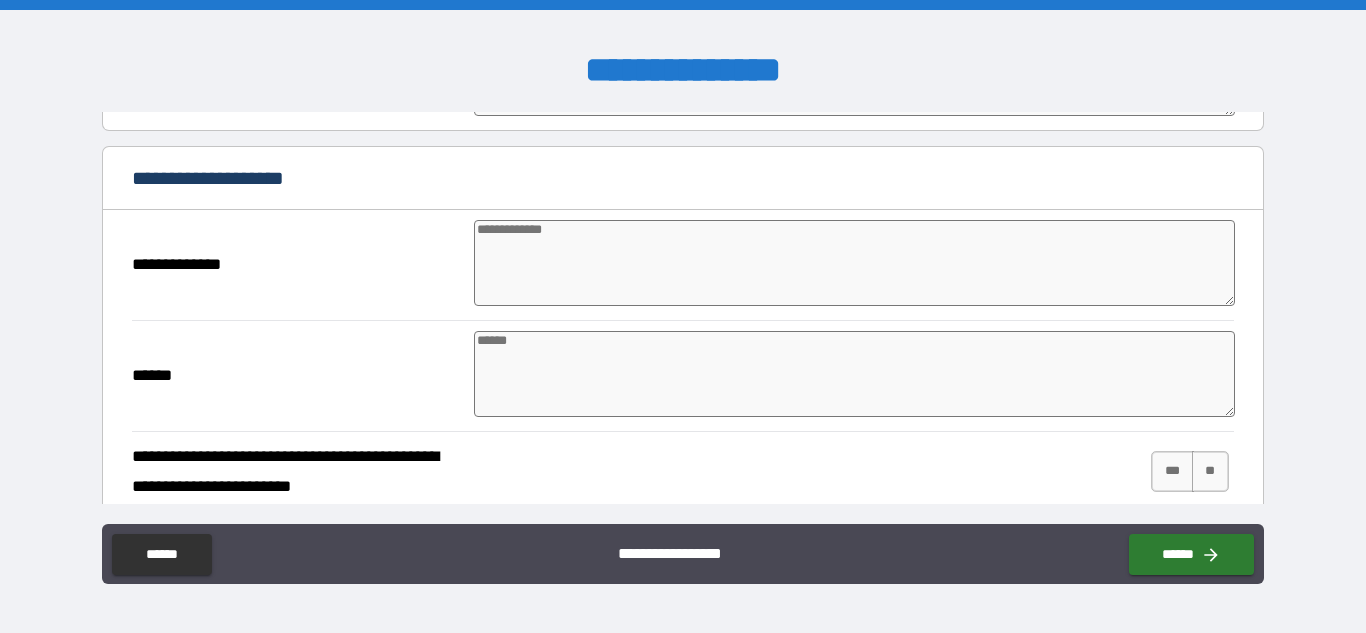 click at bounding box center [854, 263] 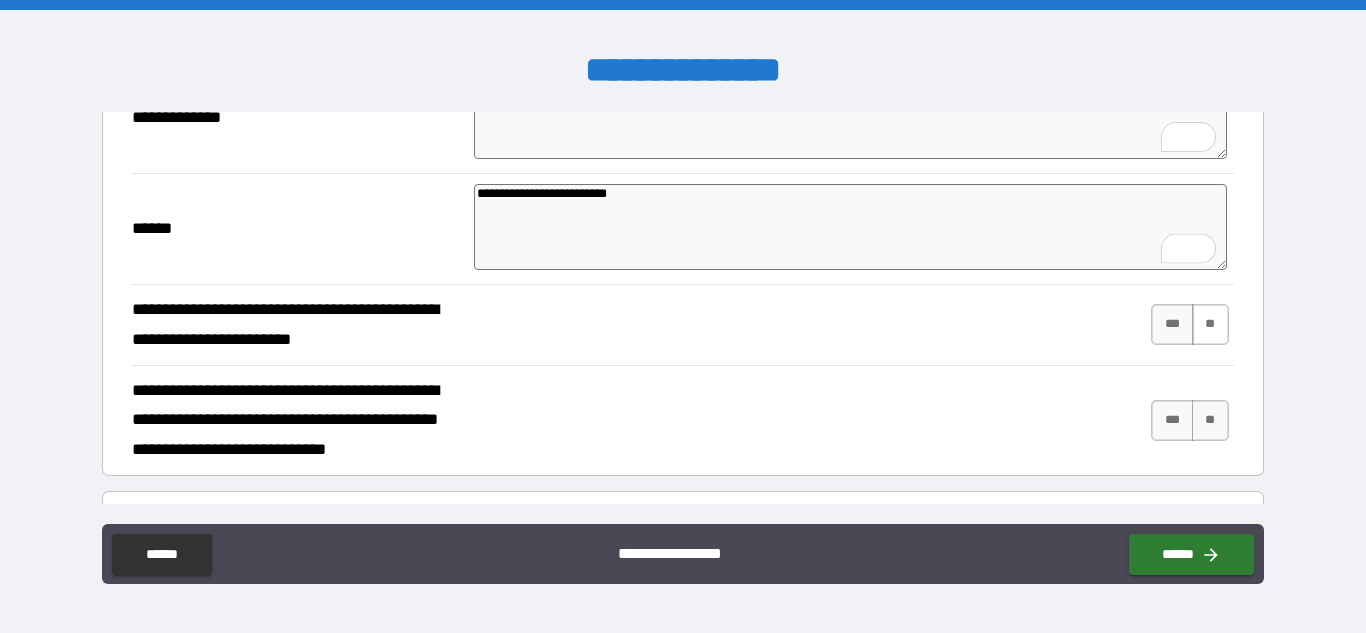 click on "**" at bounding box center [1210, 324] 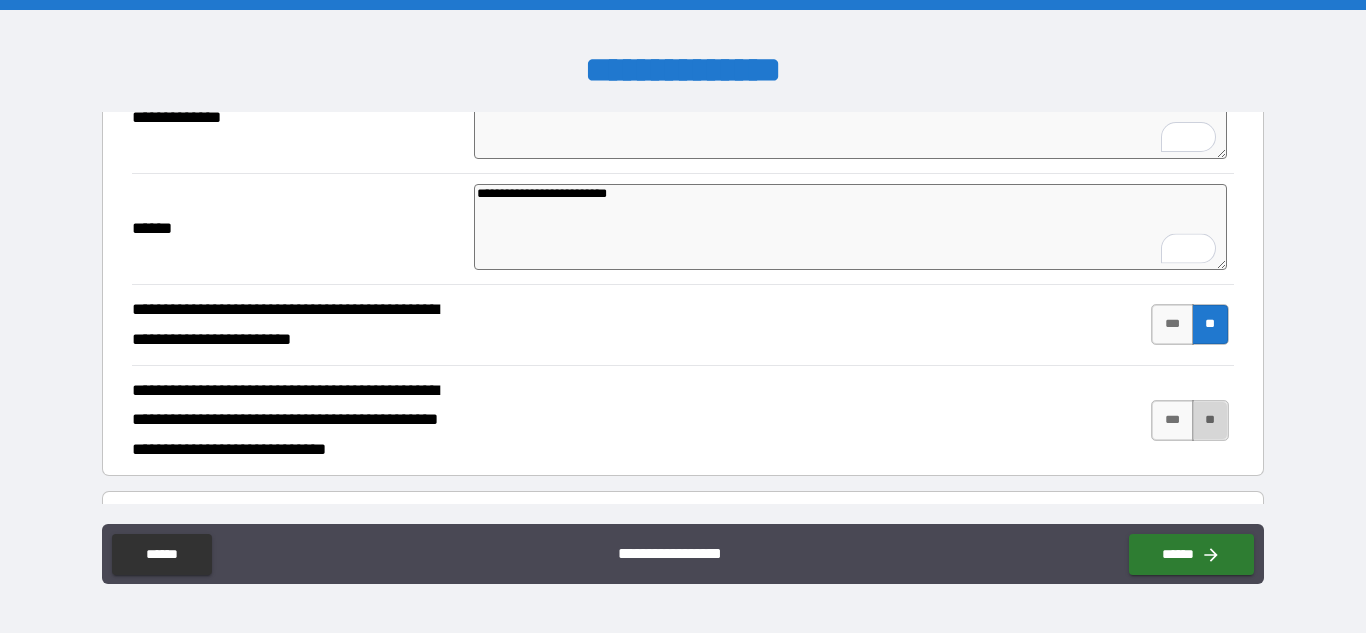 click on "**" at bounding box center (1210, 420) 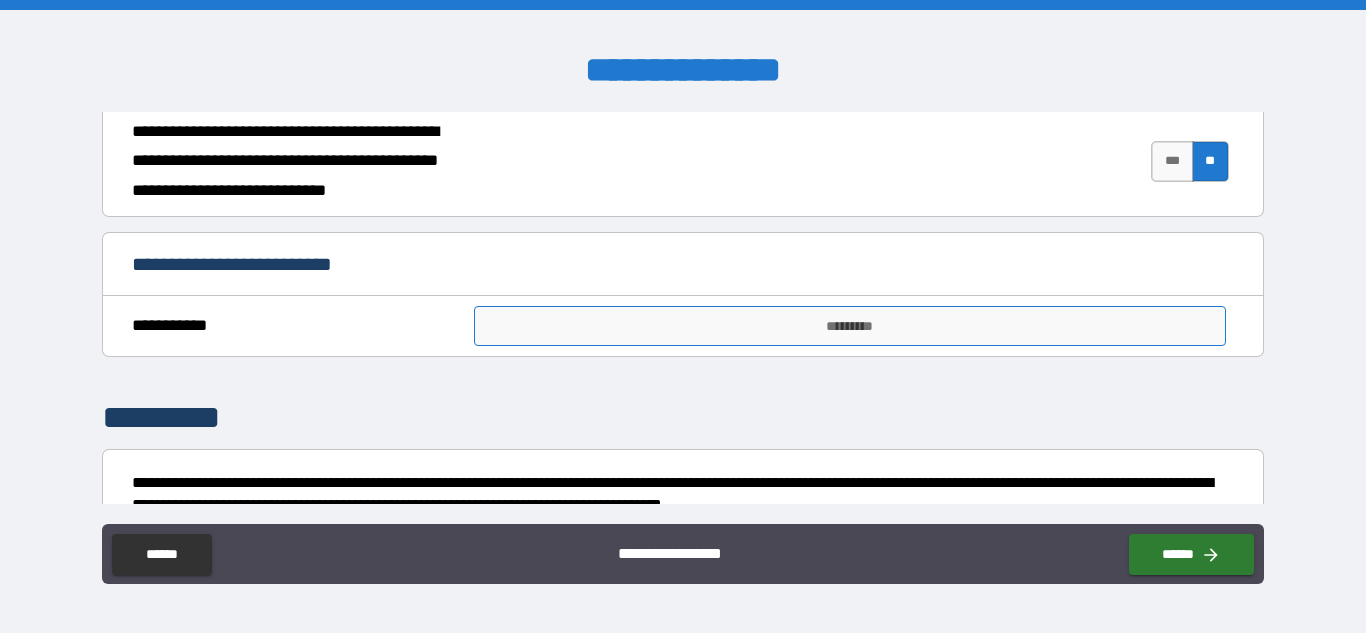 click on "*********" at bounding box center [850, 326] 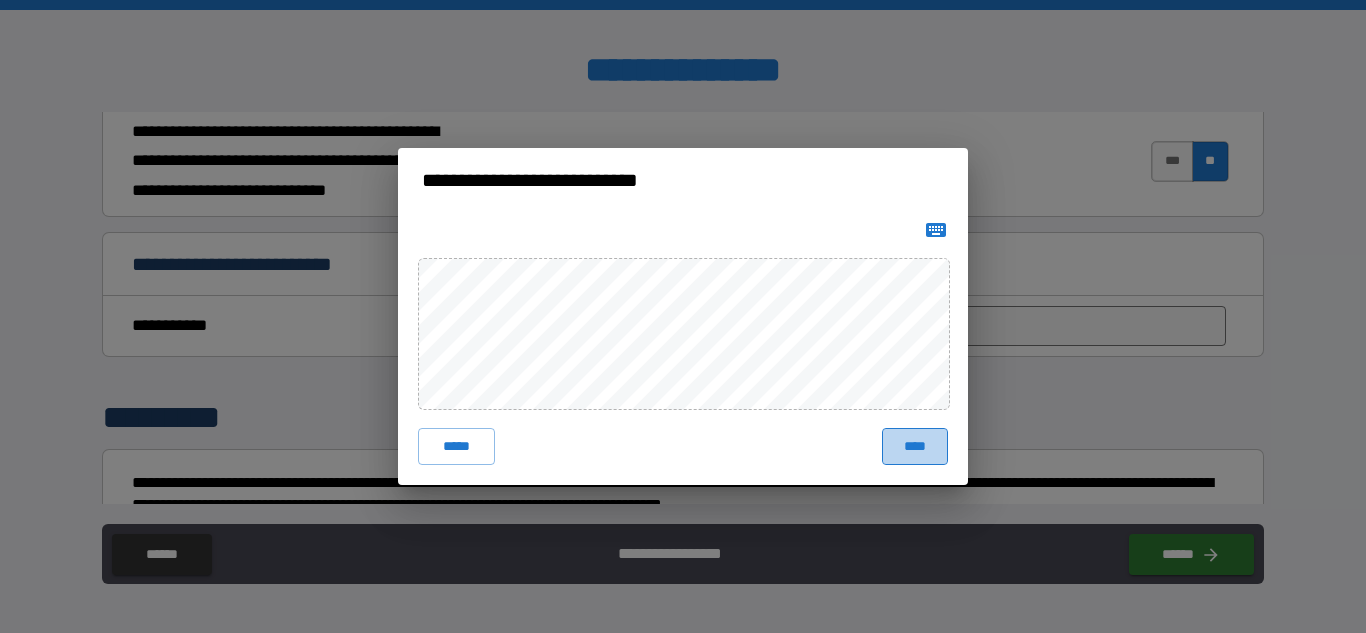 click on "****" at bounding box center (915, 446) 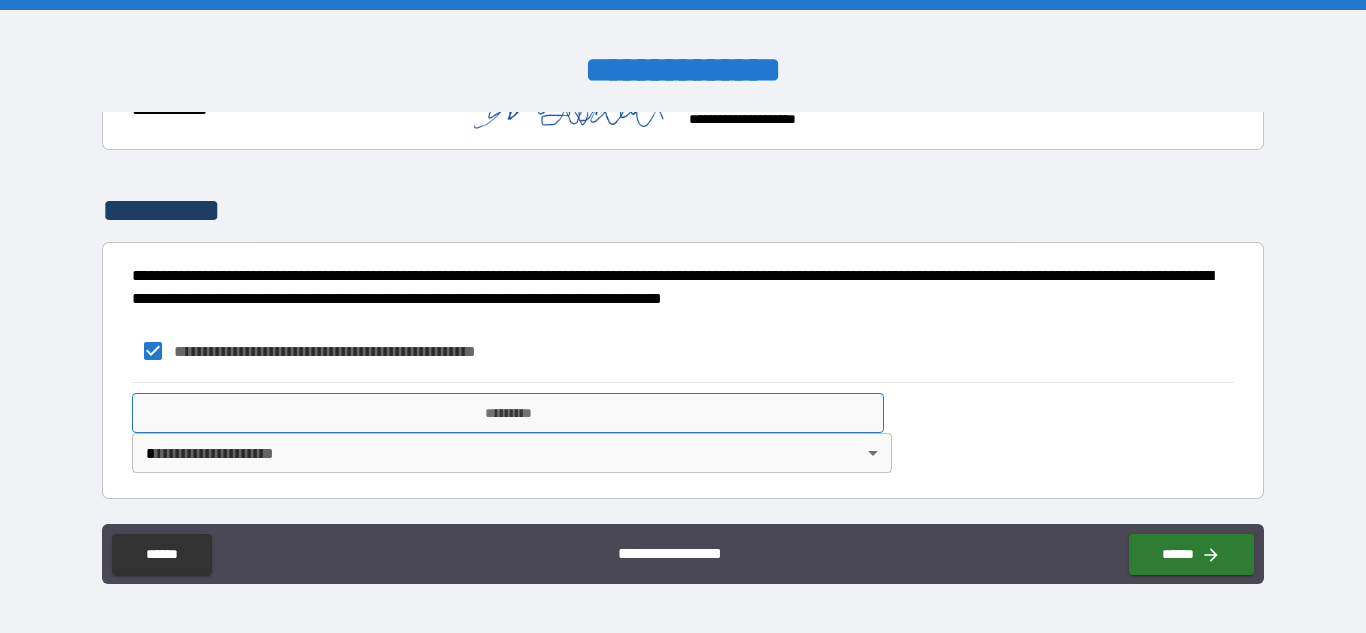 click on "*********" at bounding box center [508, 413] 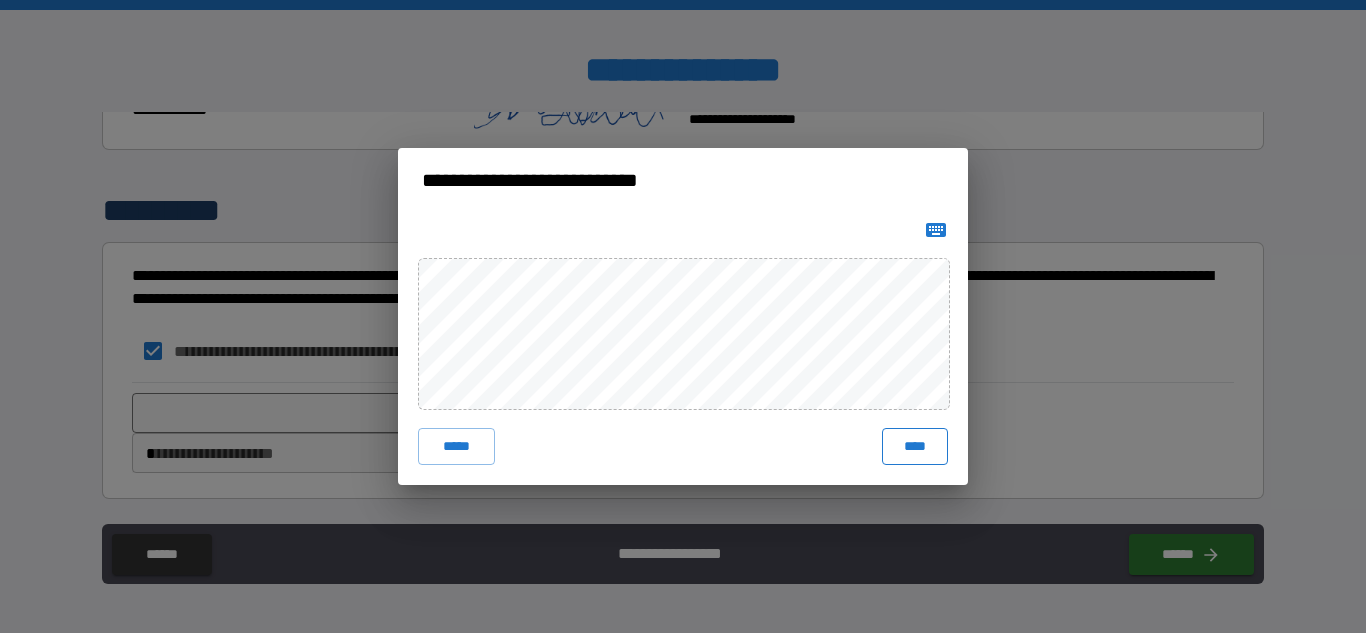 click on "****" at bounding box center [915, 446] 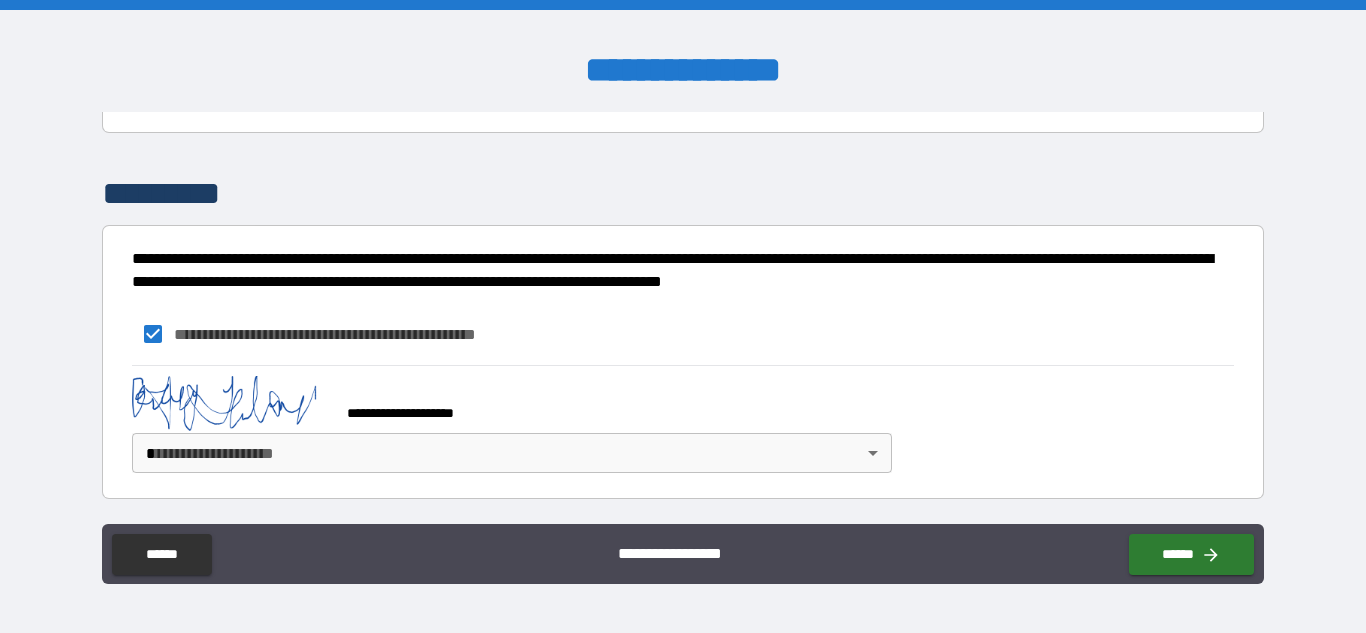 click on "**********" at bounding box center (683, 316) 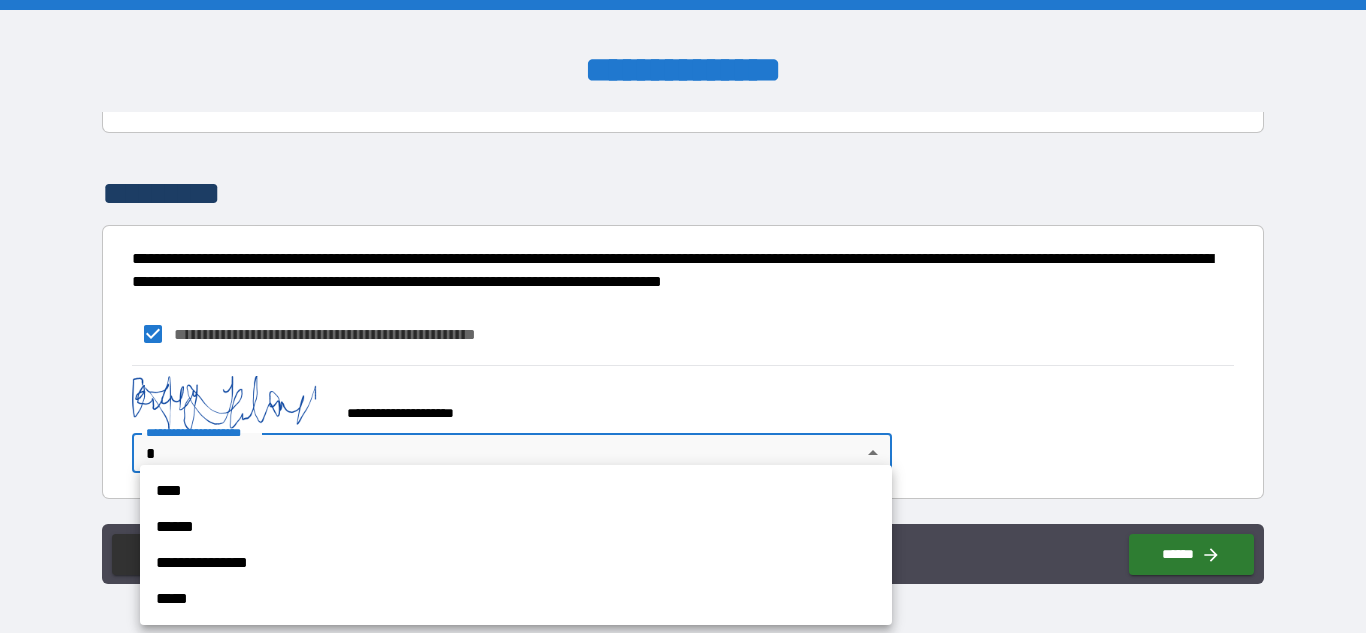 click on "**********" at bounding box center (516, 563) 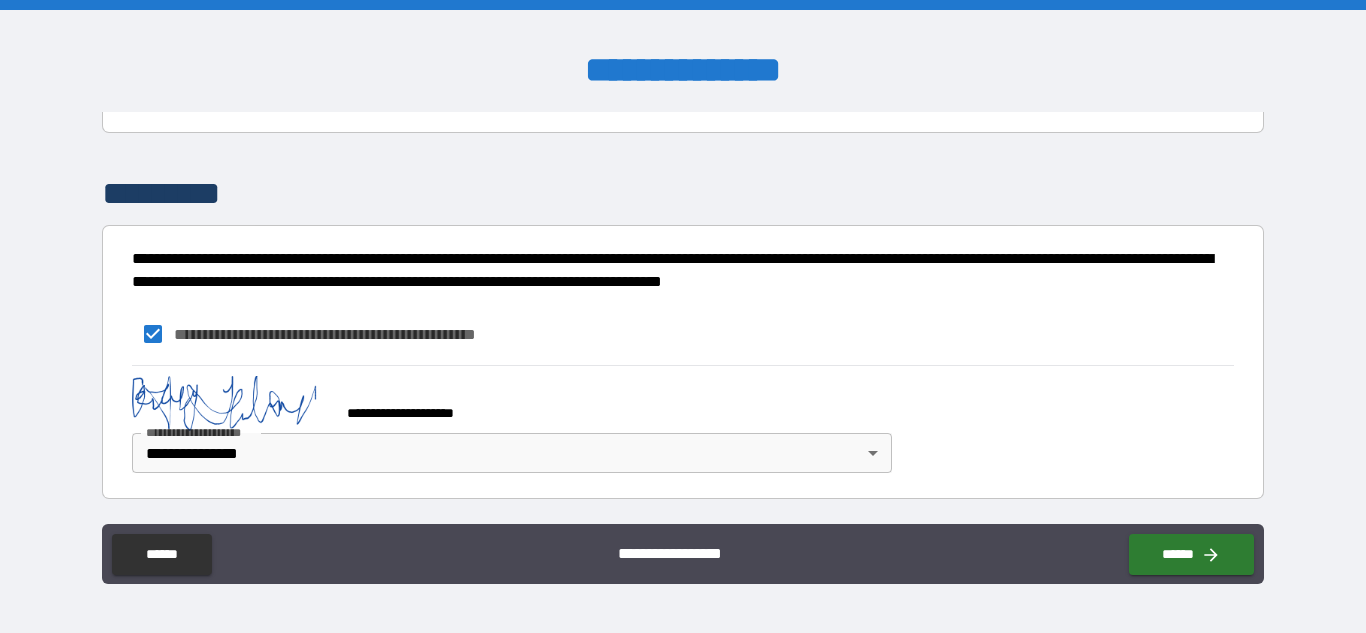 drag, startPoint x: 1339, startPoint y: 354, endPoint x: 1318, endPoint y: 377, distance: 31.144823 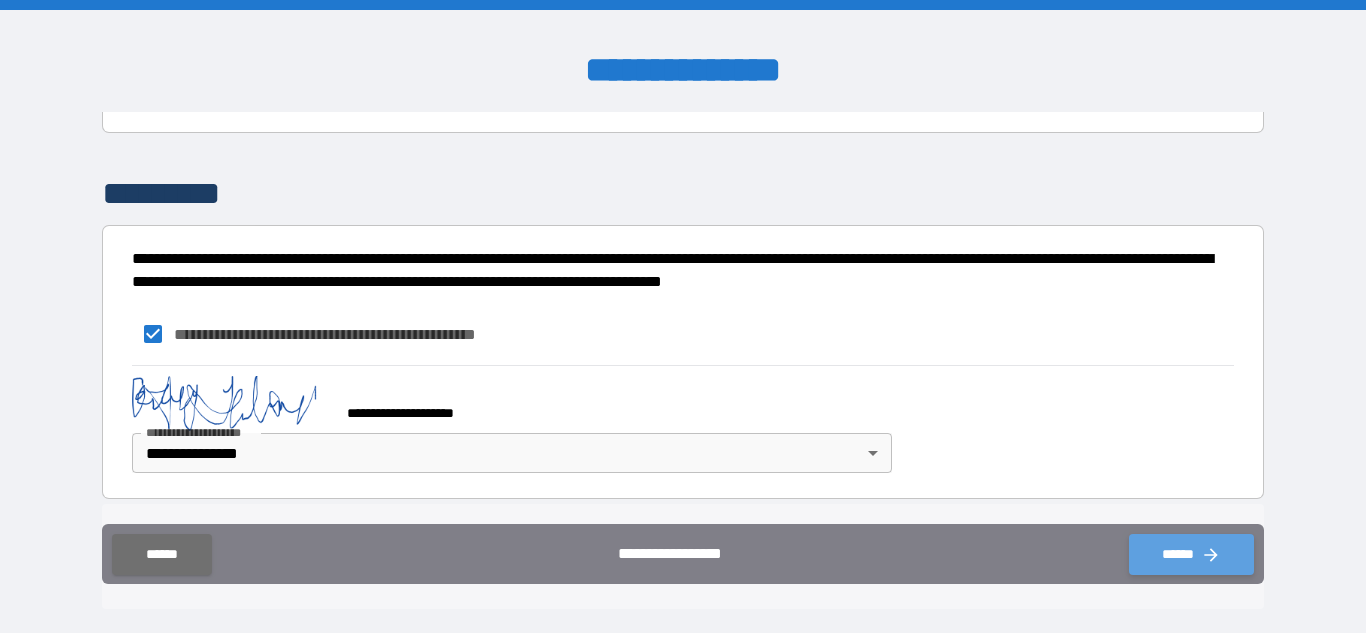 click on "******" at bounding box center (1191, 554) 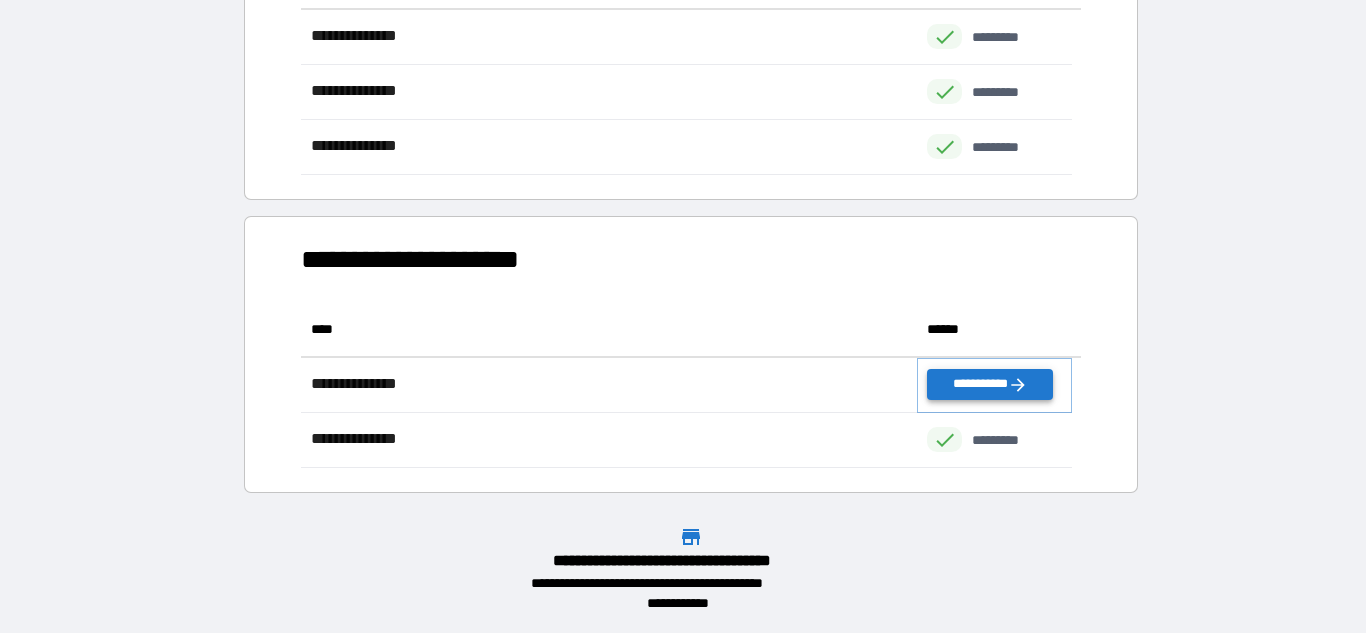 click on "**********" at bounding box center (989, 384) 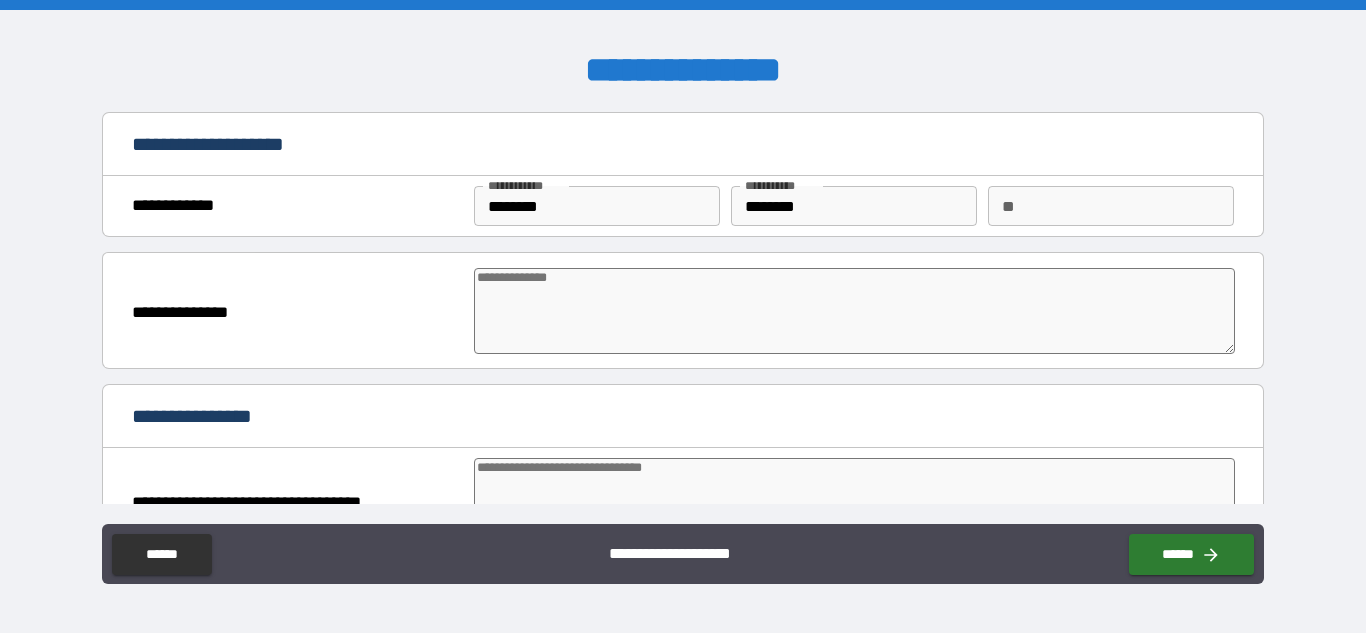 click at bounding box center [854, 311] 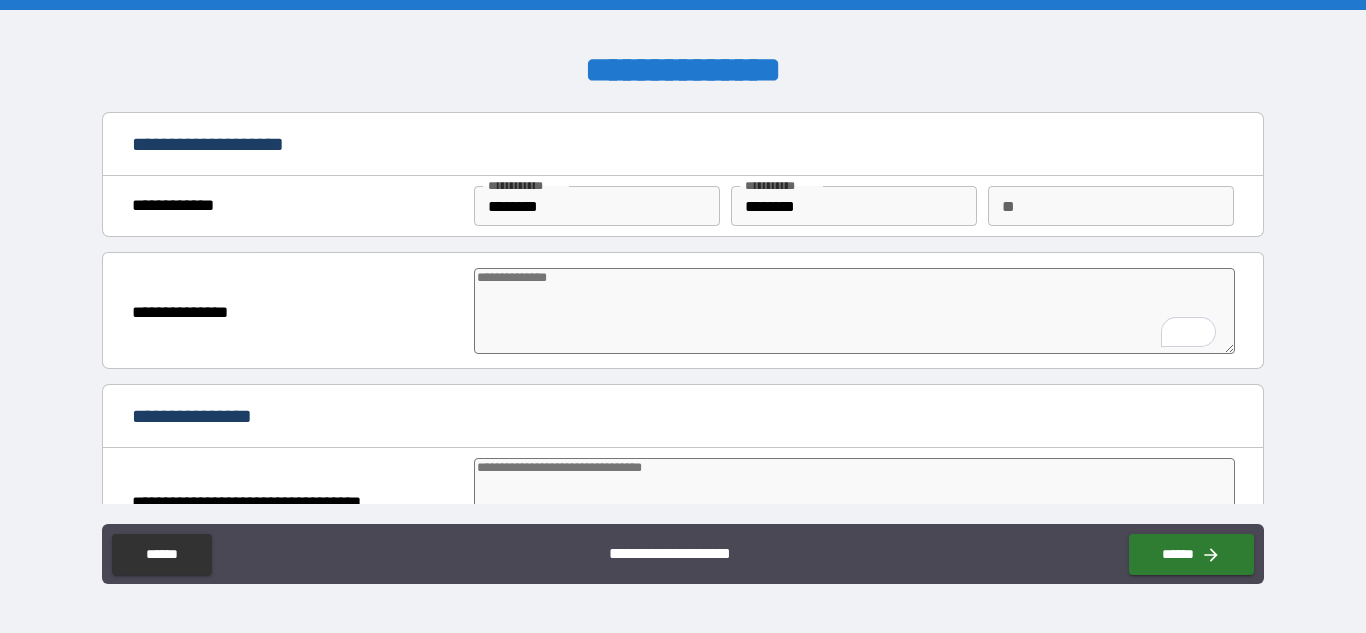 paste on "**********" 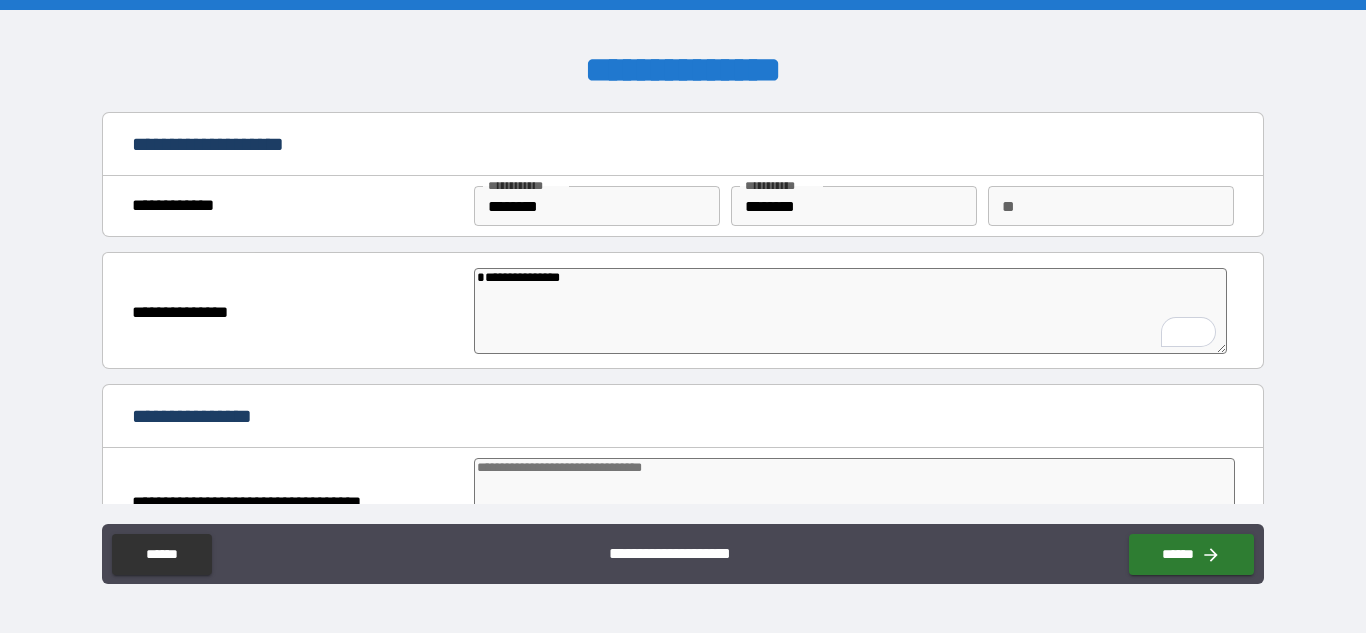 paste on "**********" 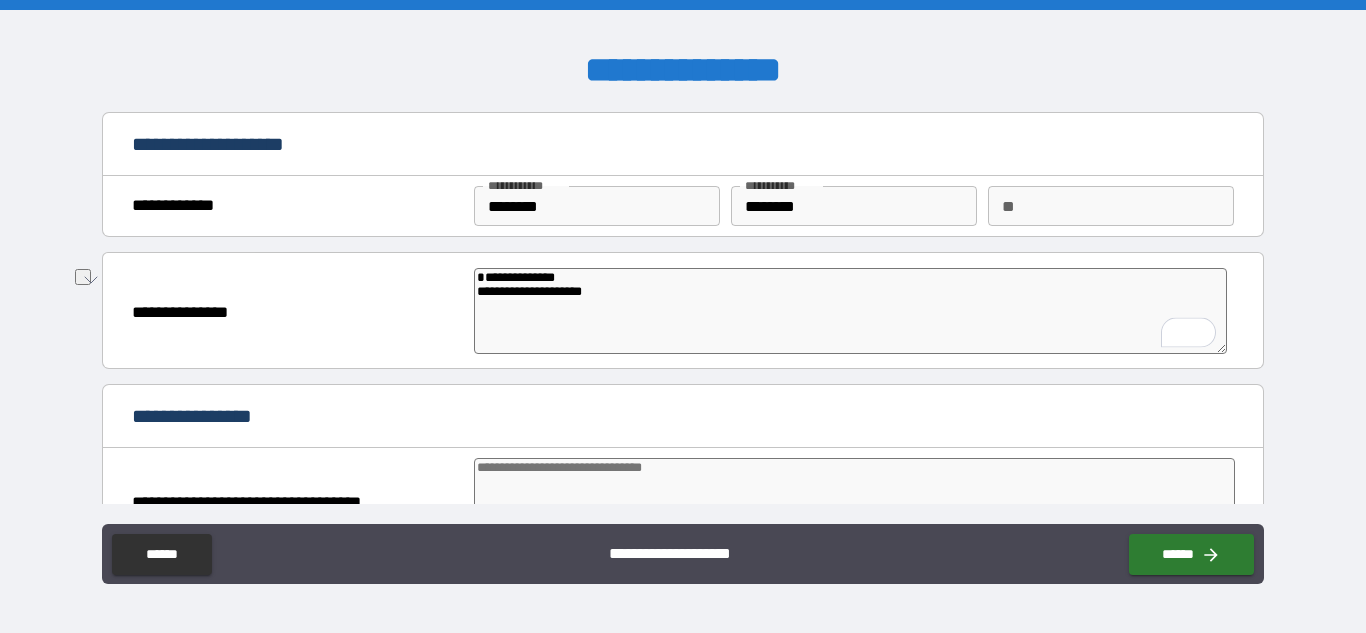 drag, startPoint x: 688, startPoint y: 300, endPoint x: 415, endPoint y: 261, distance: 275.77164 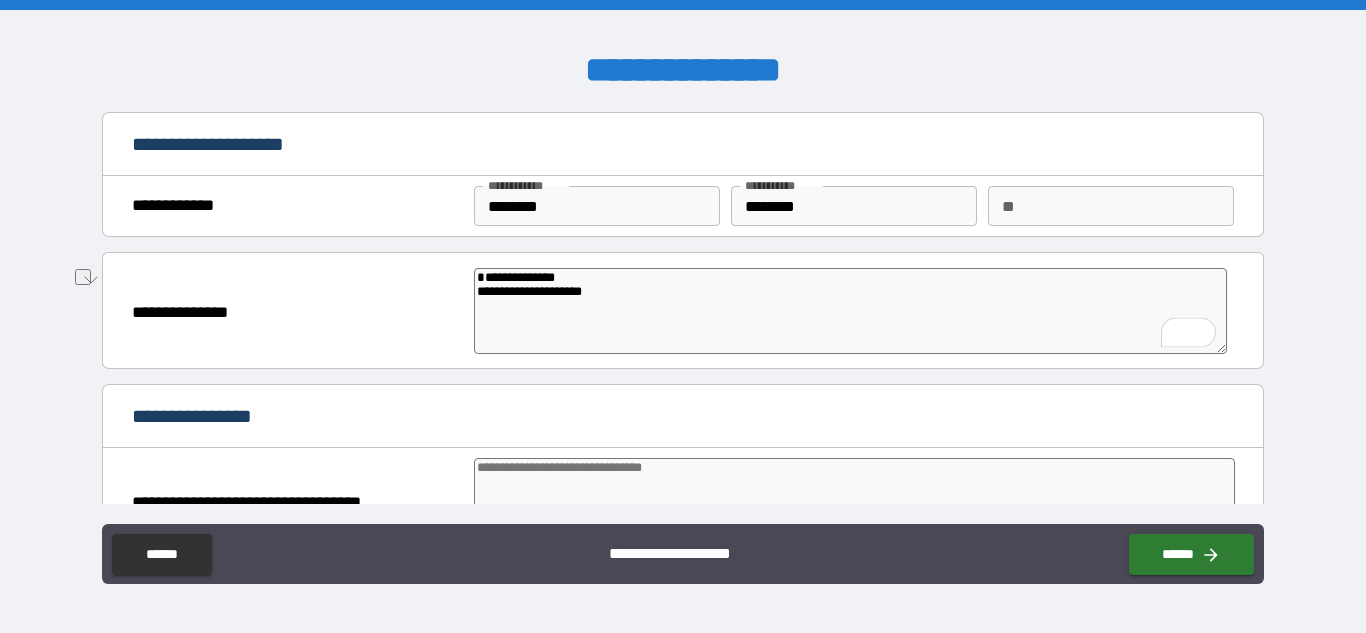 click on "**********" at bounding box center [682, 313] 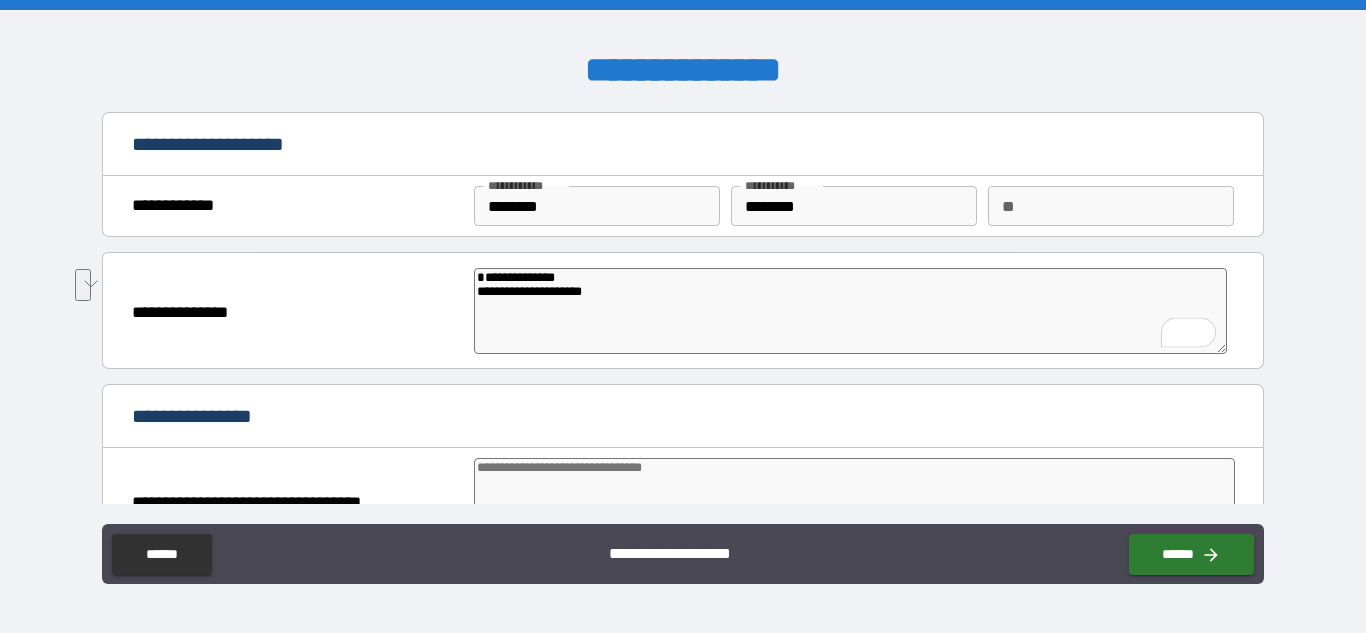 click at bounding box center [854, 501] 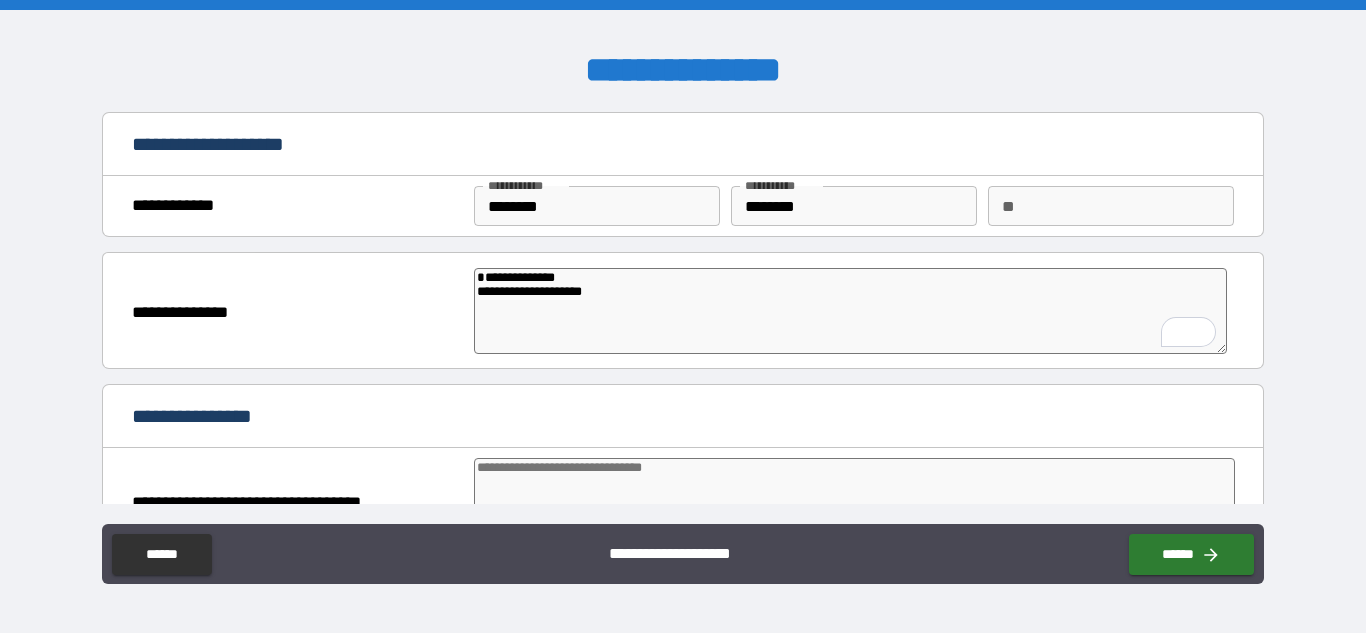paste on "**********" 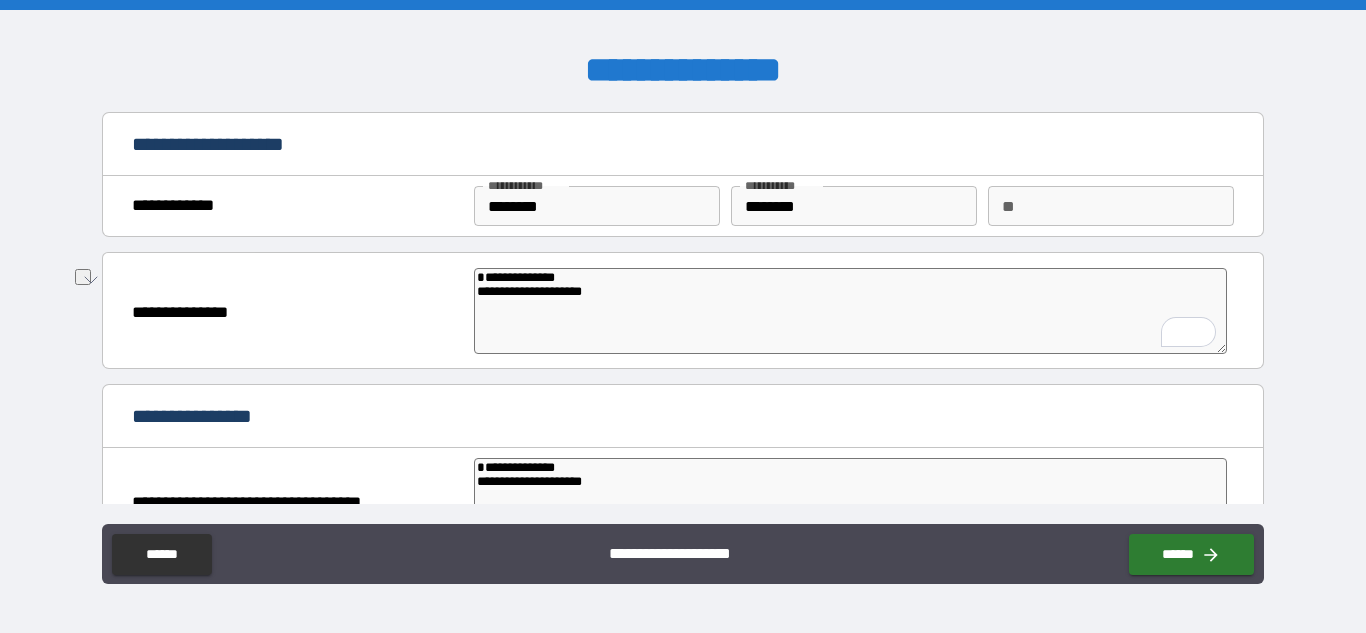 drag, startPoint x: 642, startPoint y: 299, endPoint x: 381, endPoint y: 152, distance: 299.54965 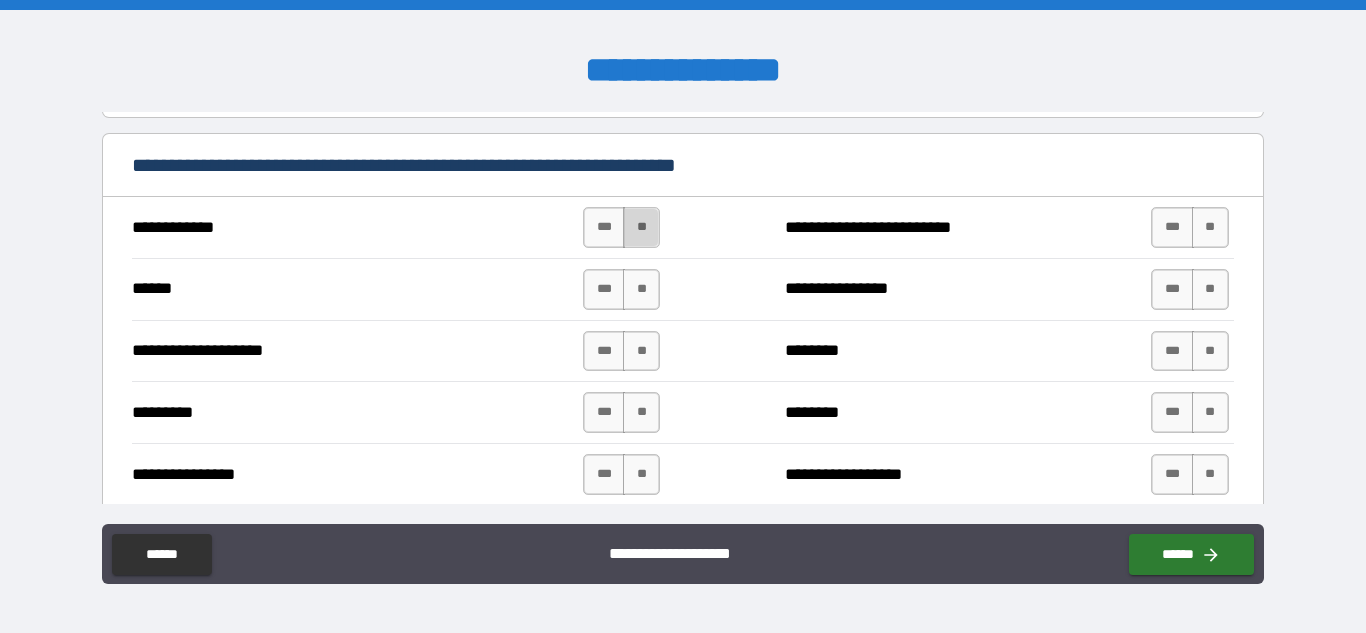 drag, startPoint x: 635, startPoint y: 224, endPoint x: 634, endPoint y: 272, distance: 48.010414 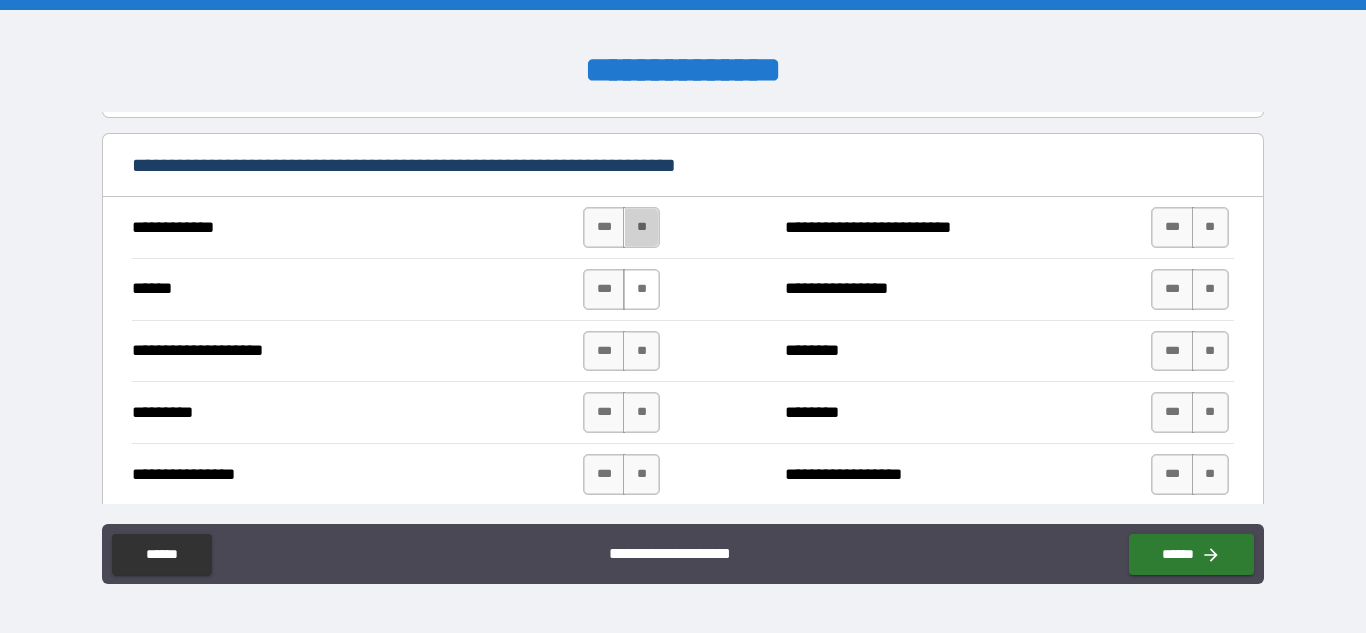 click on "**" at bounding box center [641, 227] 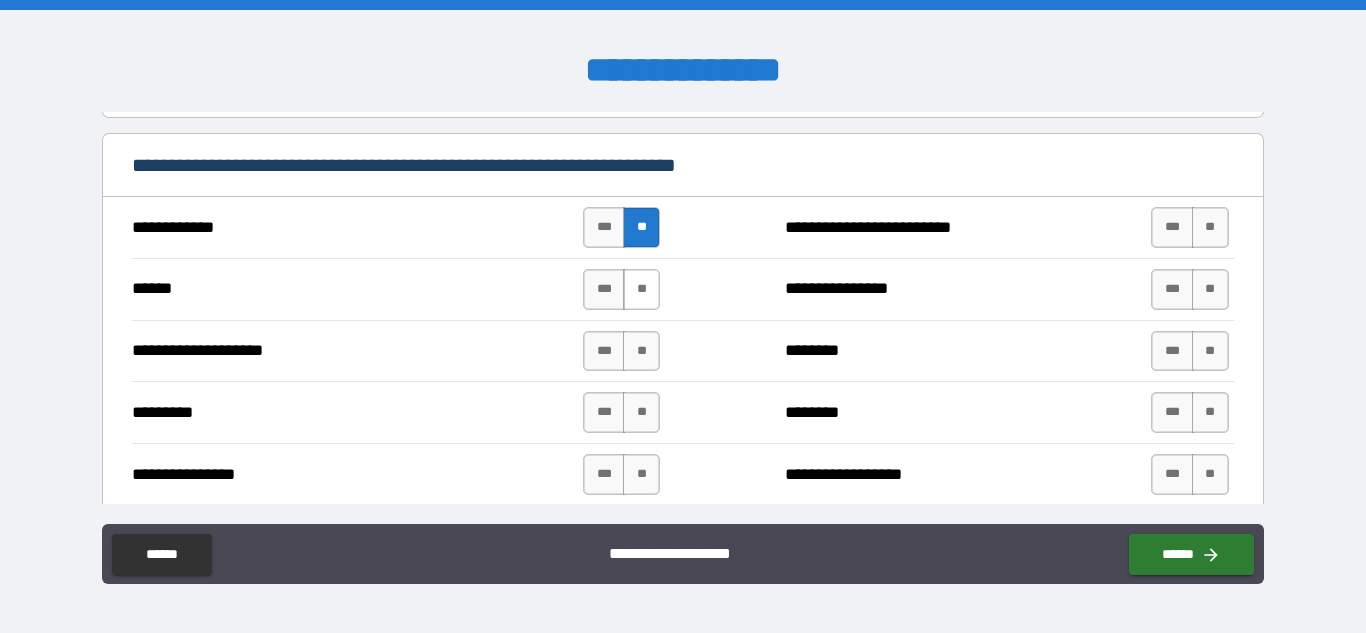 click on "**" at bounding box center [641, 289] 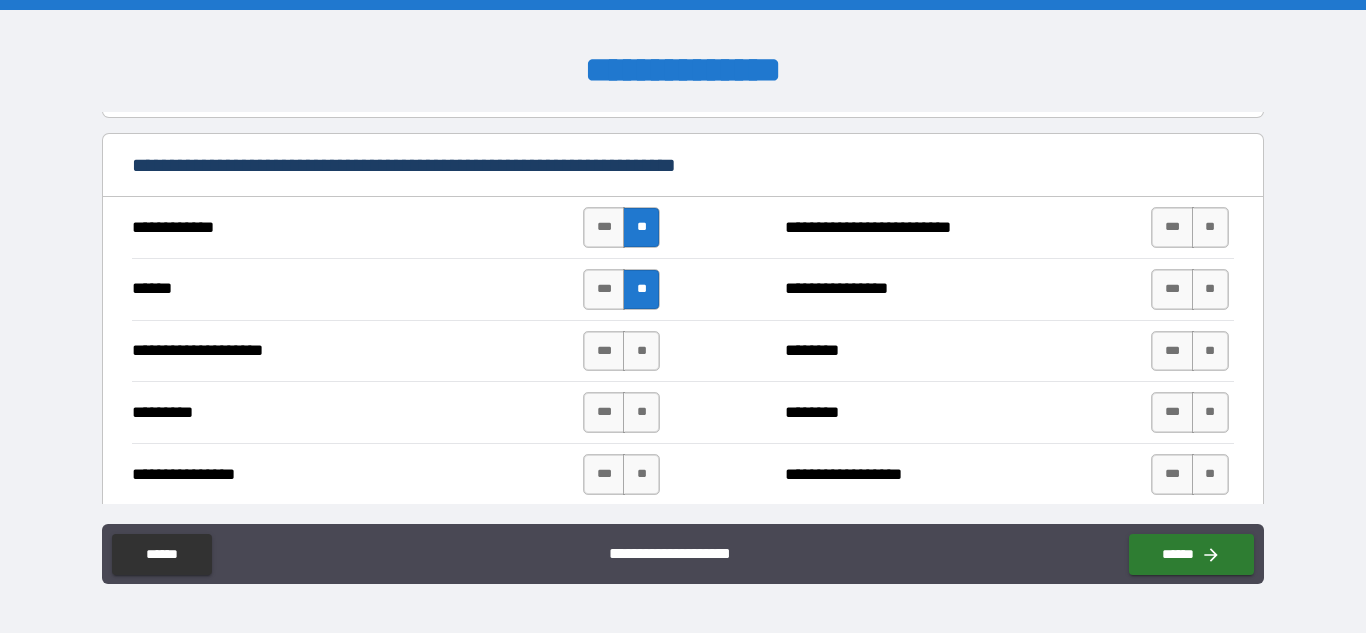 click on "********* *** ** ******** *** **" at bounding box center (682, 412) 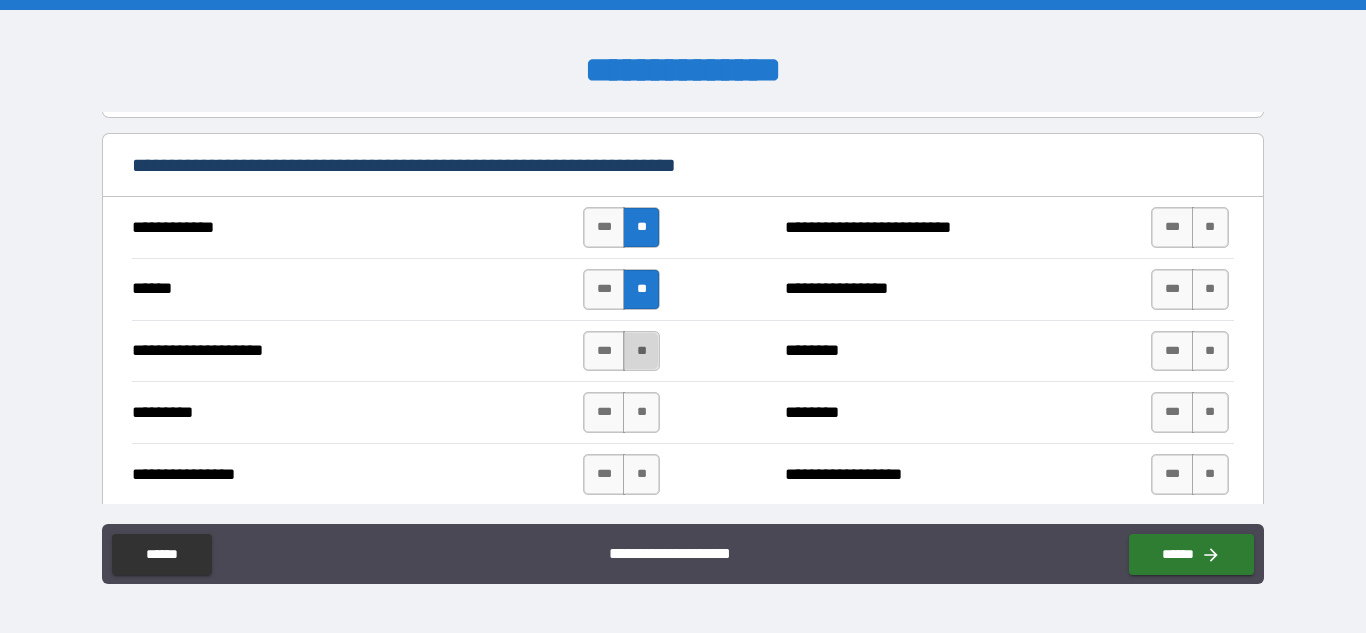 click on "**" at bounding box center [641, 351] 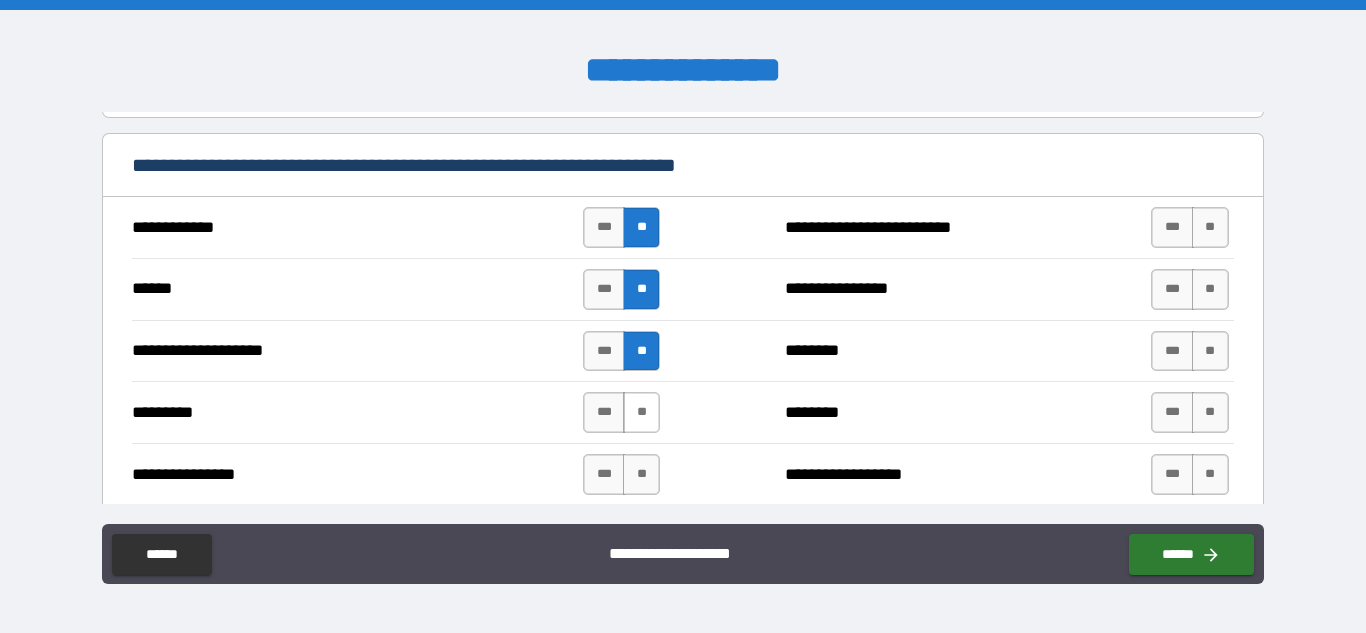 click on "**" at bounding box center [641, 412] 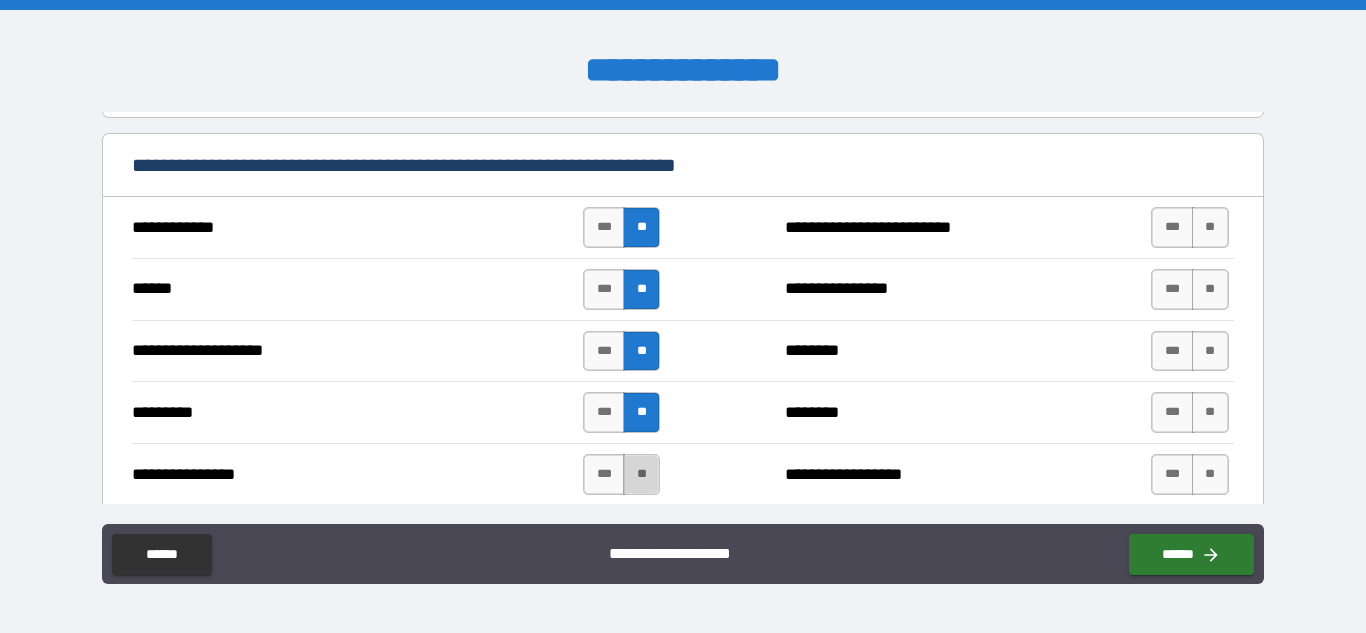 click on "**" at bounding box center (641, 474) 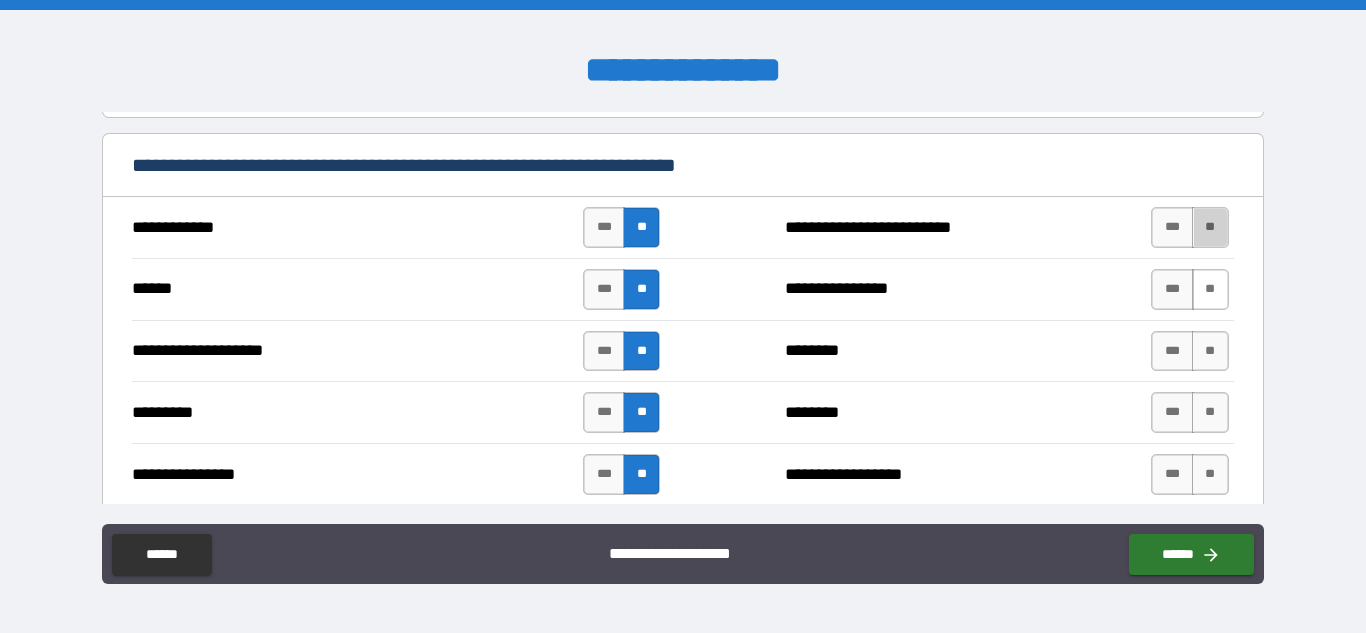 drag, startPoint x: 1204, startPoint y: 231, endPoint x: 1208, endPoint y: 275, distance: 44.181442 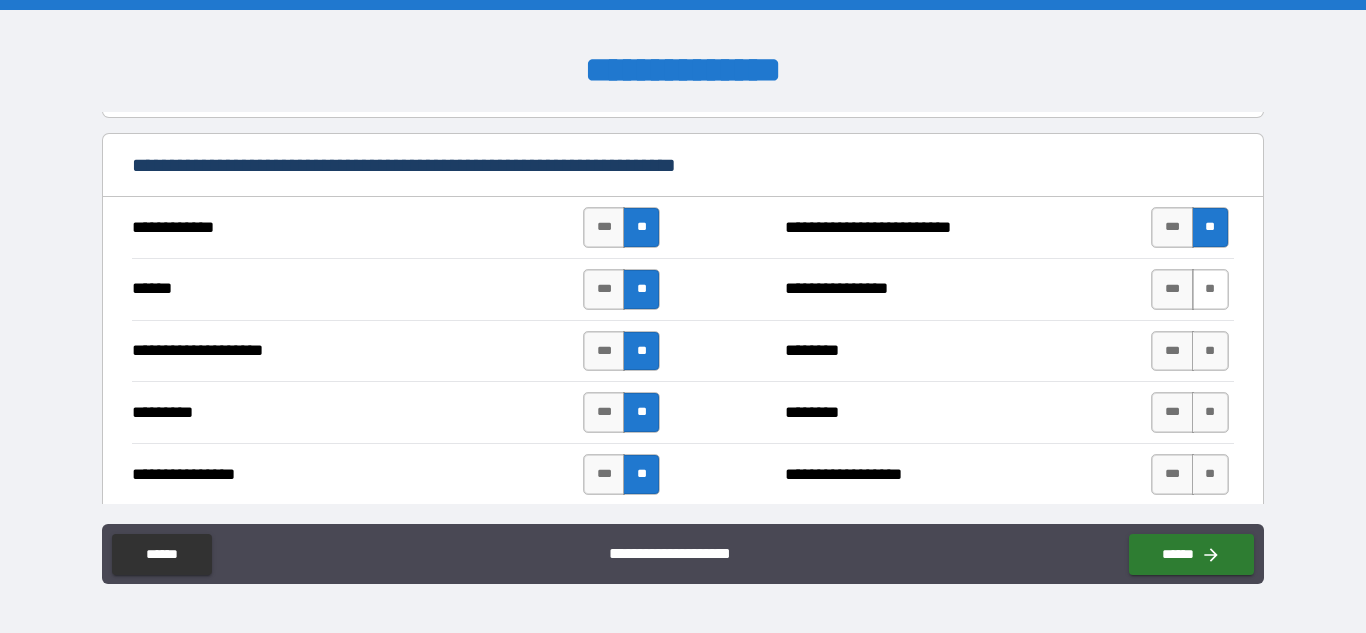 click on "**" at bounding box center (1210, 289) 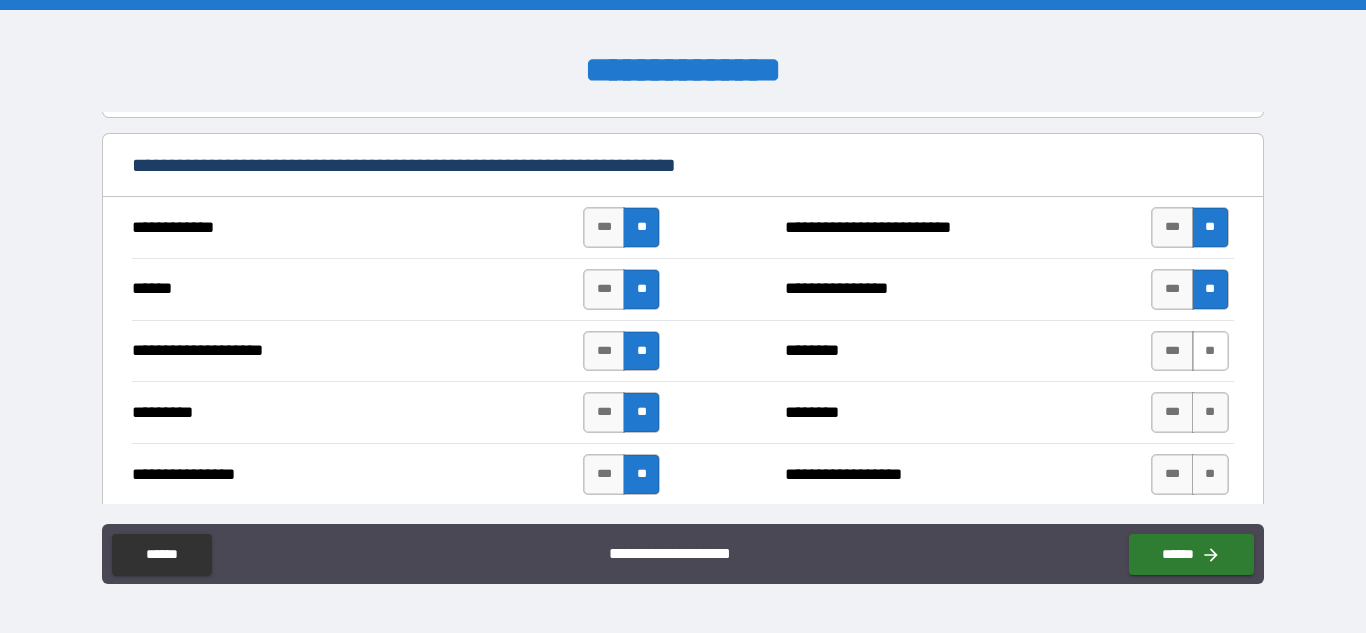 click on "**" at bounding box center (1210, 351) 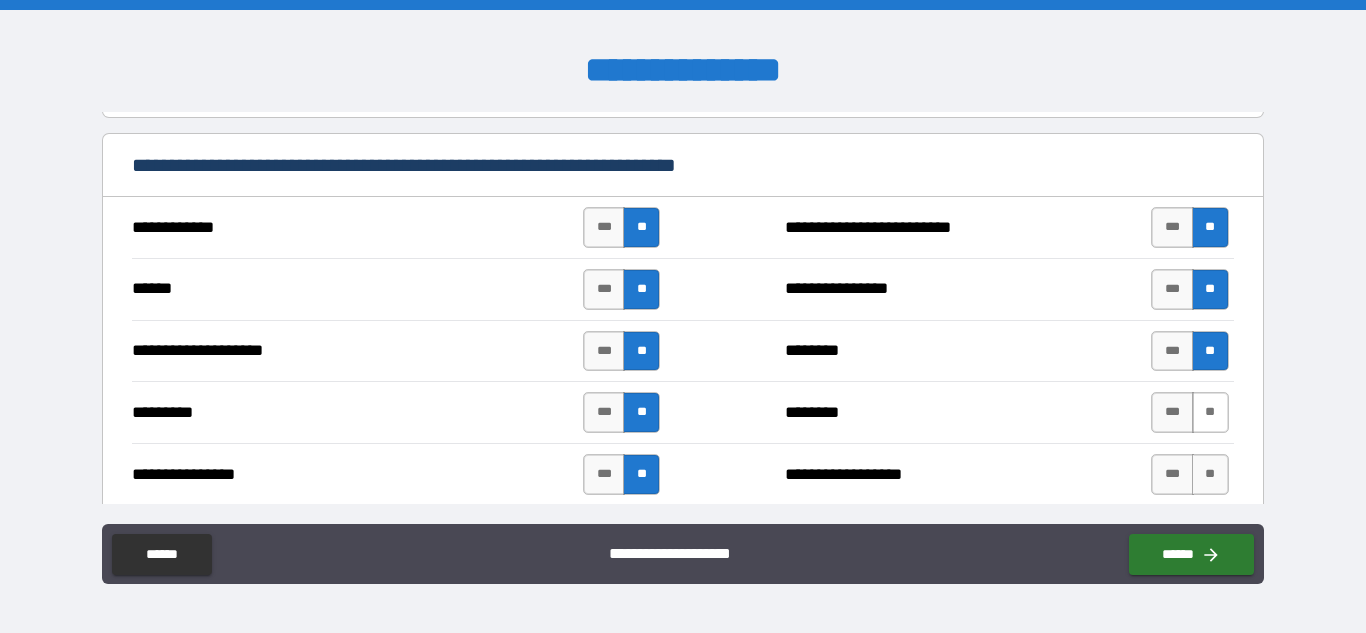 click on "**" at bounding box center [1210, 412] 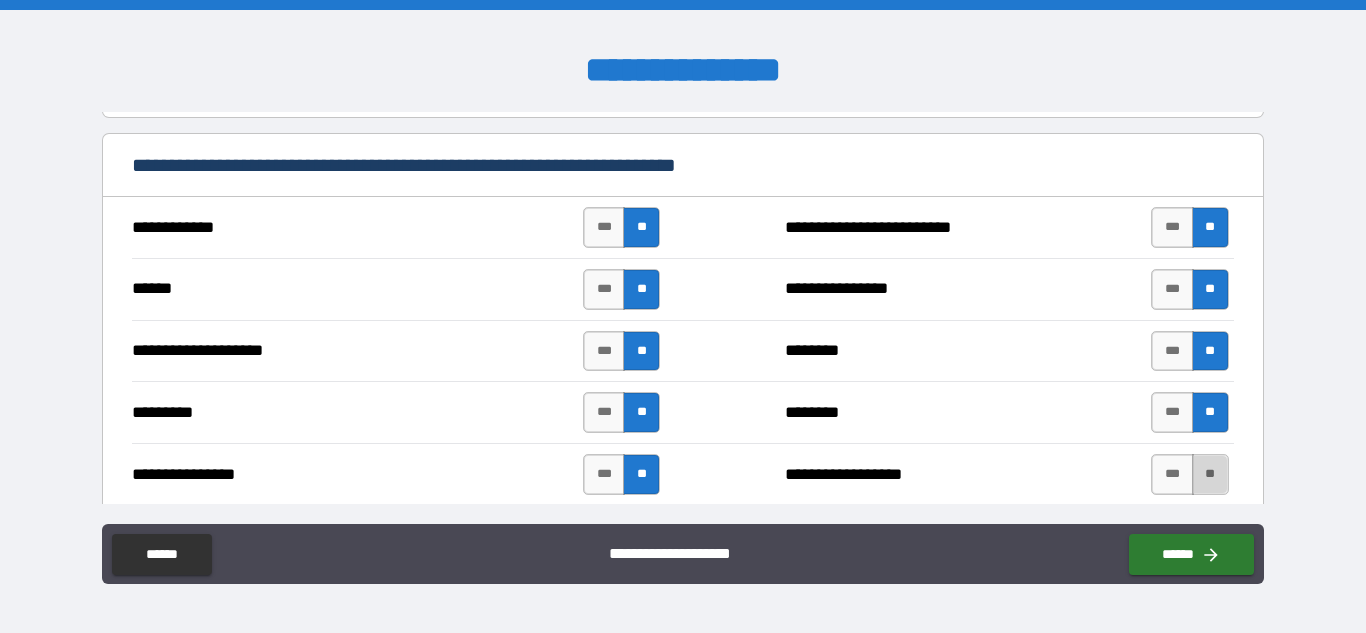 drag, startPoint x: 1205, startPoint y: 466, endPoint x: 1213, endPoint y: 205, distance: 261.1226 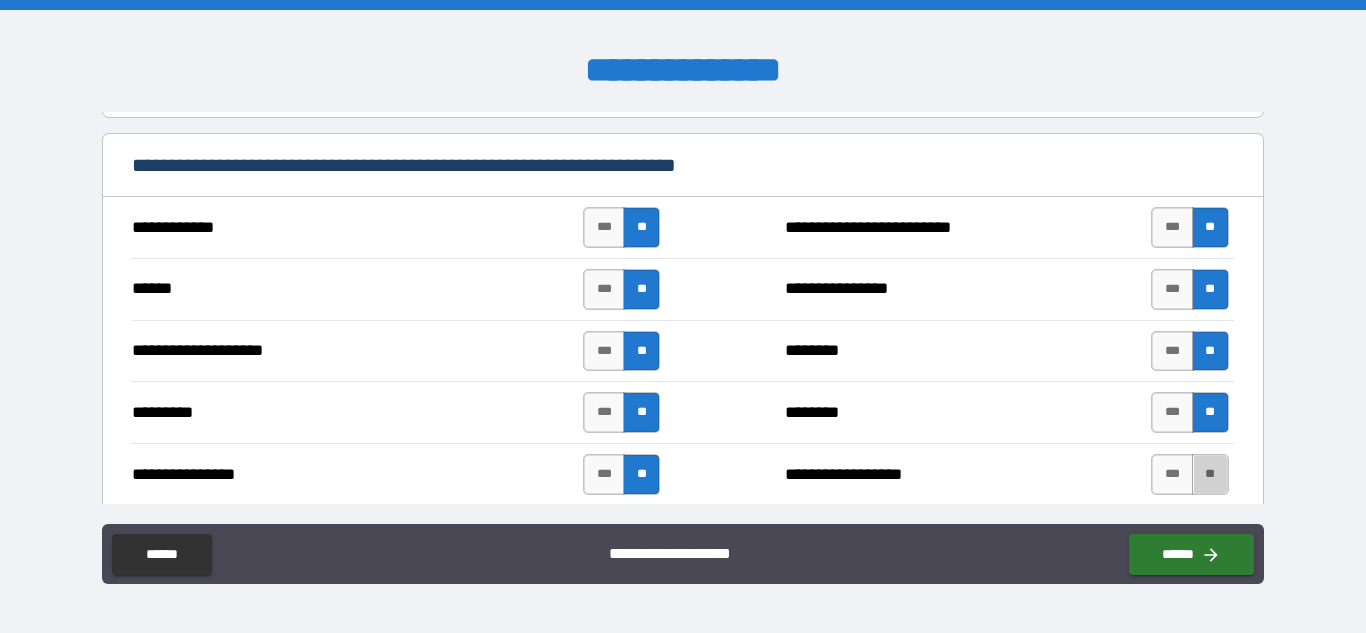 click on "**" at bounding box center (1210, 474) 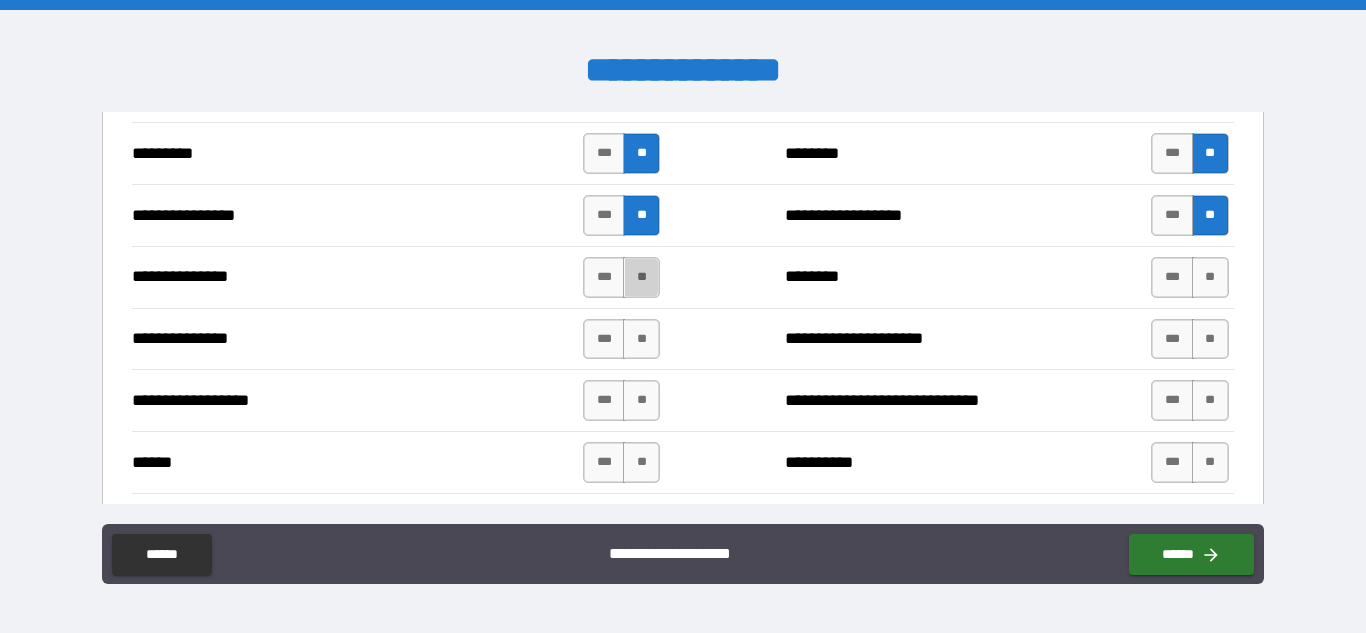 drag, startPoint x: 639, startPoint y: 275, endPoint x: 642, endPoint y: 299, distance: 24.186773 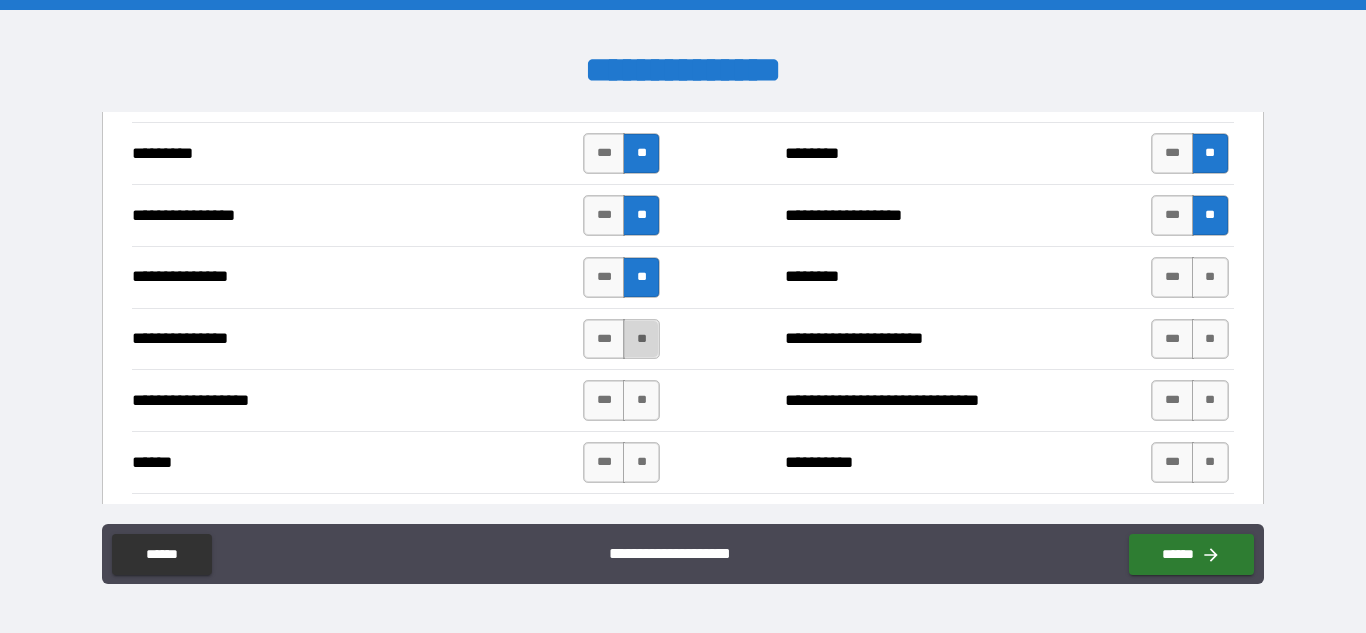 click on "**" at bounding box center (641, 339) 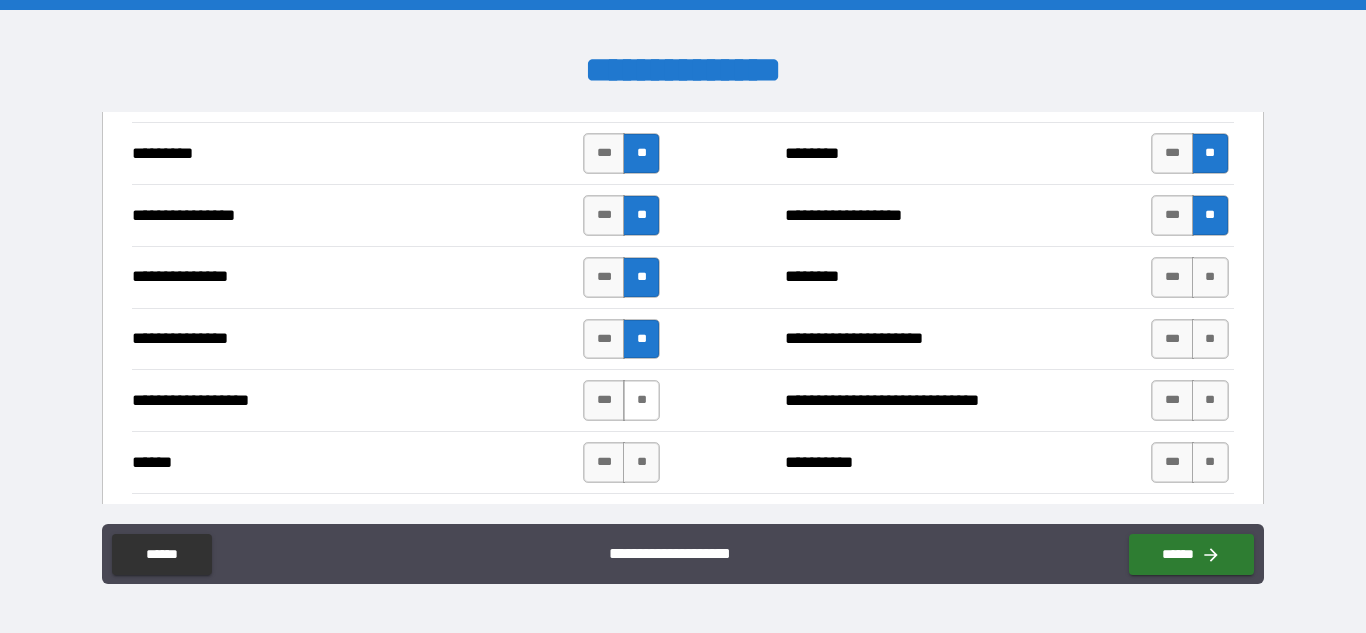 click on "**" at bounding box center (641, 400) 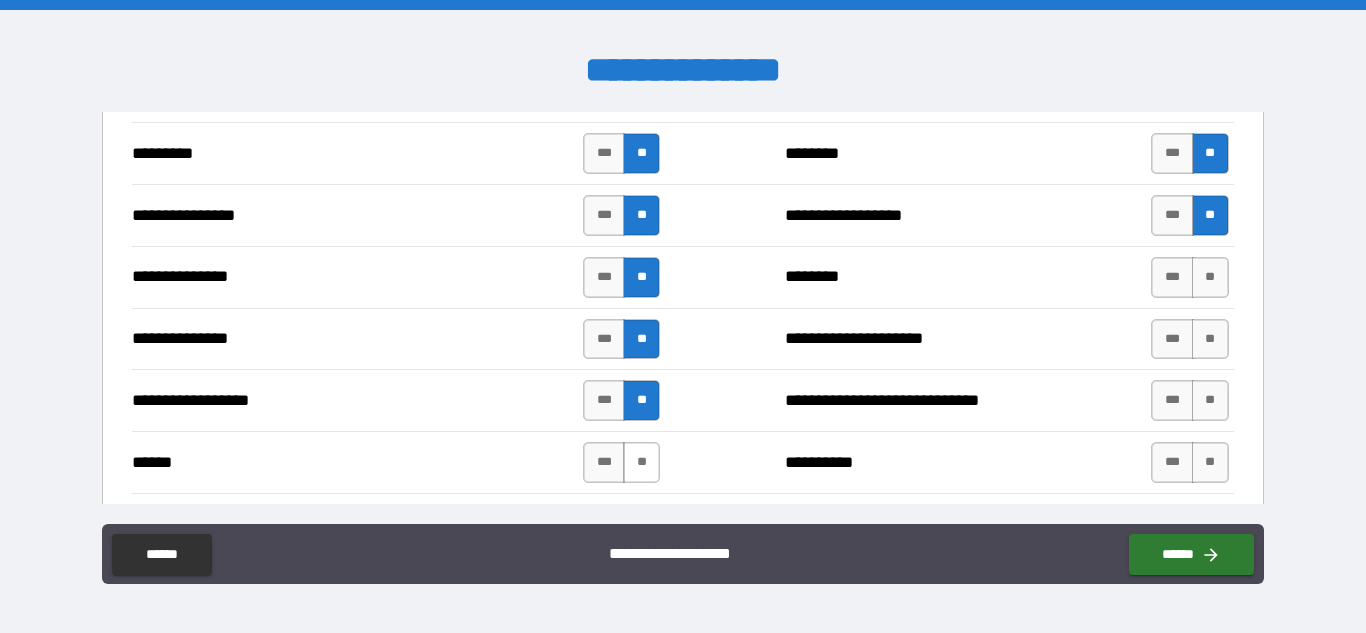 click on "**" at bounding box center [641, 462] 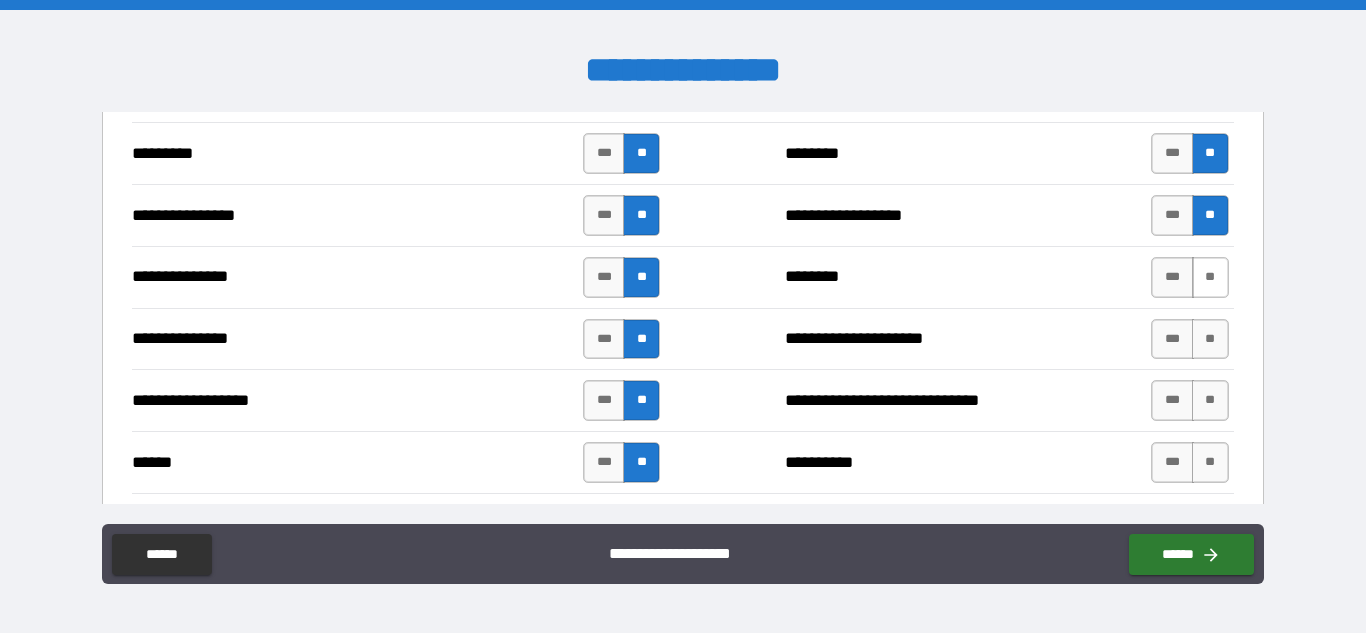 click on "**" at bounding box center (1210, 277) 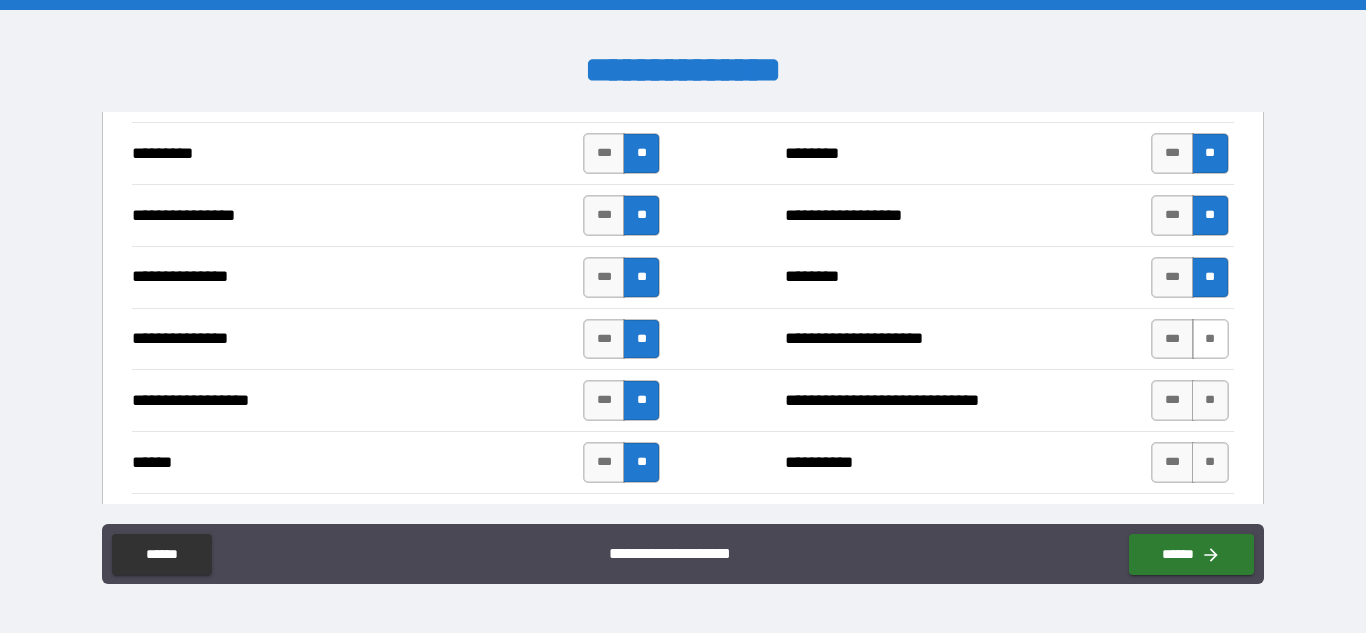 drag, startPoint x: 1203, startPoint y: 337, endPoint x: 1196, endPoint y: 384, distance: 47.518417 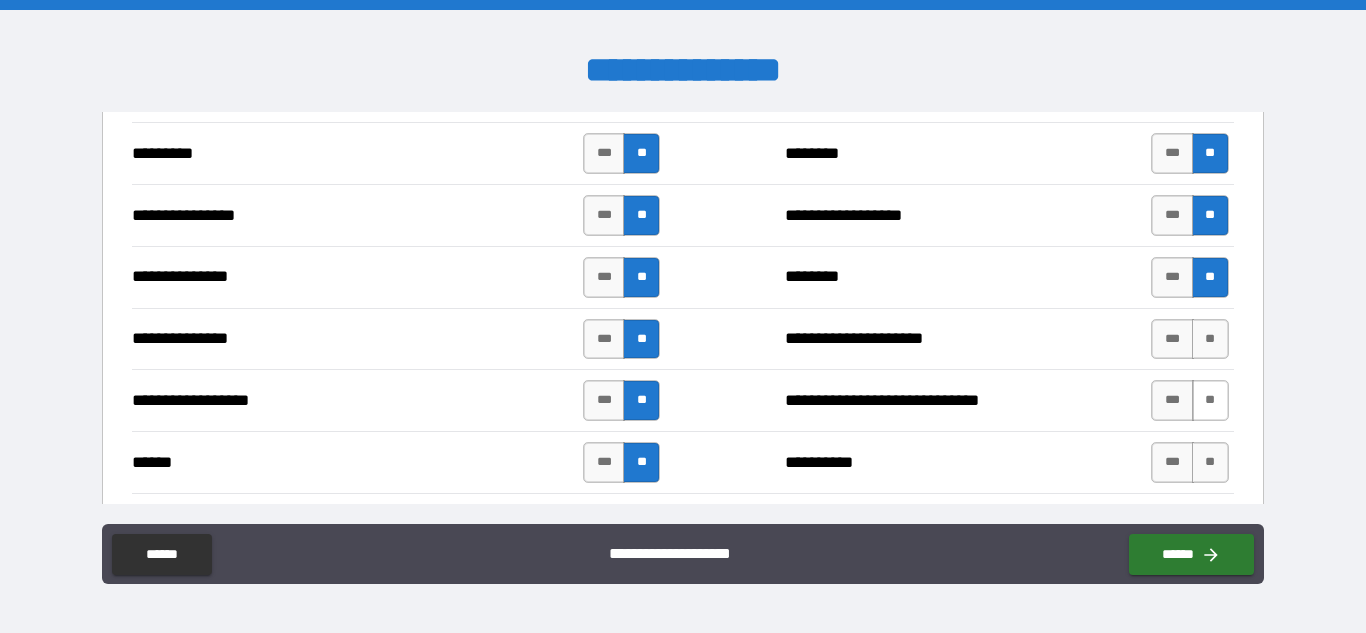 click on "**" at bounding box center (1210, 339) 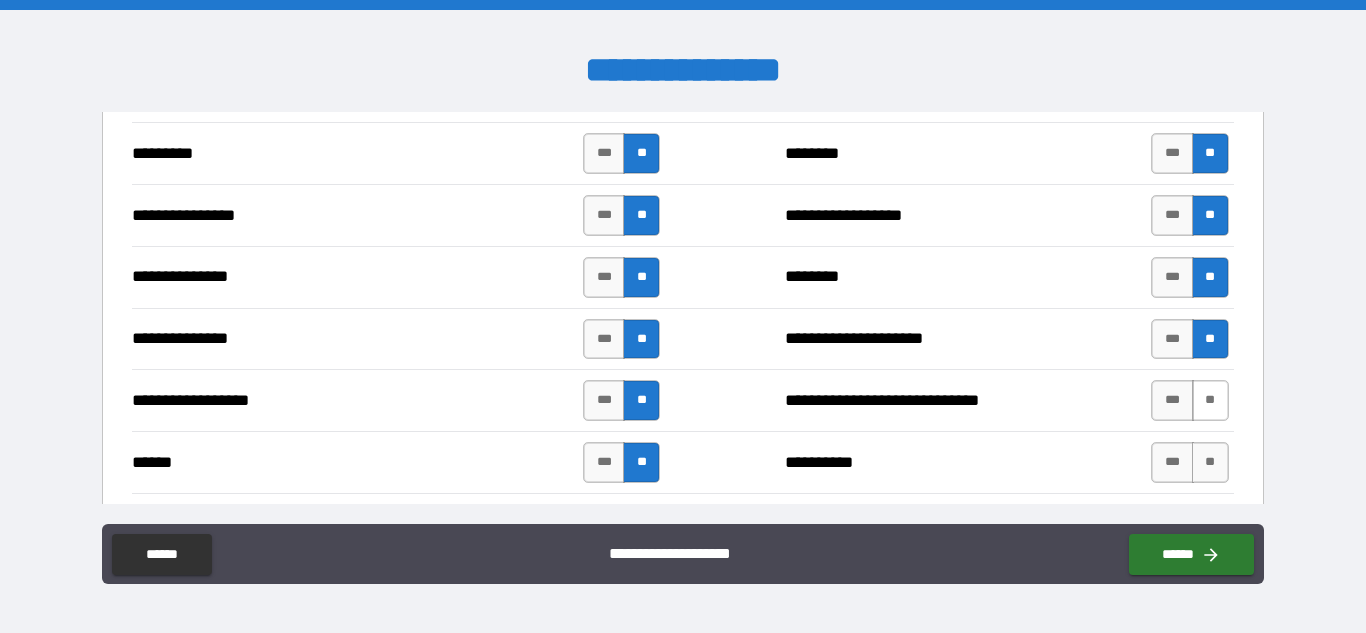 click on "**" at bounding box center [1210, 400] 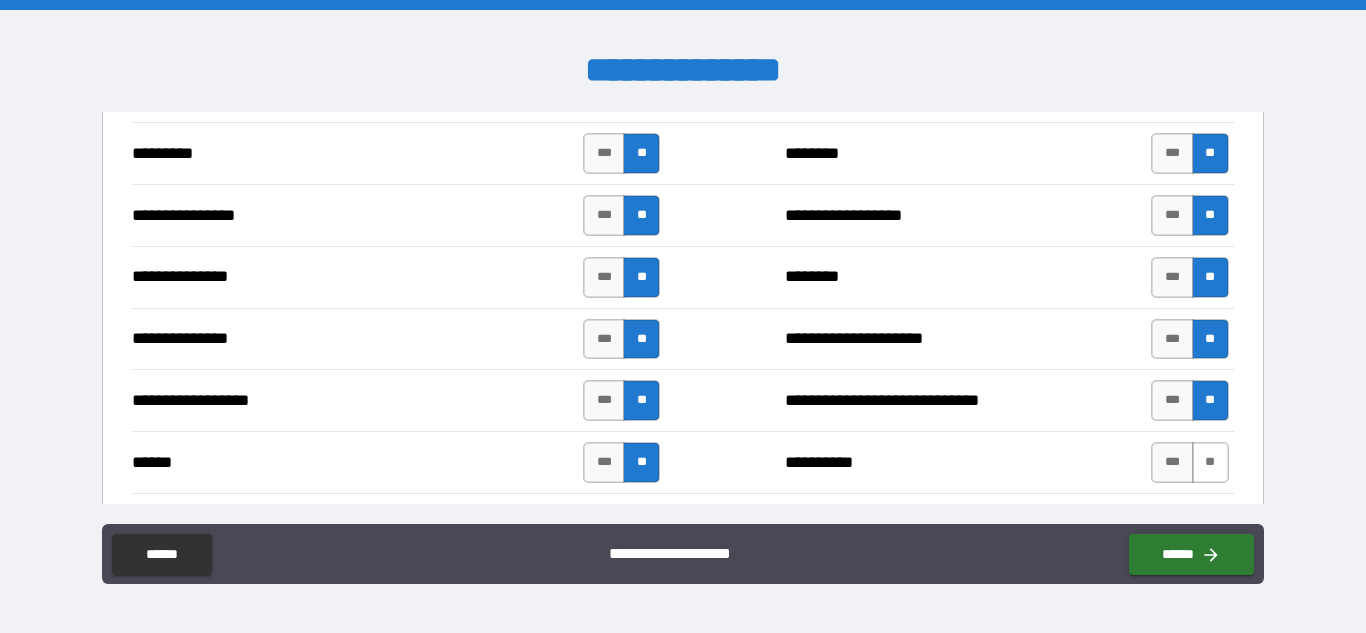 click on "**" at bounding box center (1210, 462) 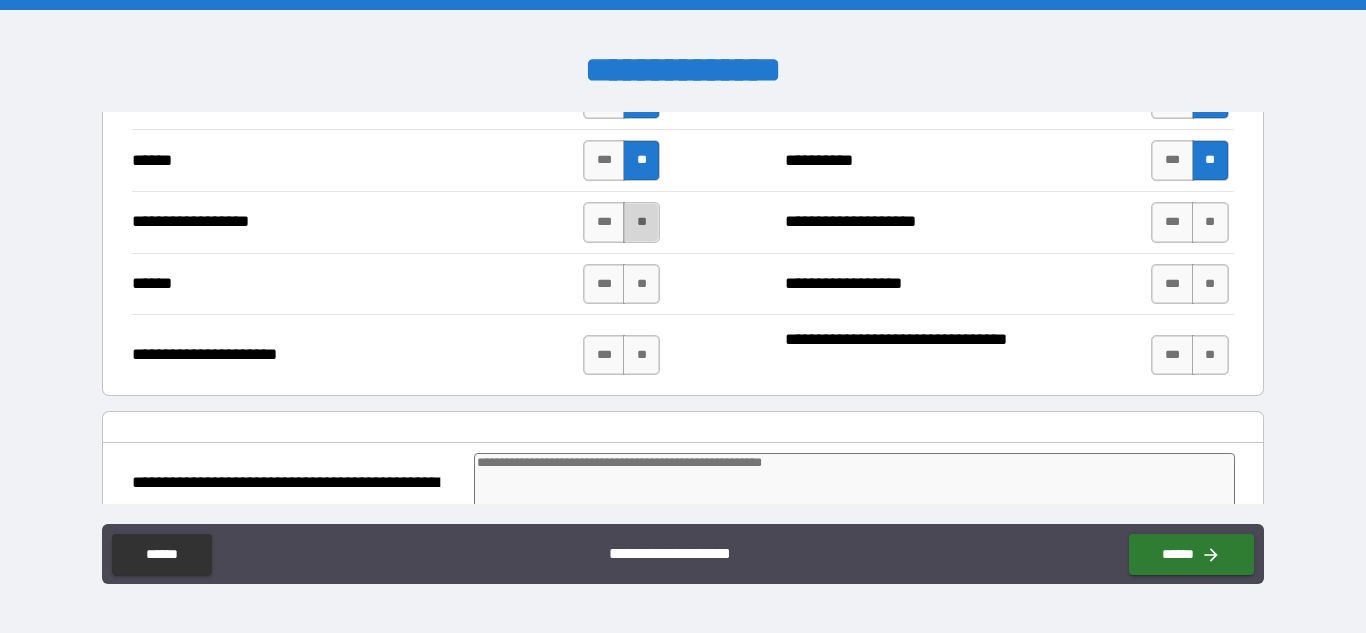 click on "**" at bounding box center [641, 222] 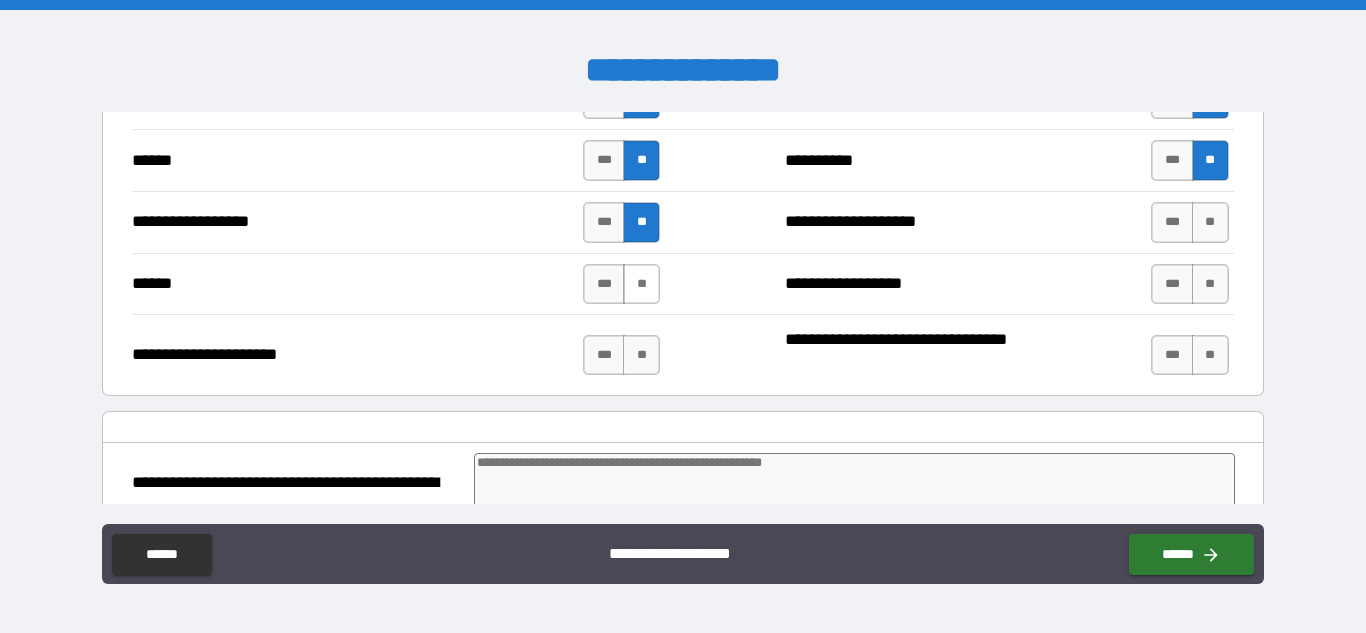click on "**" at bounding box center [641, 284] 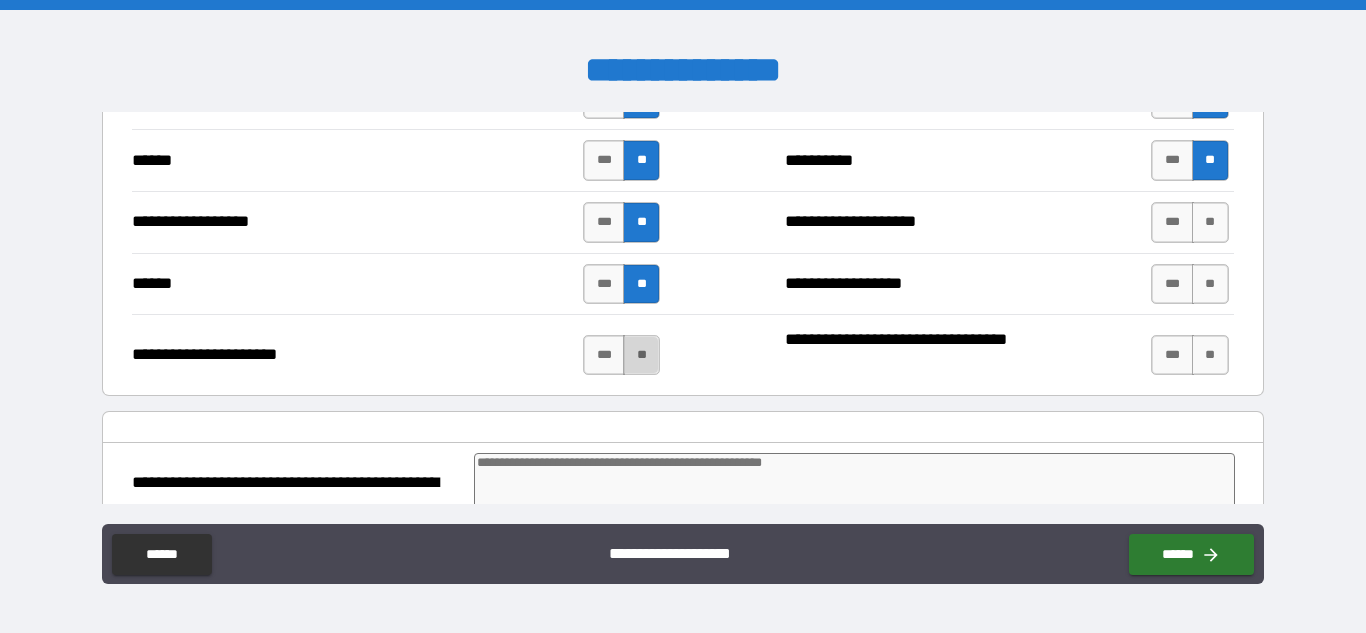 click on "**" at bounding box center [641, 355] 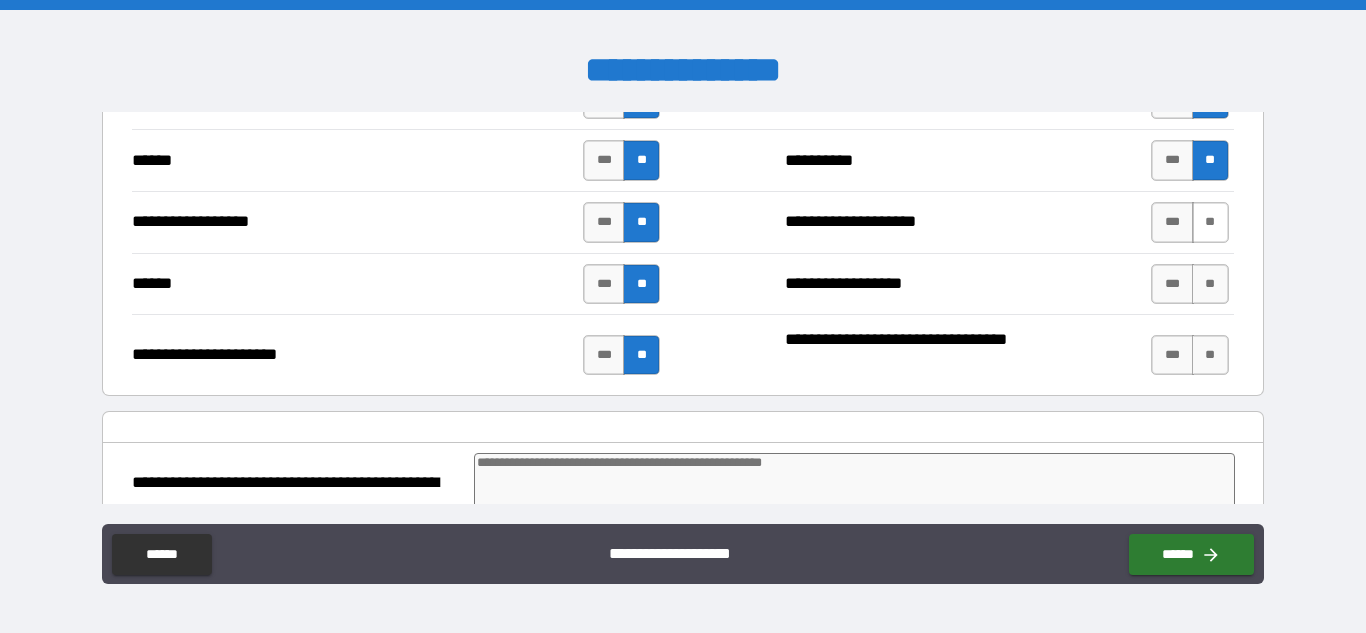 click on "**" at bounding box center [1210, 222] 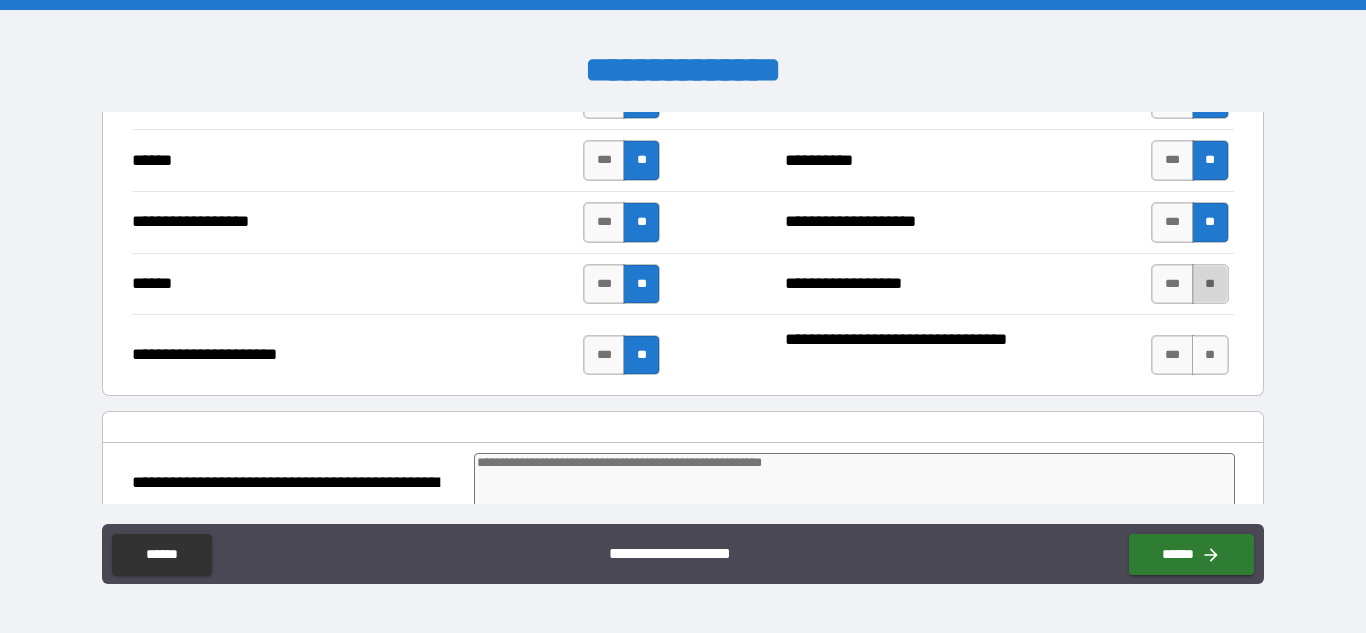click on "**" at bounding box center [1210, 284] 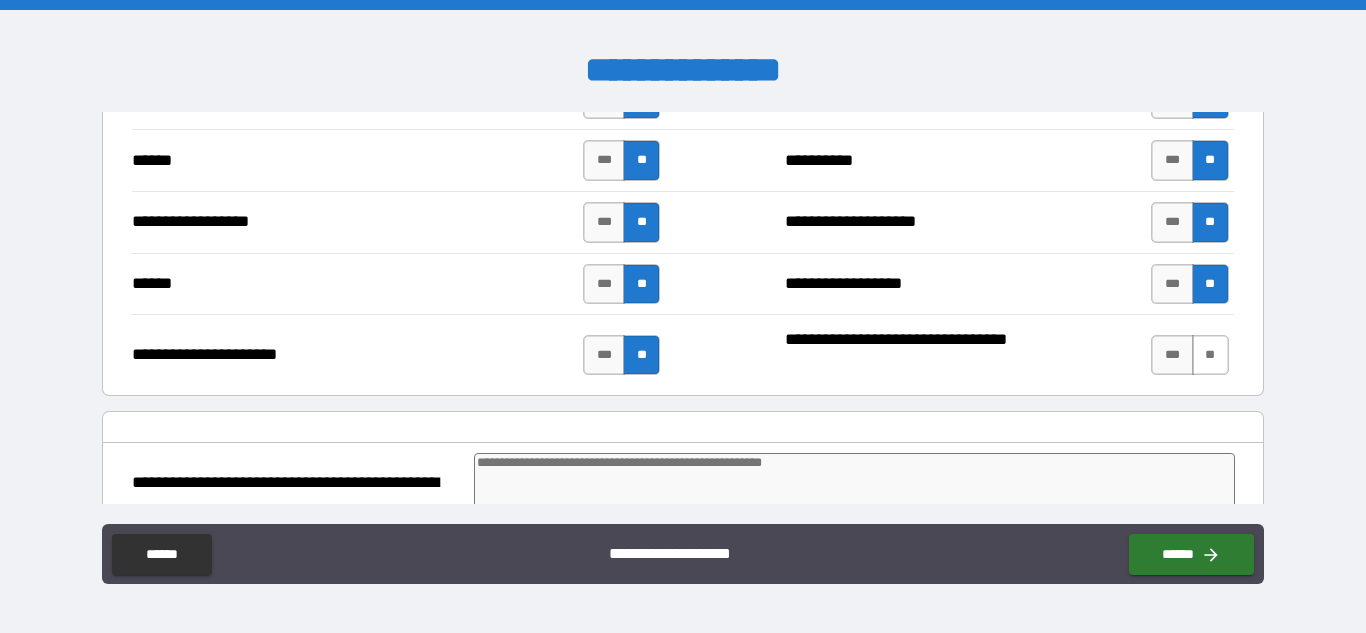 drag, startPoint x: 1192, startPoint y: 351, endPoint x: 1150, endPoint y: 352, distance: 42.0119 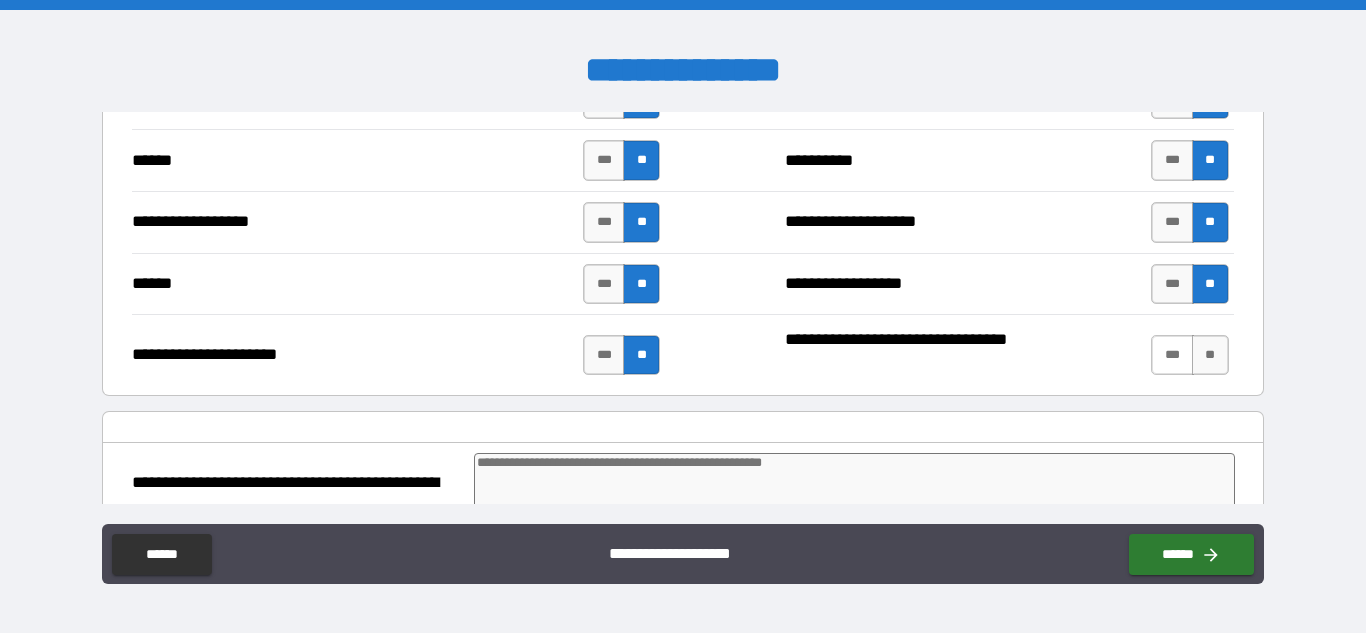 click on "**" at bounding box center (1210, 355) 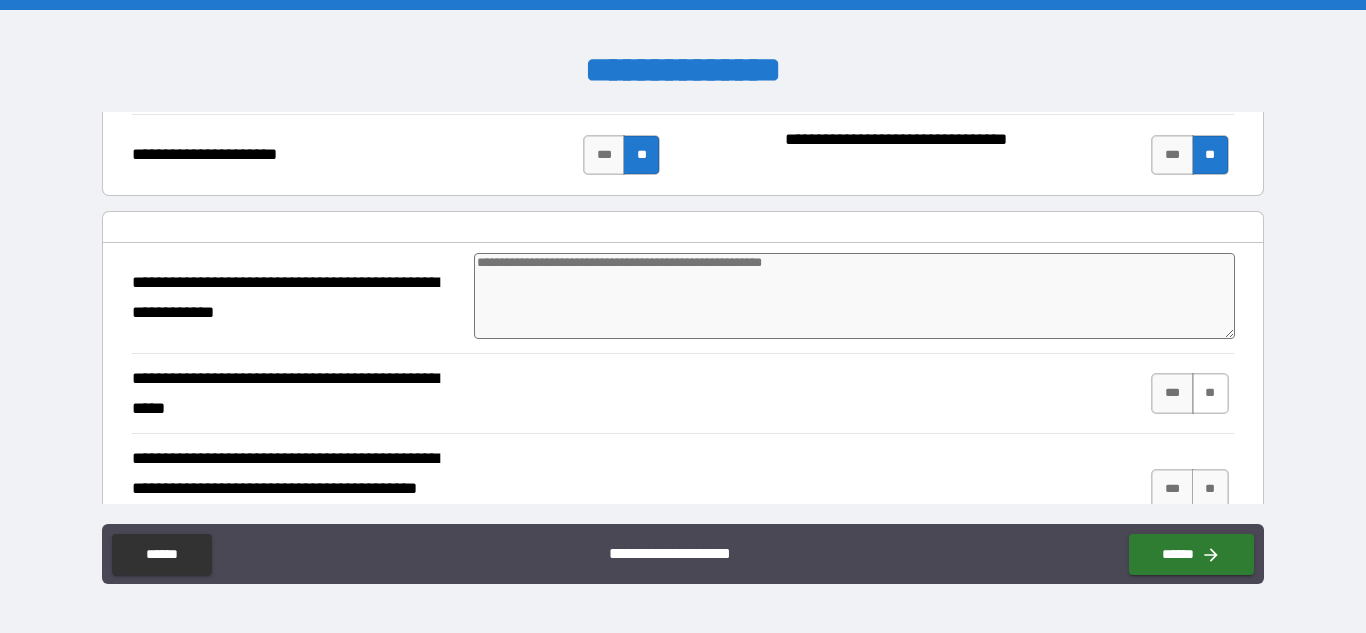 click on "**" at bounding box center (1210, 393) 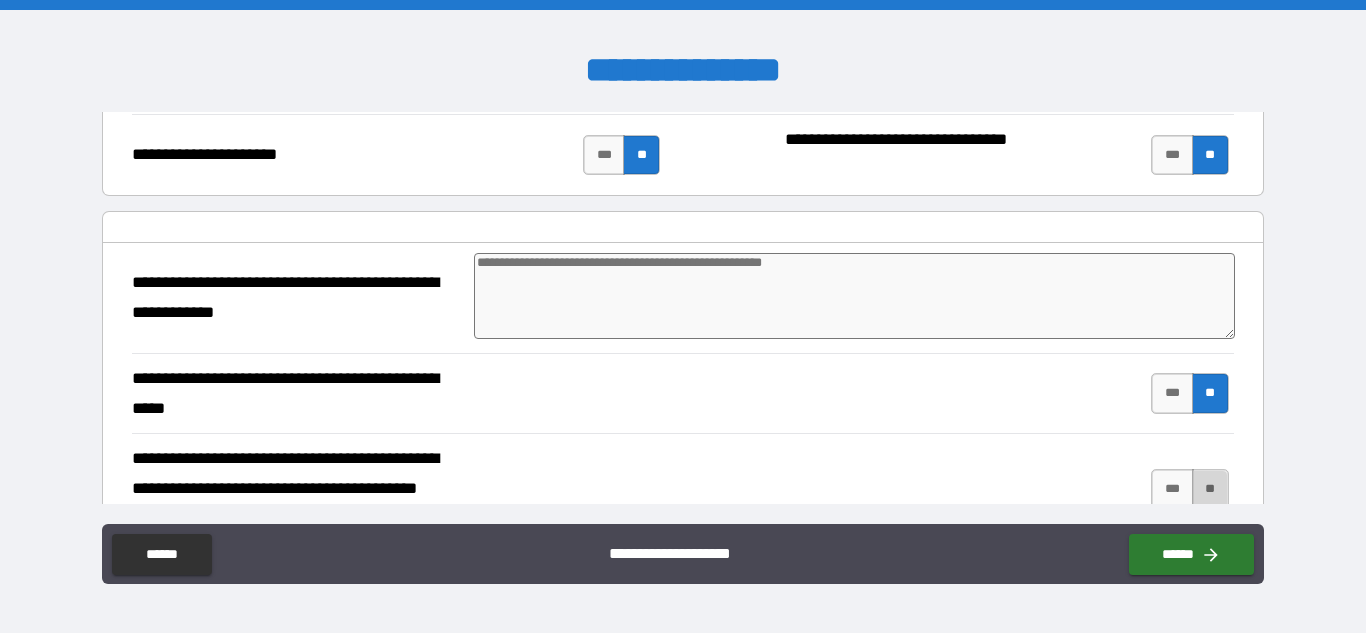click on "**" at bounding box center [1210, 489] 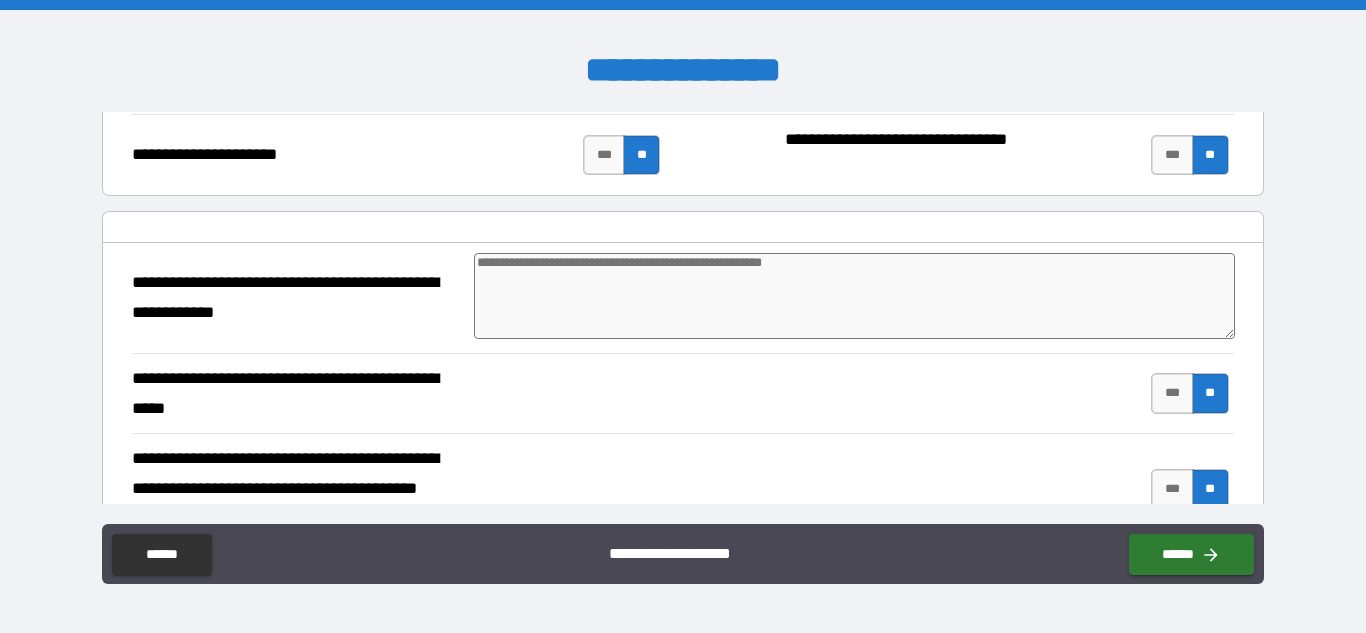 drag, startPoint x: 1265, startPoint y: 271, endPoint x: 1256, endPoint y: 310, distance: 40.024994 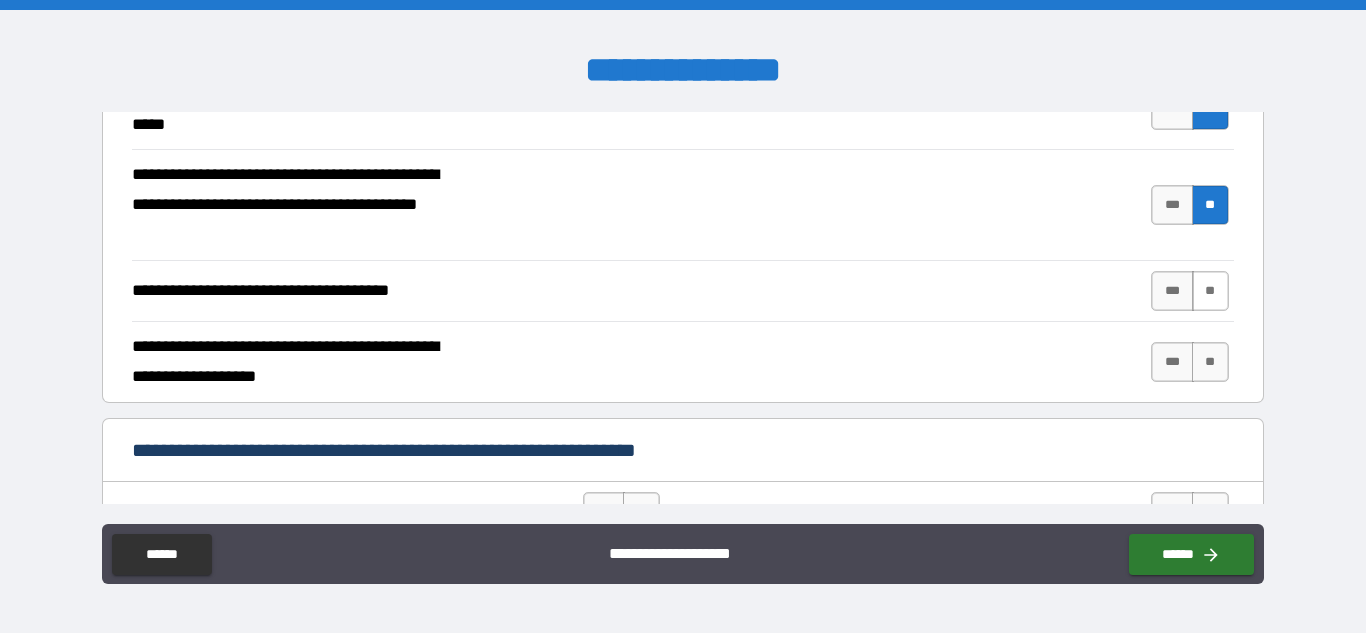 click on "**" at bounding box center [1210, 291] 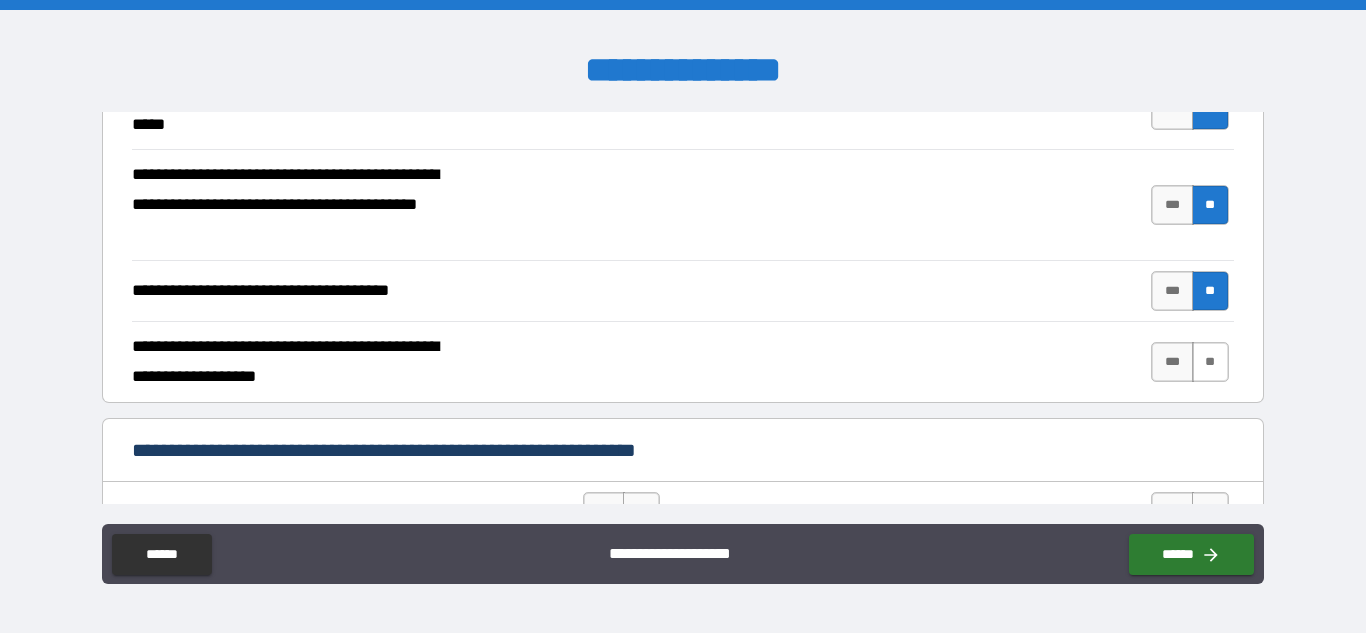 click on "**" at bounding box center [1210, 362] 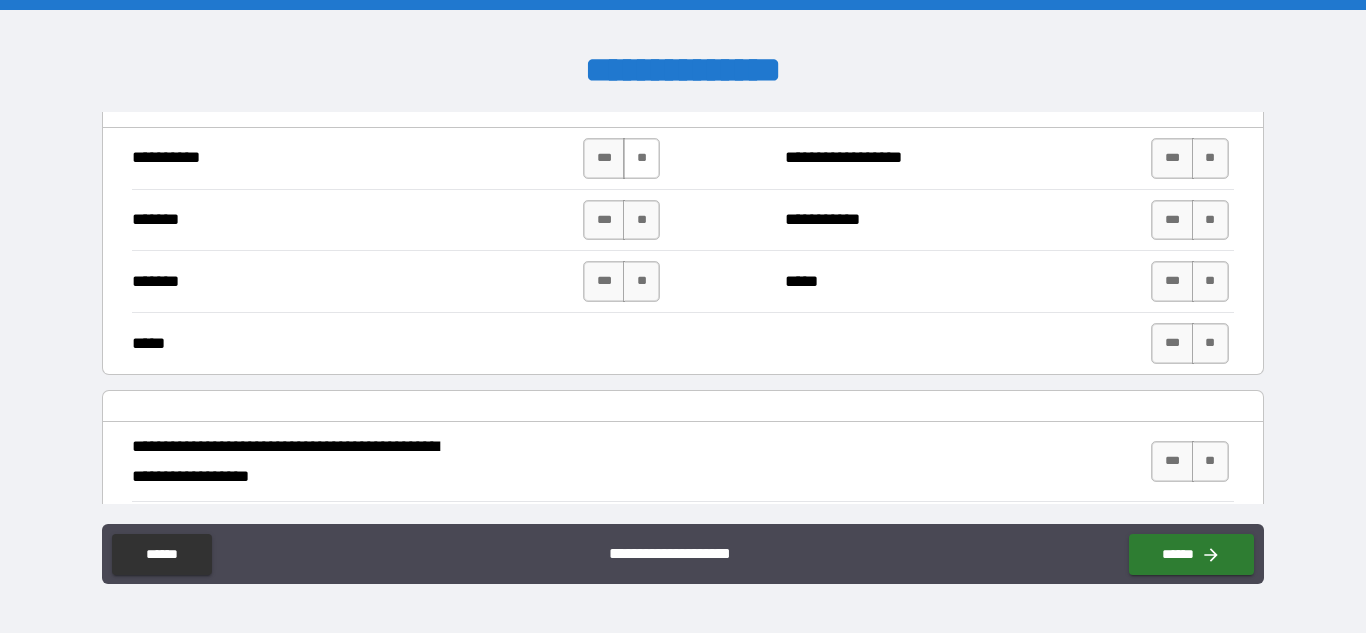 click on "**" at bounding box center (641, 158) 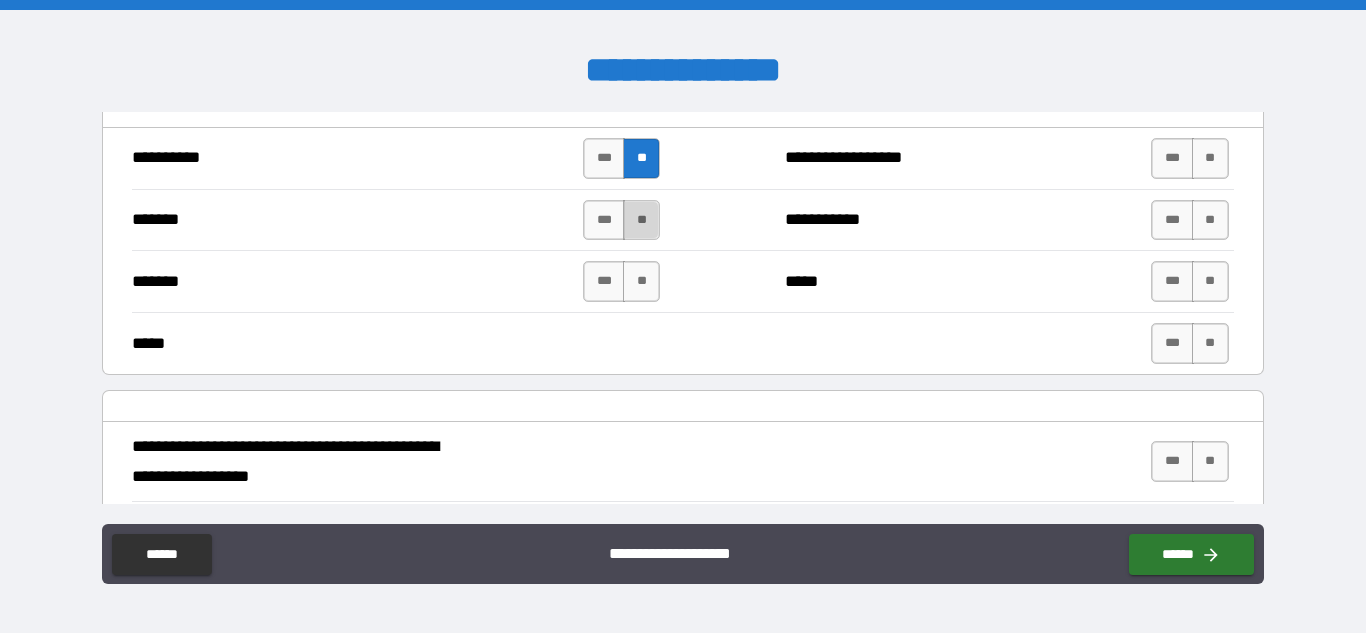 click on "**" at bounding box center [641, 220] 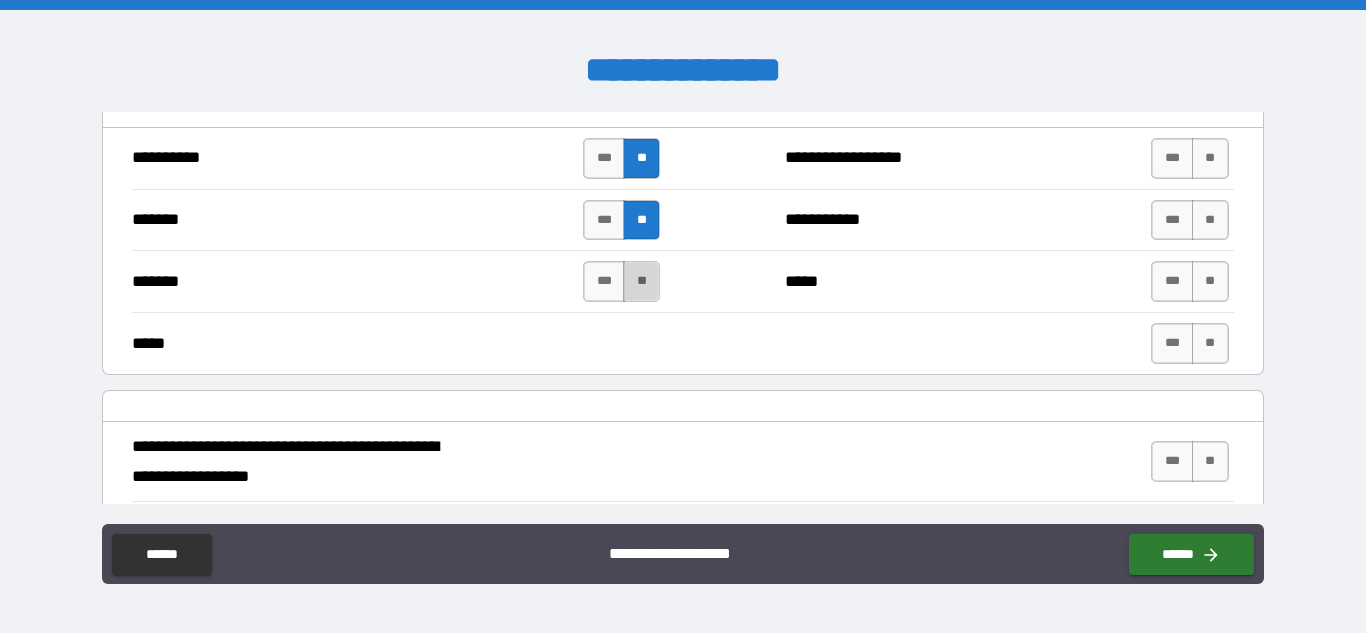 click on "**" at bounding box center (641, 281) 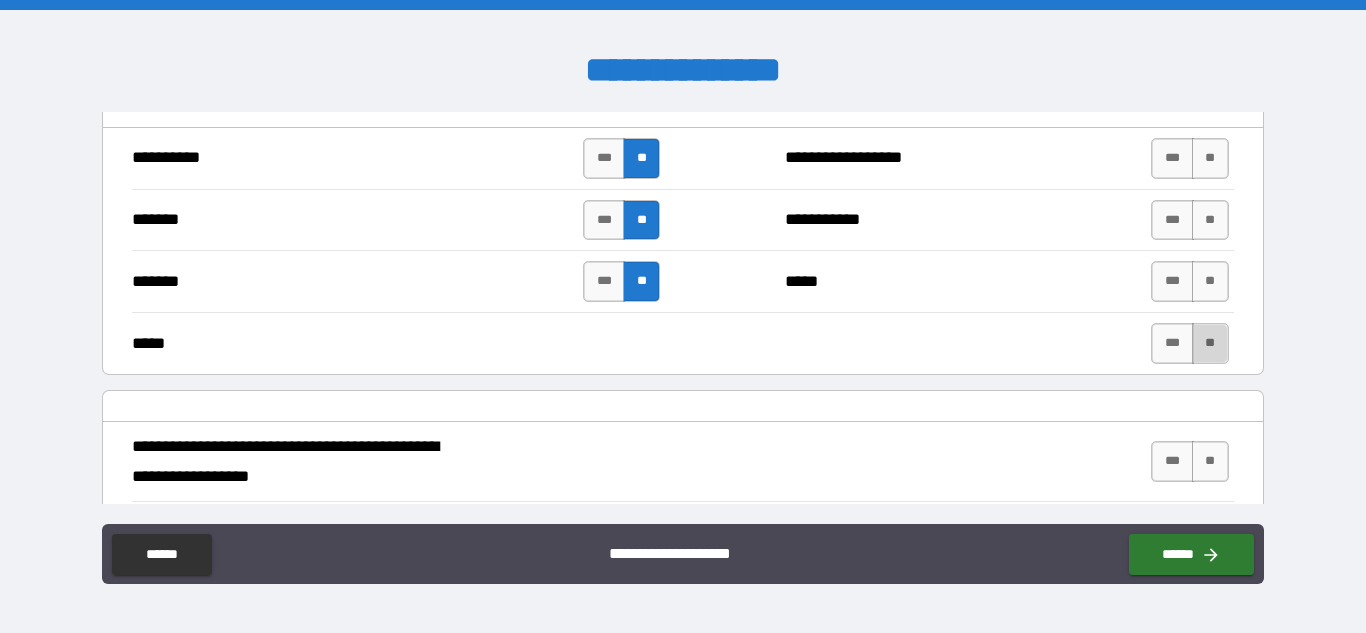 click on "**" at bounding box center [1210, 343] 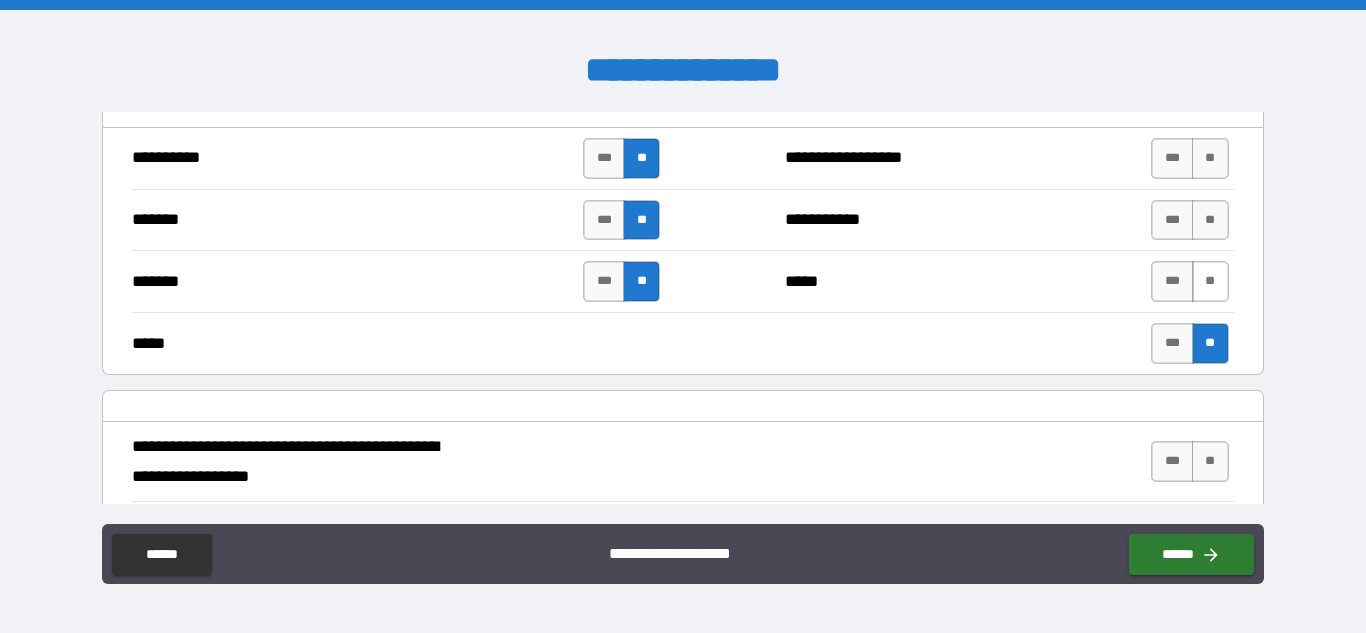 click on "**" at bounding box center (1210, 281) 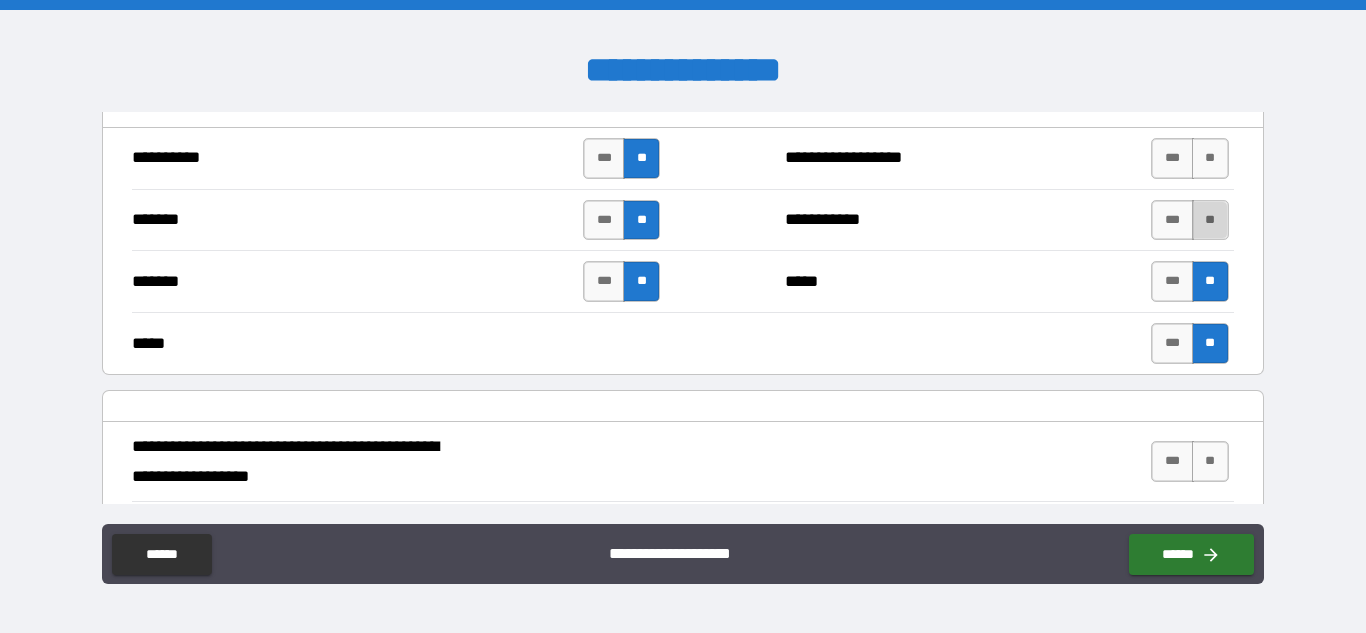 click on "**" at bounding box center (1210, 220) 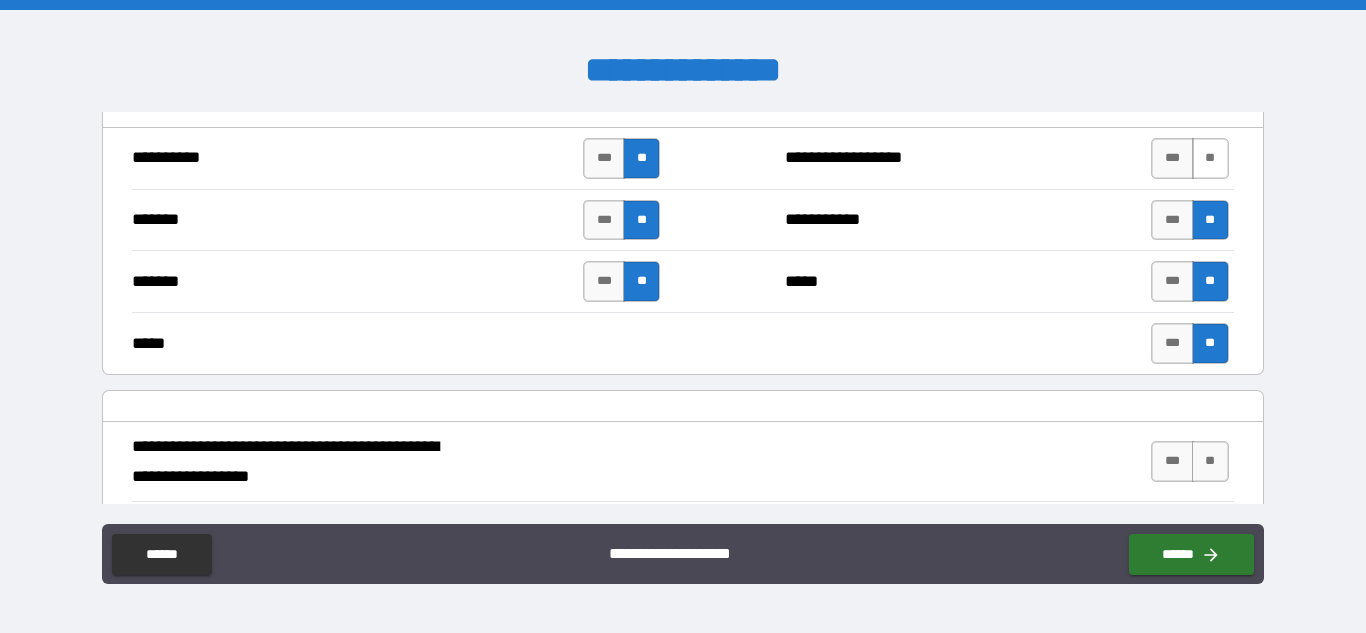 click on "**" at bounding box center [1210, 158] 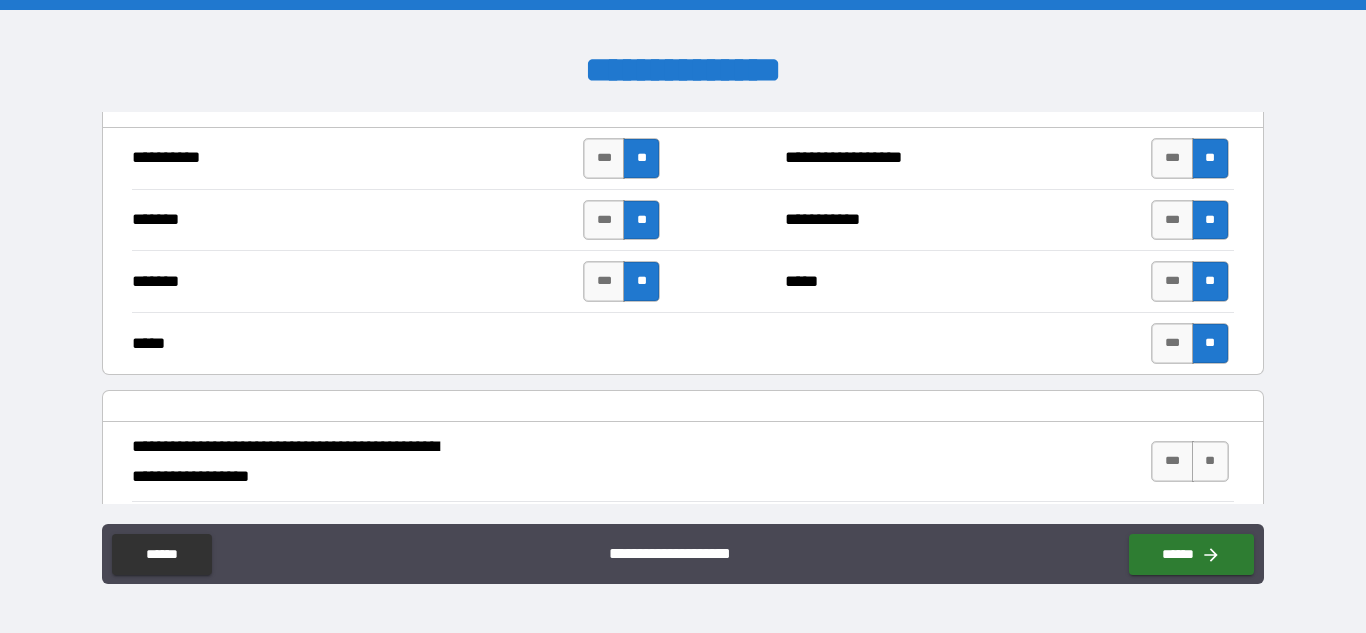 scroll, scrollTop: 1935, scrollLeft: 0, axis: vertical 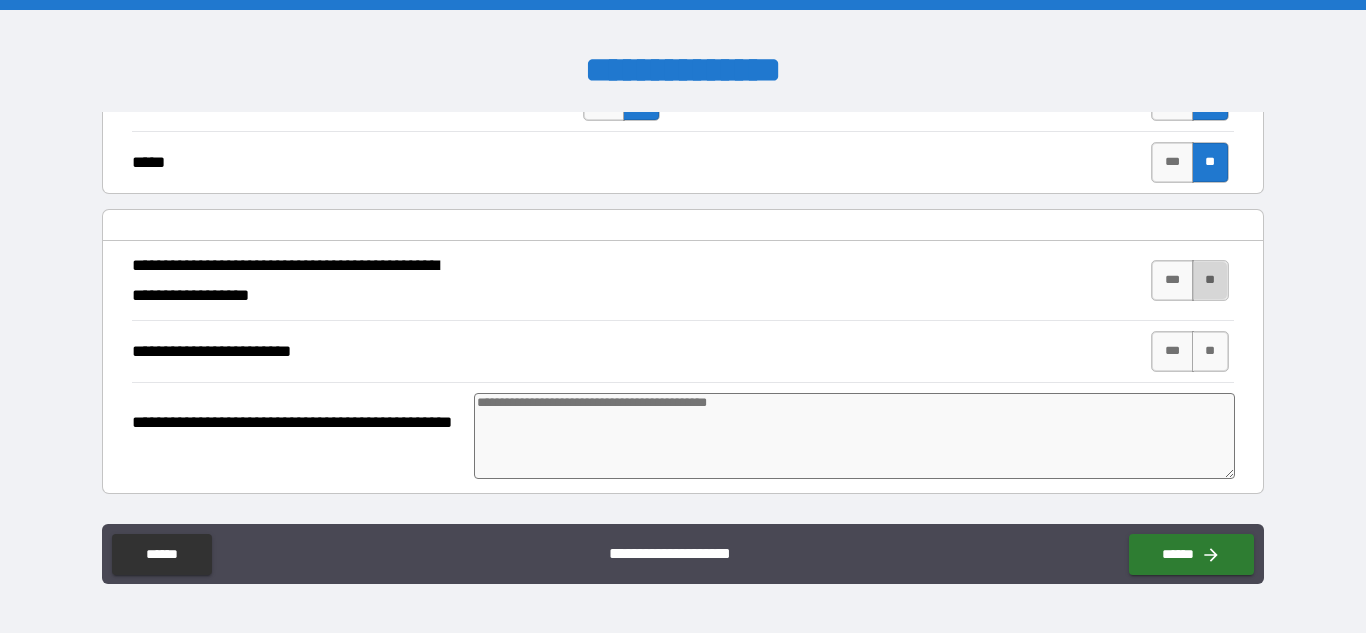 click on "**" at bounding box center (1210, 280) 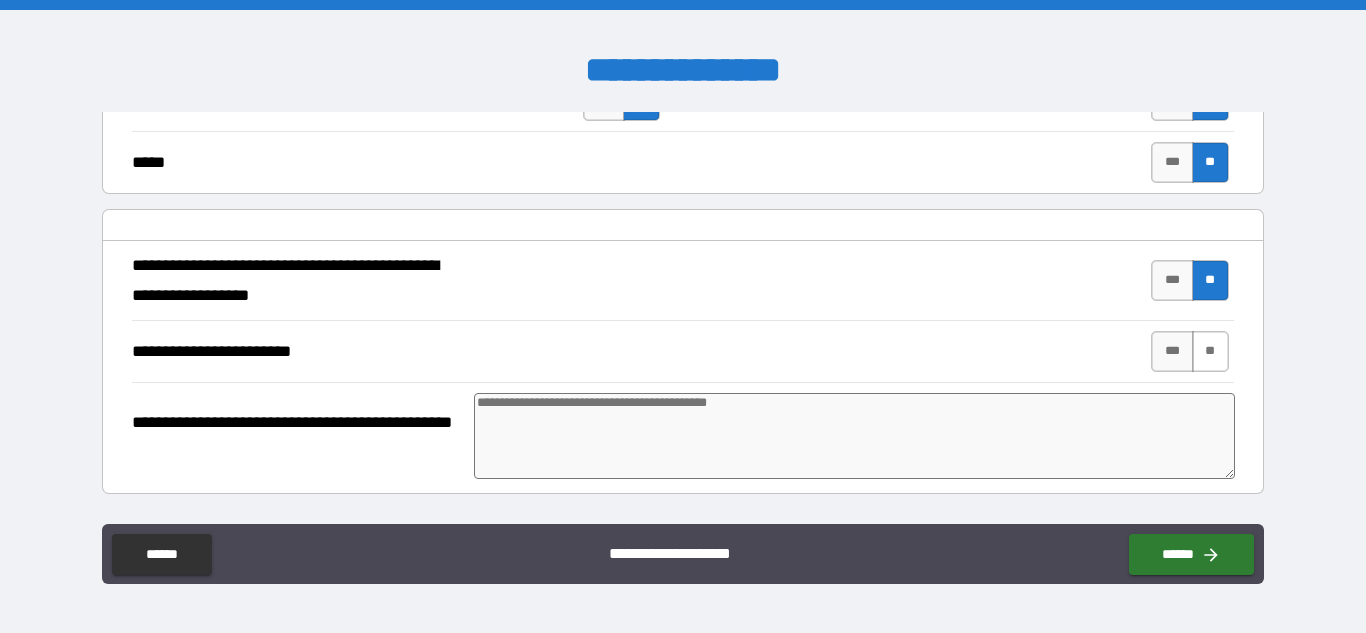 click on "**" at bounding box center [1210, 351] 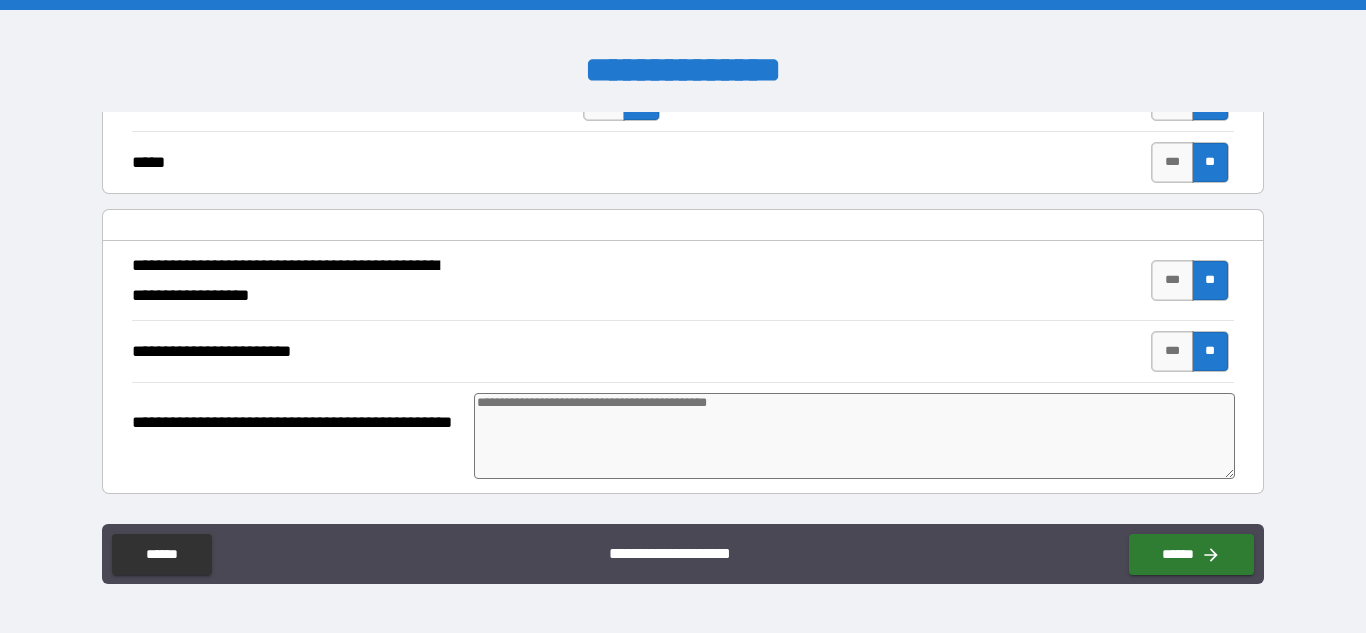 scroll, scrollTop: 2082, scrollLeft: 0, axis: vertical 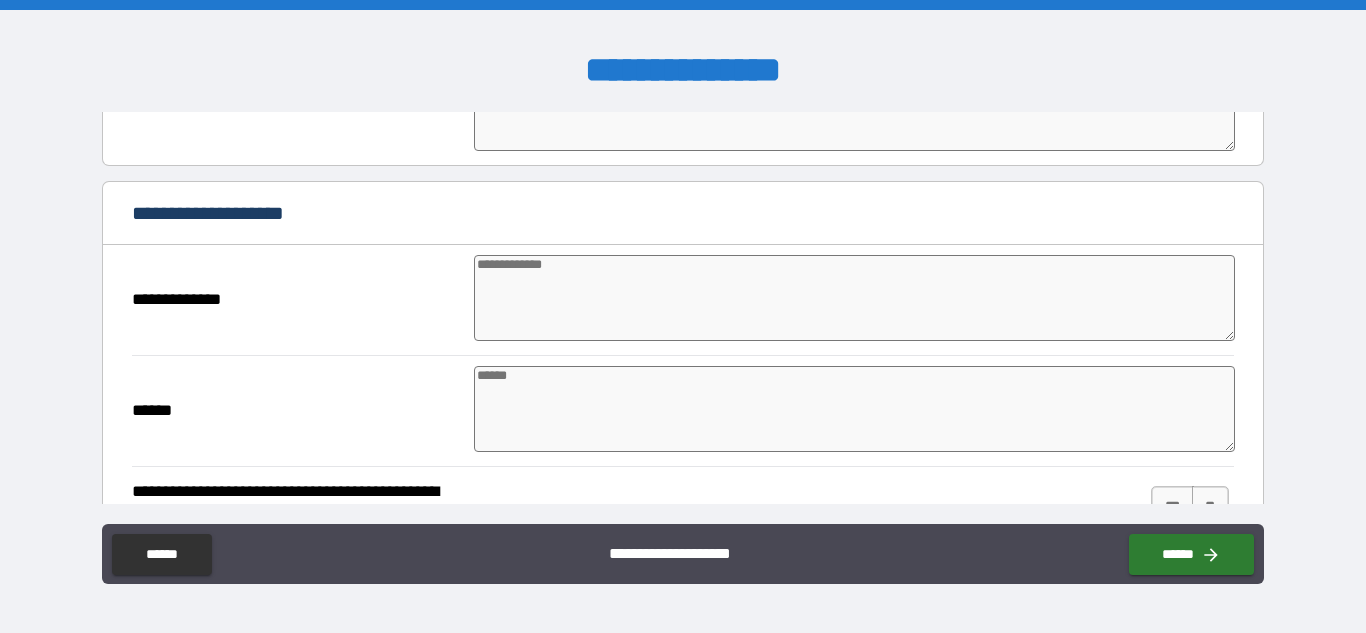 click at bounding box center [854, 298] 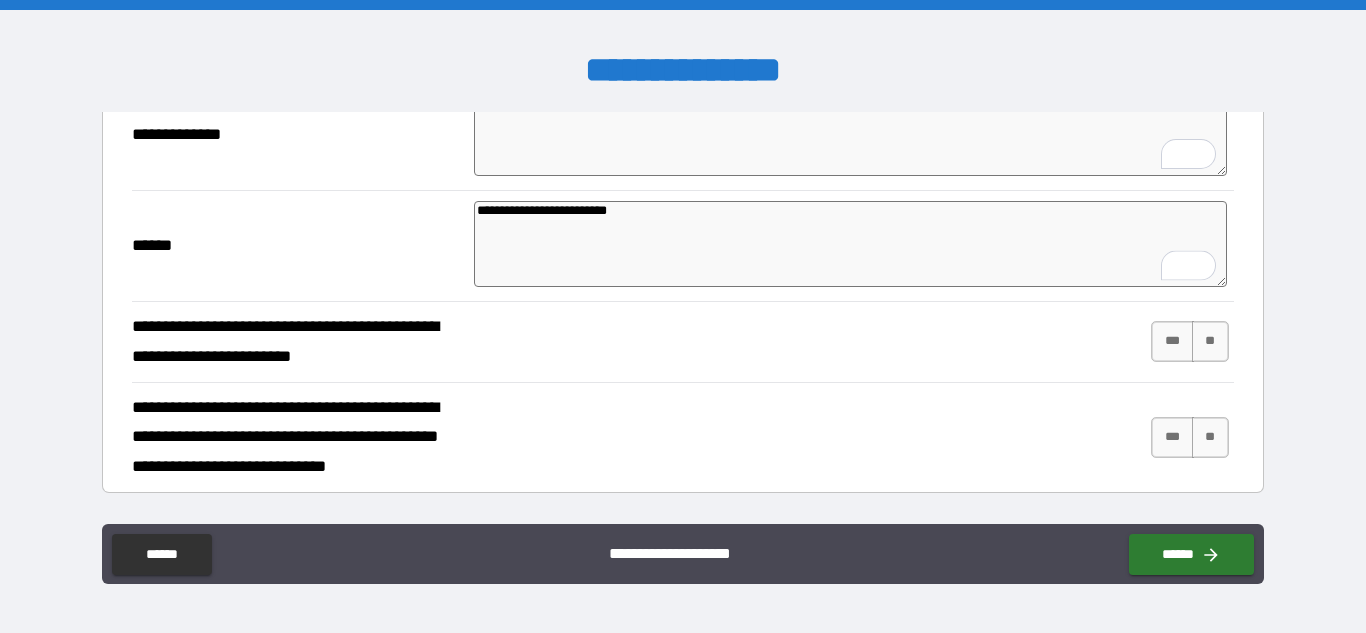 click on "*** **" at bounding box center [1192, 341] 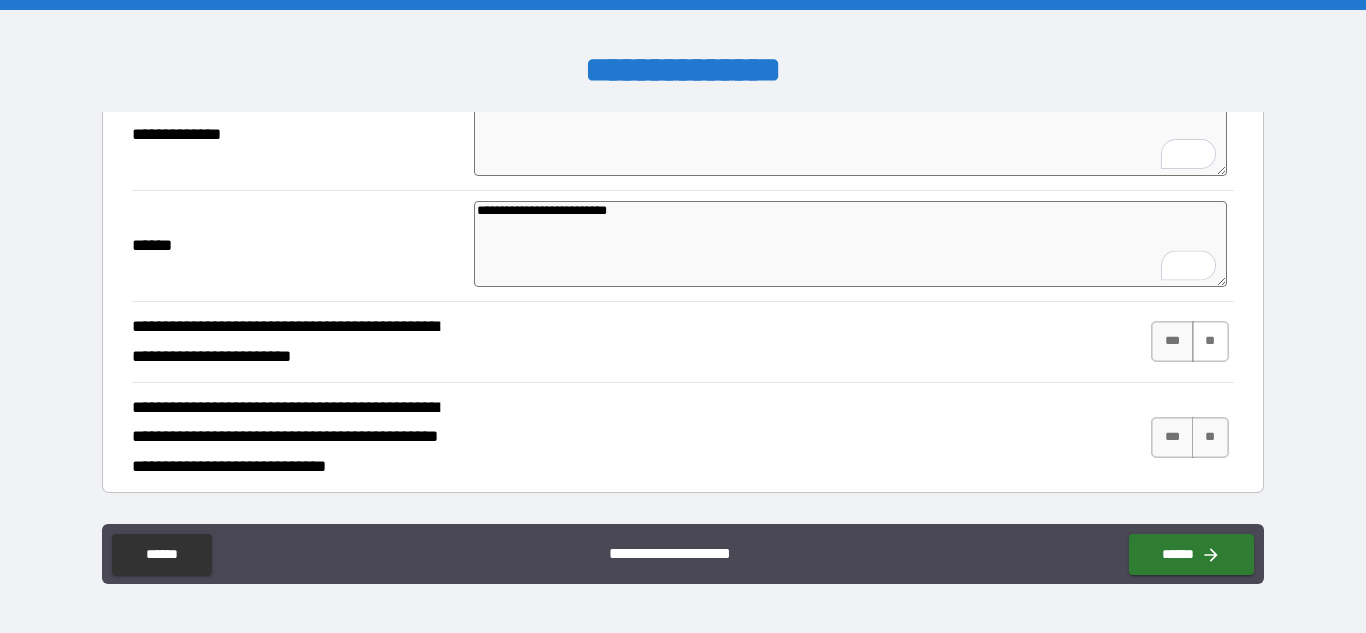 click on "**" at bounding box center (1210, 341) 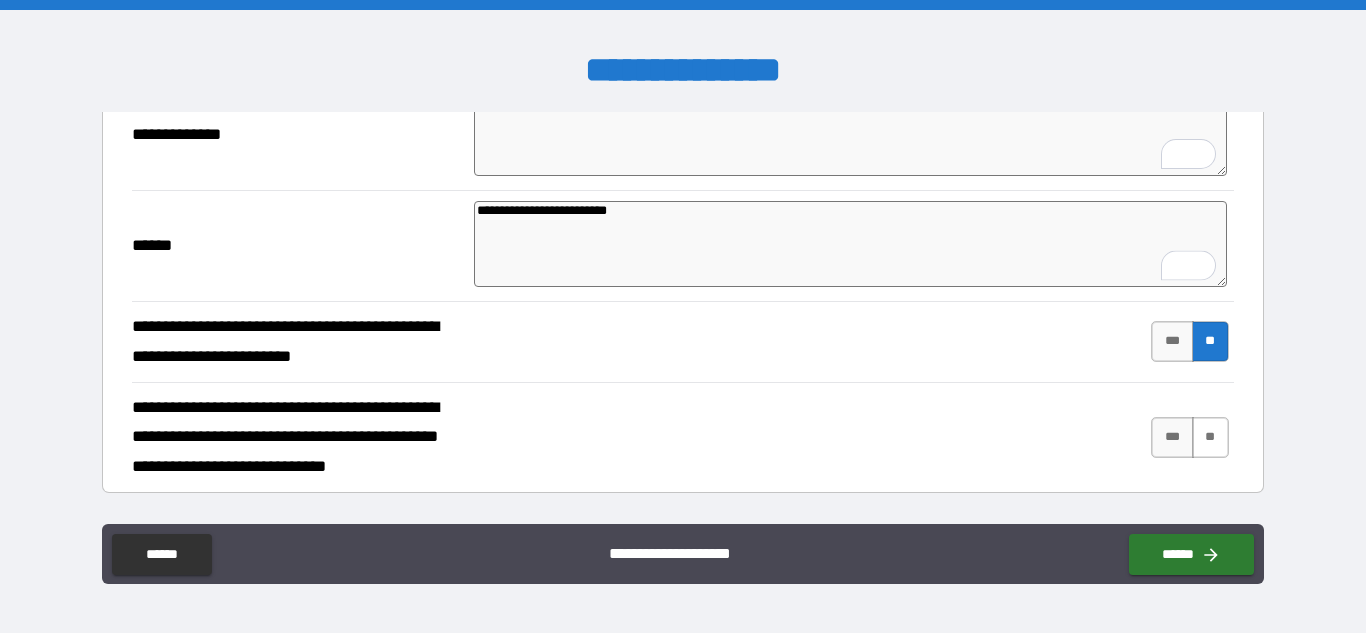 click on "**" at bounding box center (1210, 437) 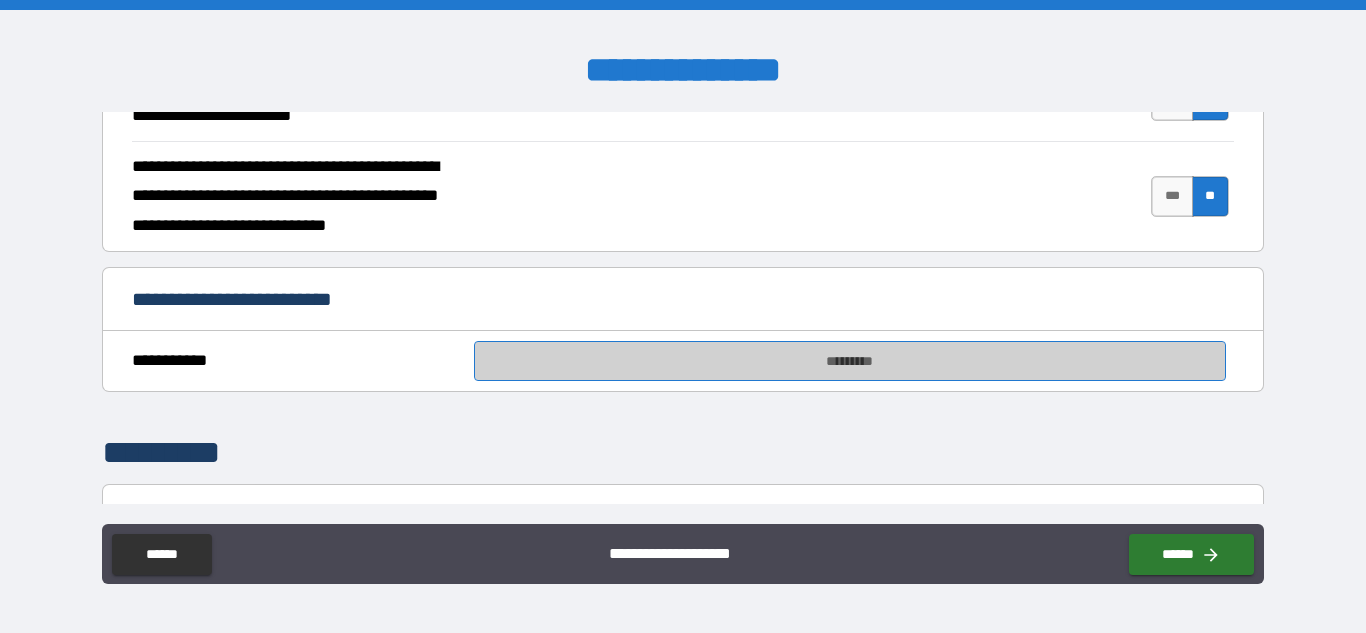 click on "*********" at bounding box center (850, 361) 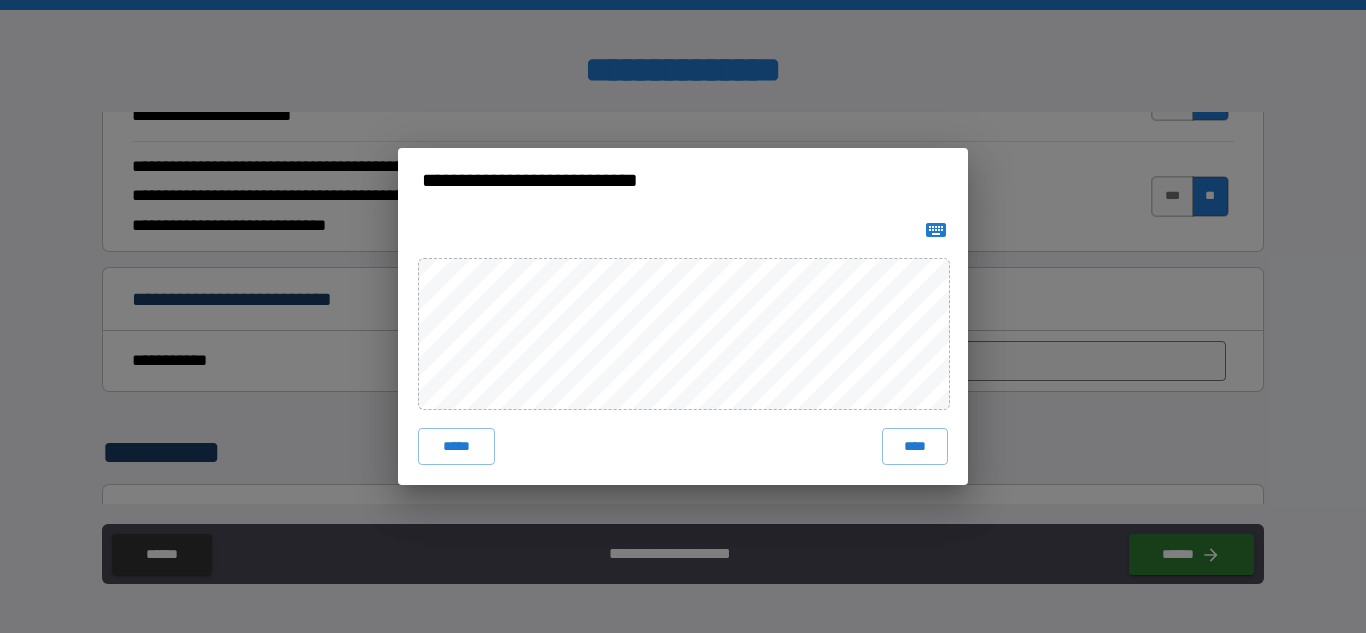 click on "****" at bounding box center [915, 446] 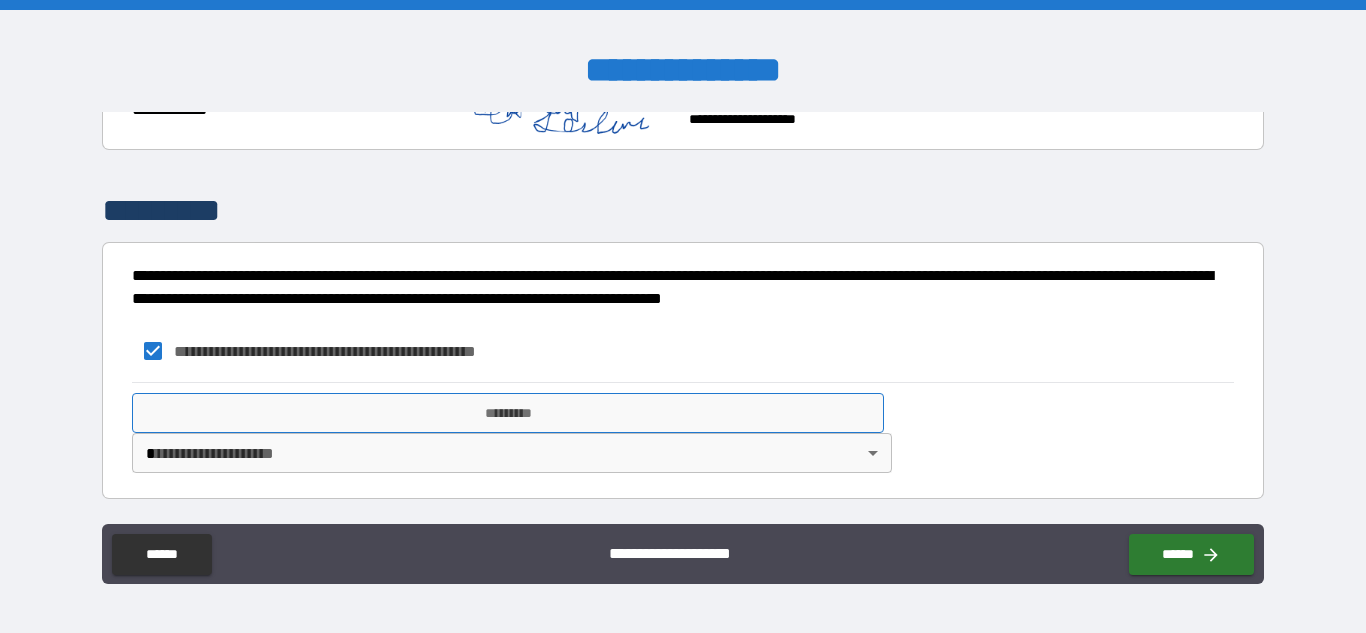click on "*********" at bounding box center [508, 413] 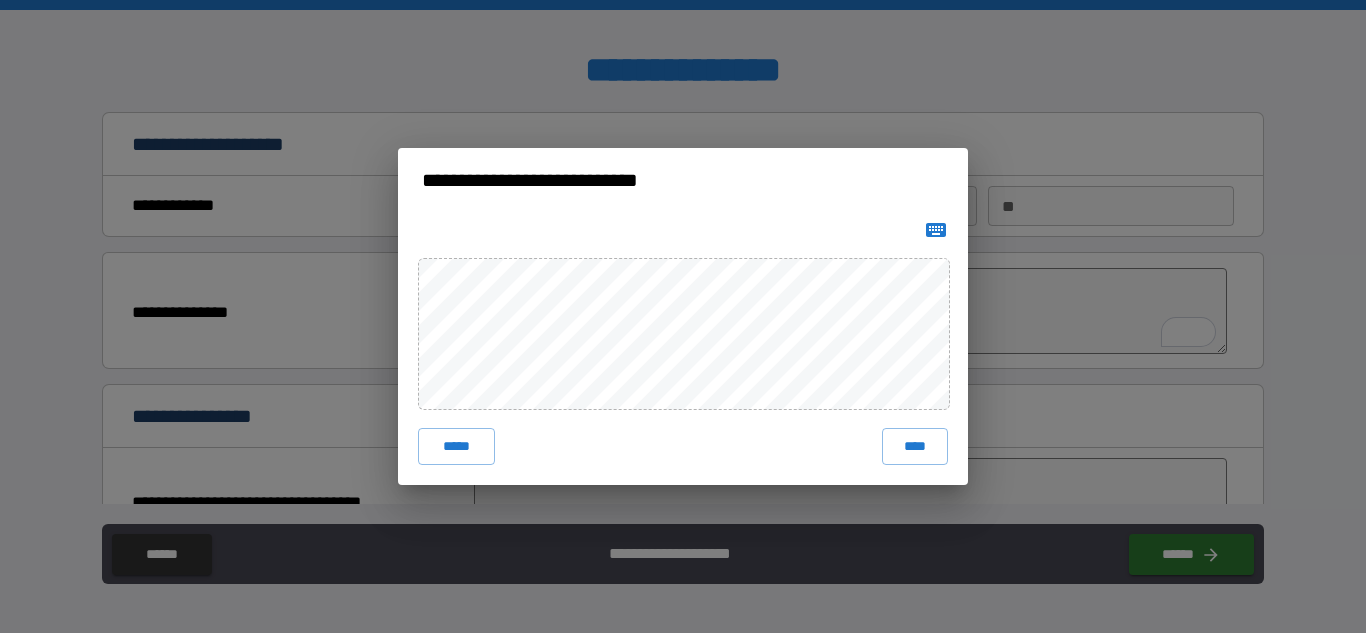 scroll, scrollTop: 0, scrollLeft: 0, axis: both 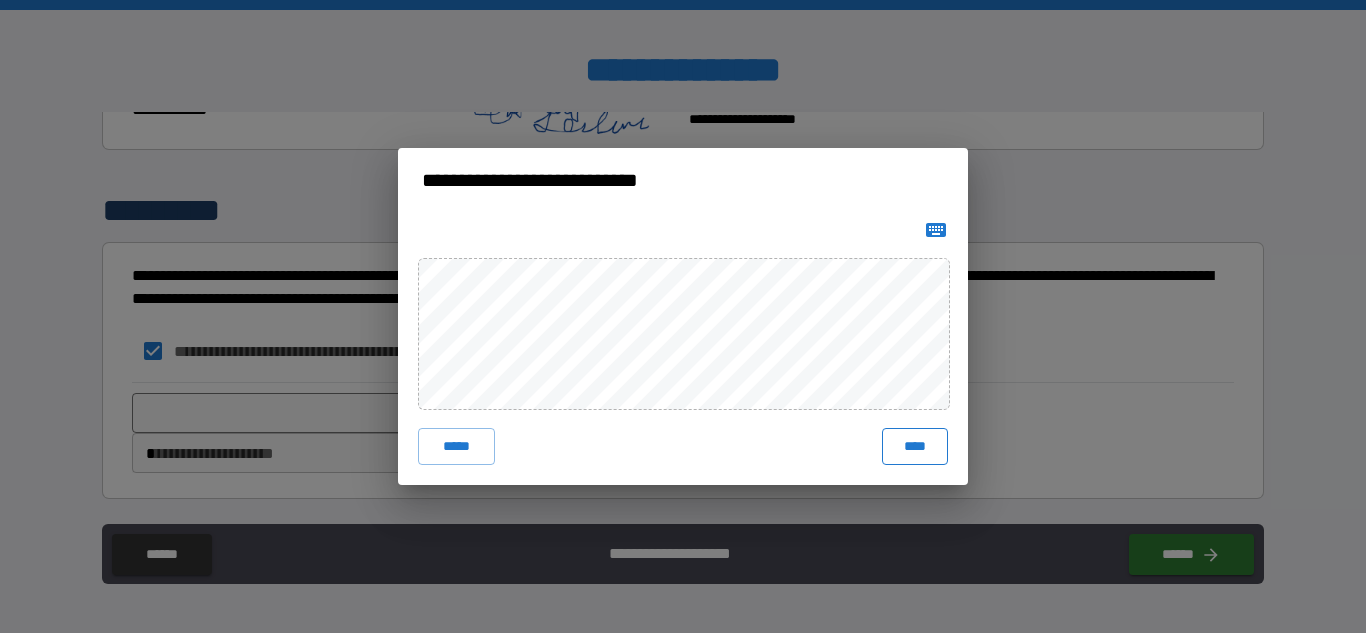 click on "****" at bounding box center (915, 446) 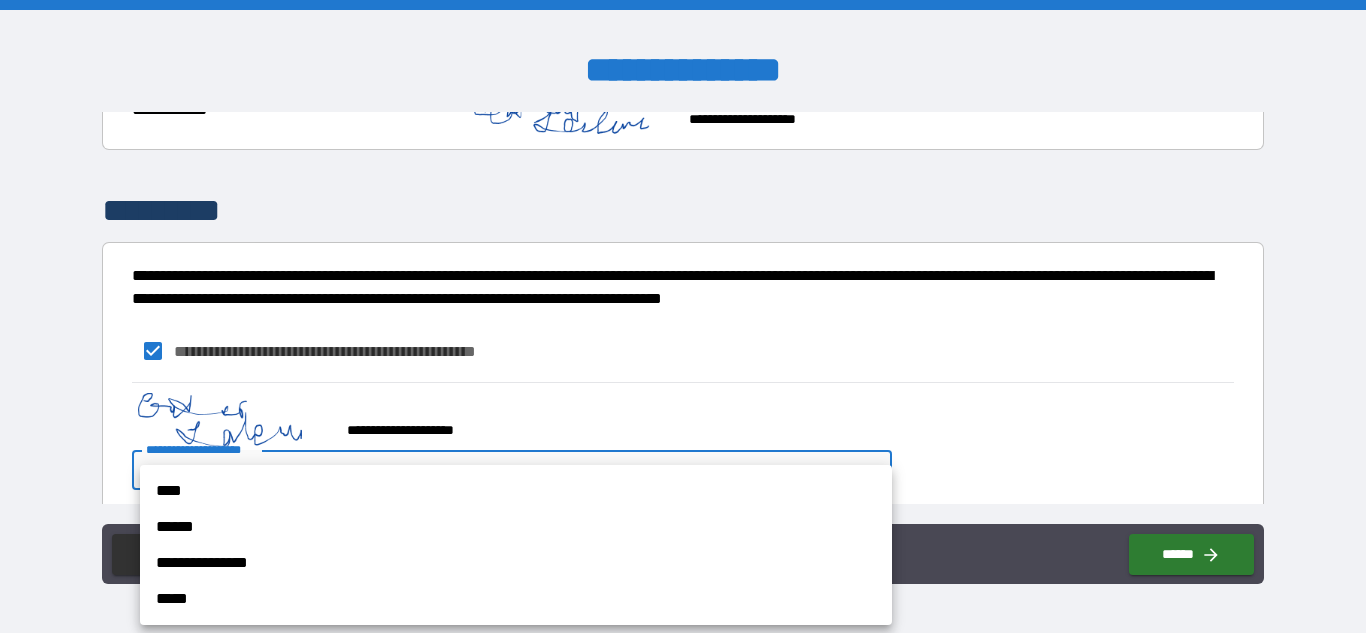 click on "**********" at bounding box center [683, 316] 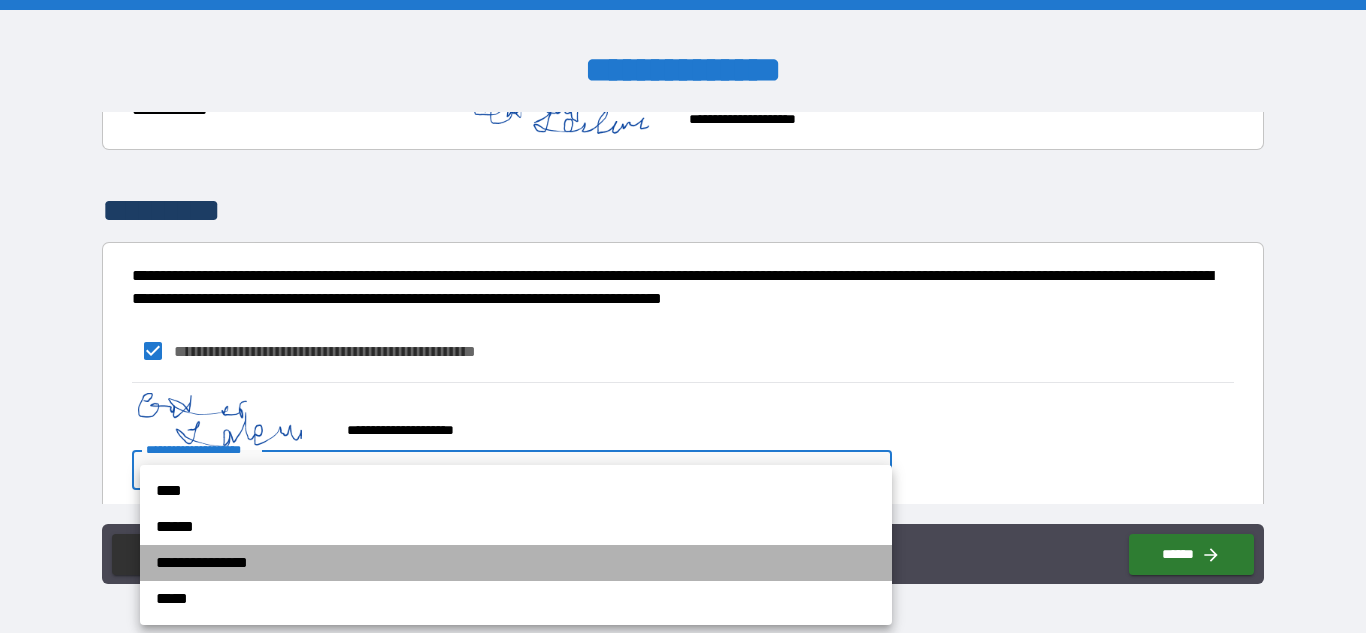 click on "**********" at bounding box center [516, 563] 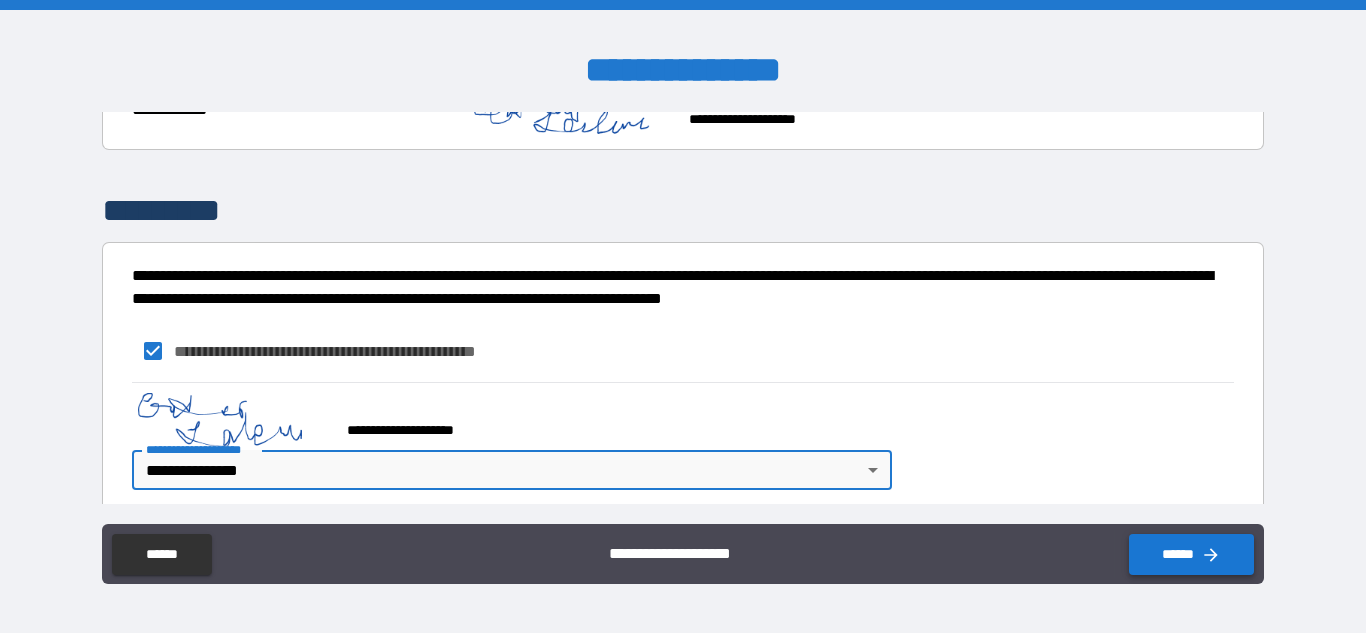 click on "******" at bounding box center [1191, 554] 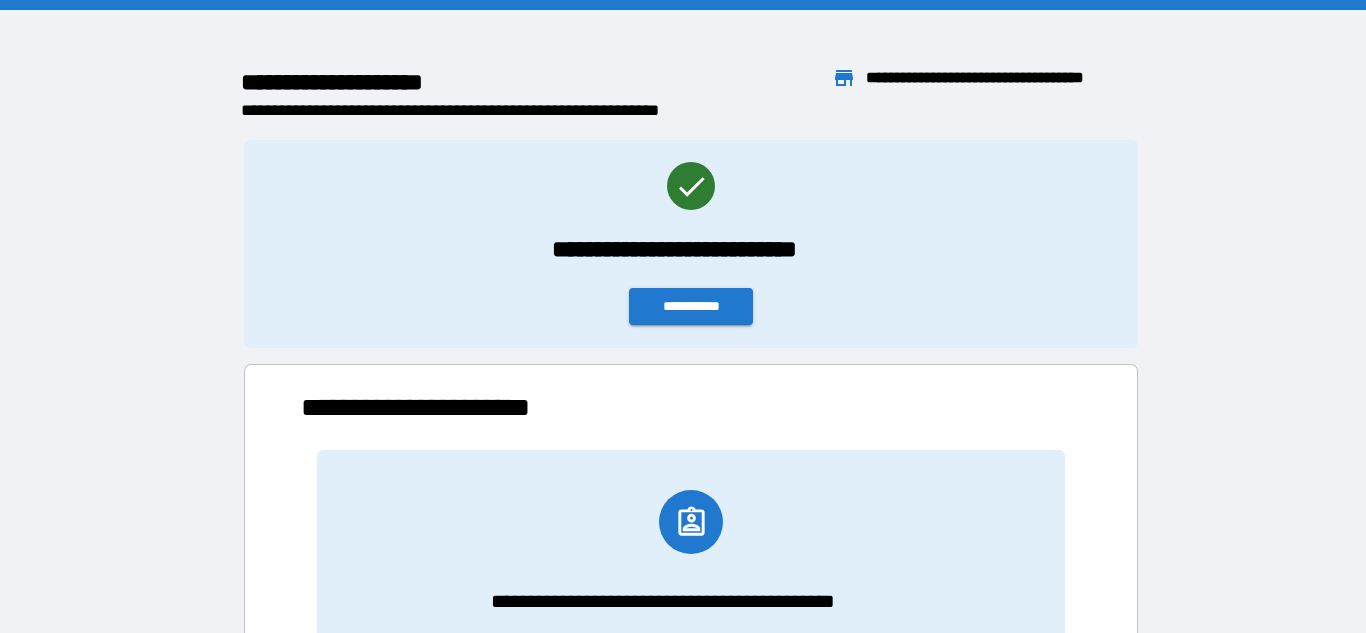scroll, scrollTop: 16, scrollLeft: 16, axis: both 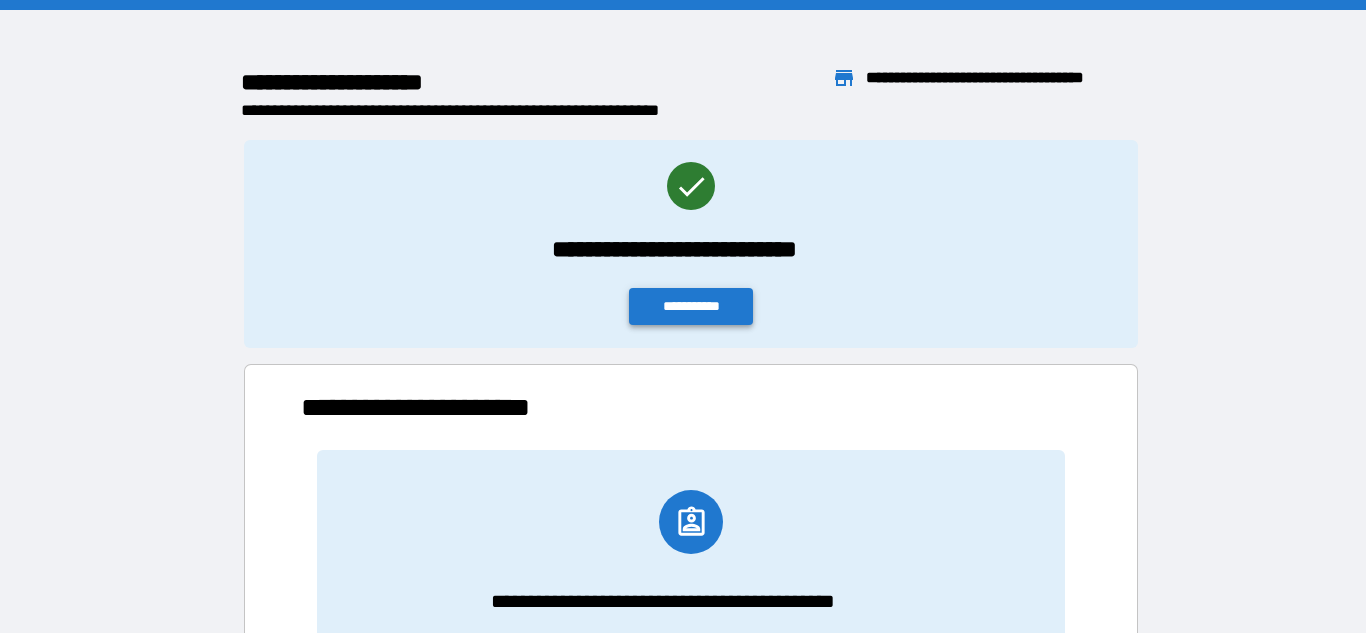click on "**********" at bounding box center [691, 306] 